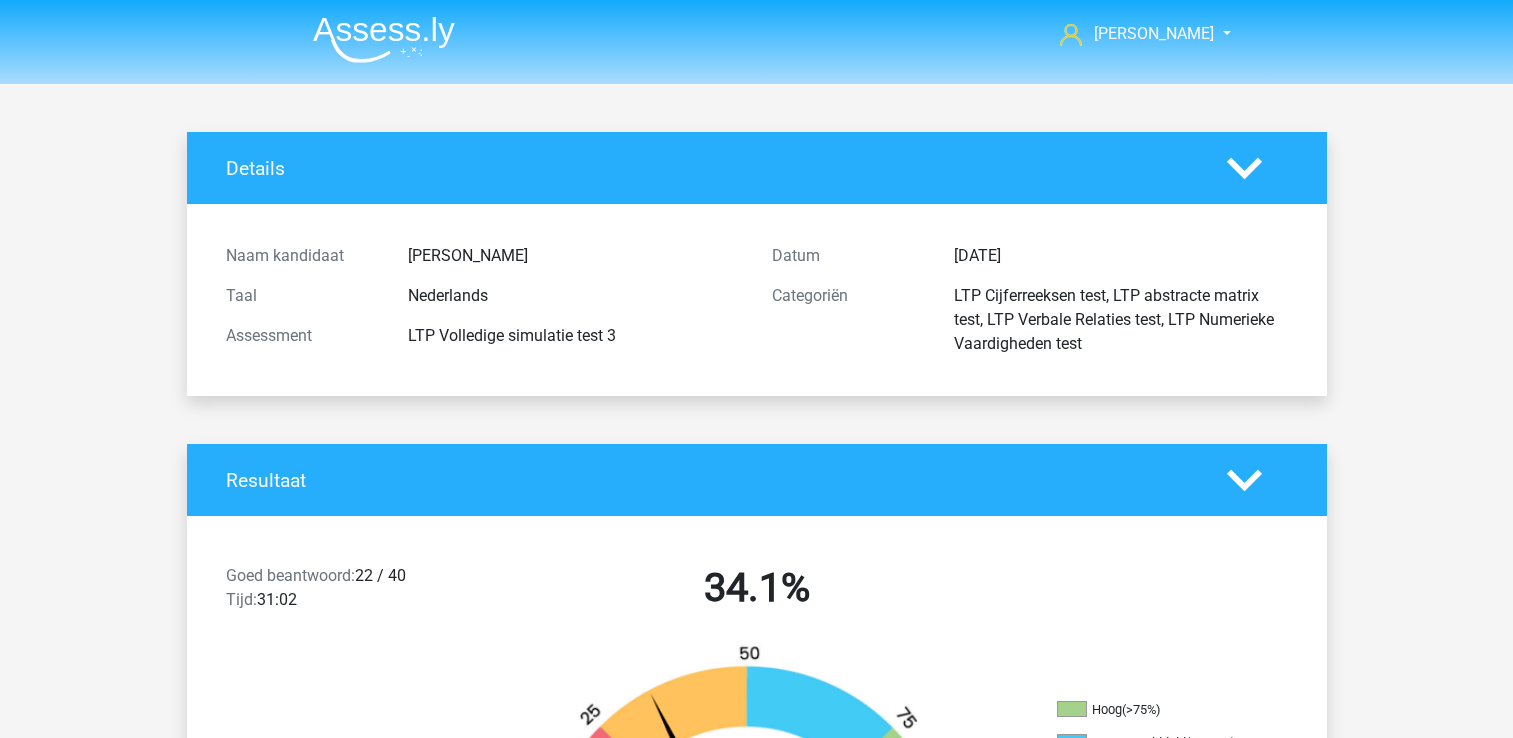 scroll, scrollTop: 16008, scrollLeft: 0, axis: vertical 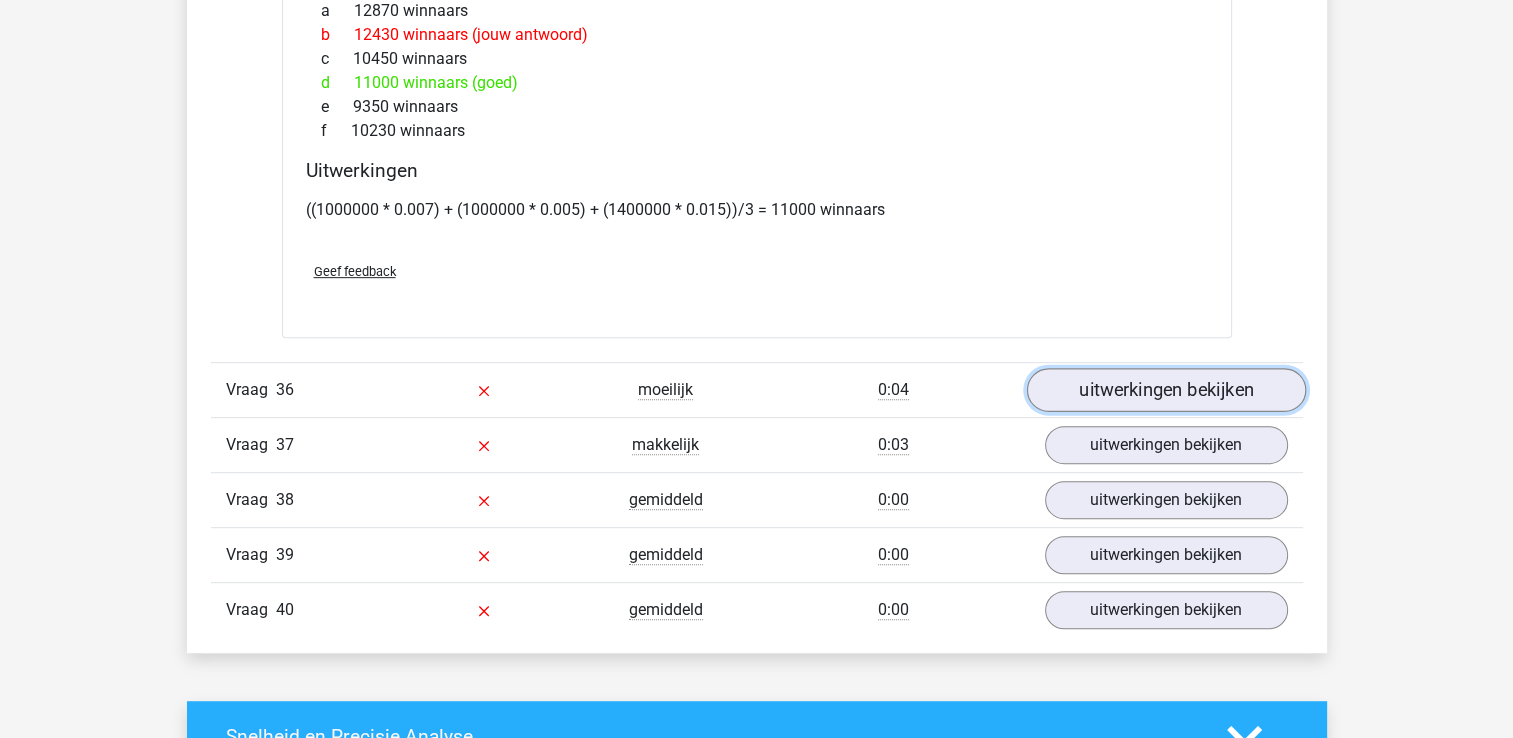 click on "uitwerkingen bekijken" at bounding box center (1165, 390) 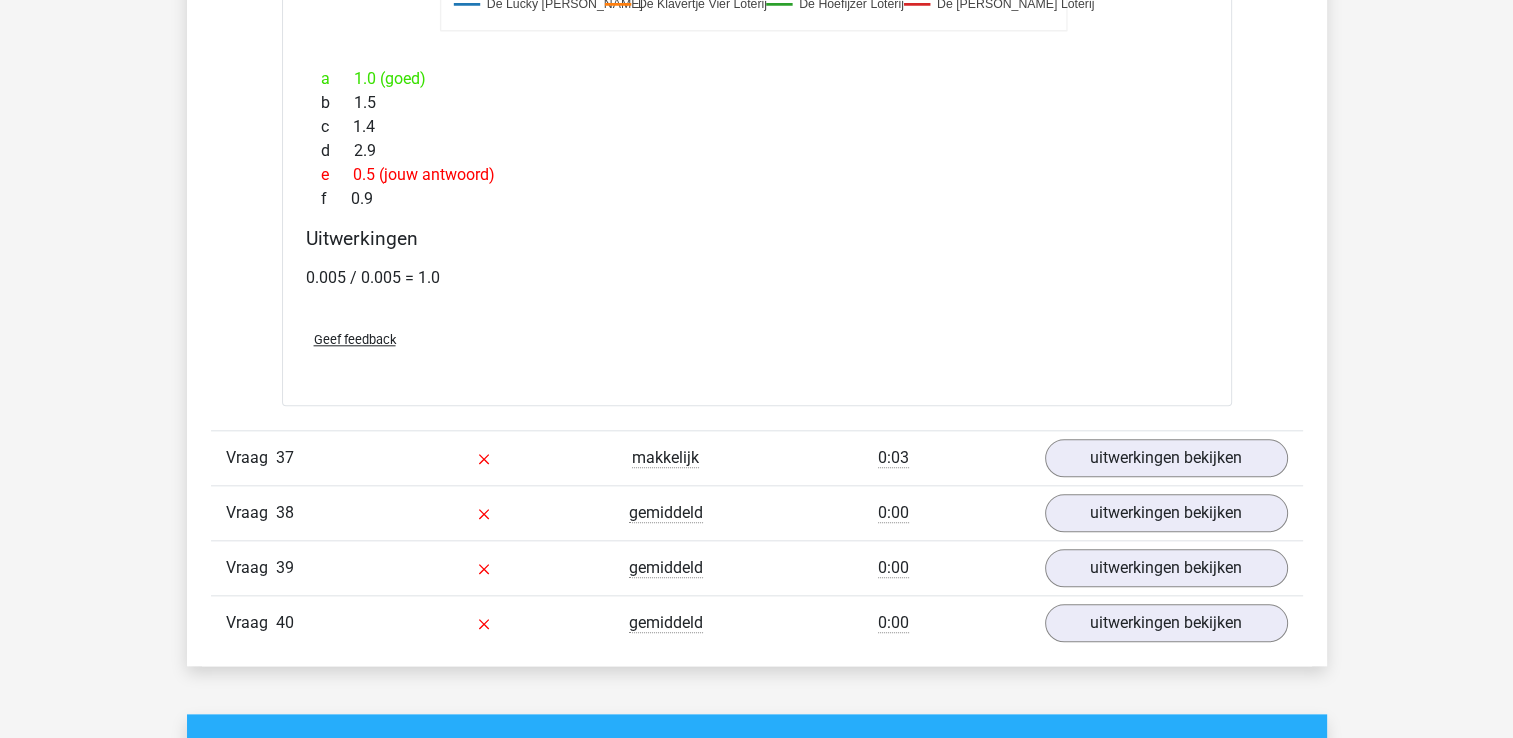 scroll, scrollTop: 17168, scrollLeft: 0, axis: vertical 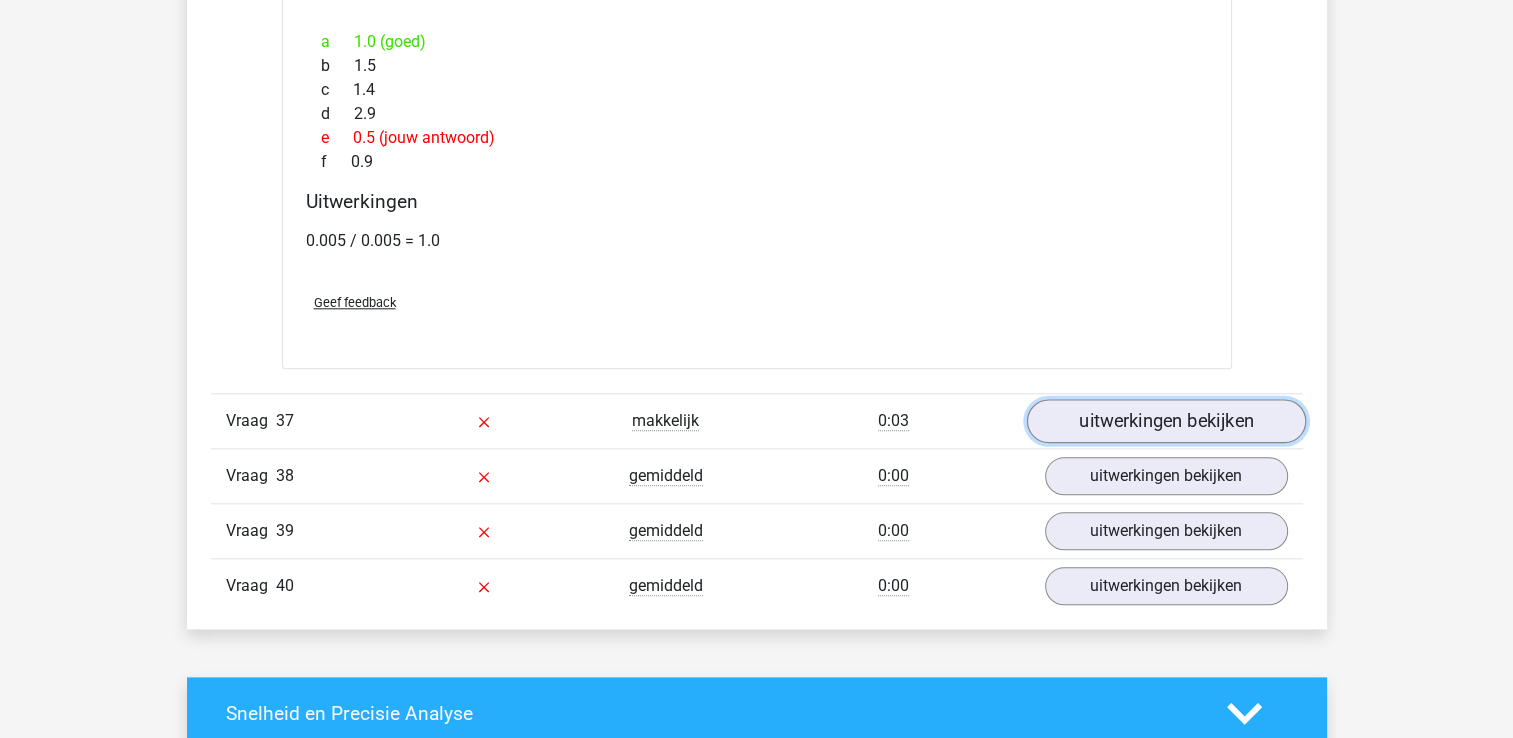 click on "uitwerkingen bekijken" at bounding box center [1165, 421] 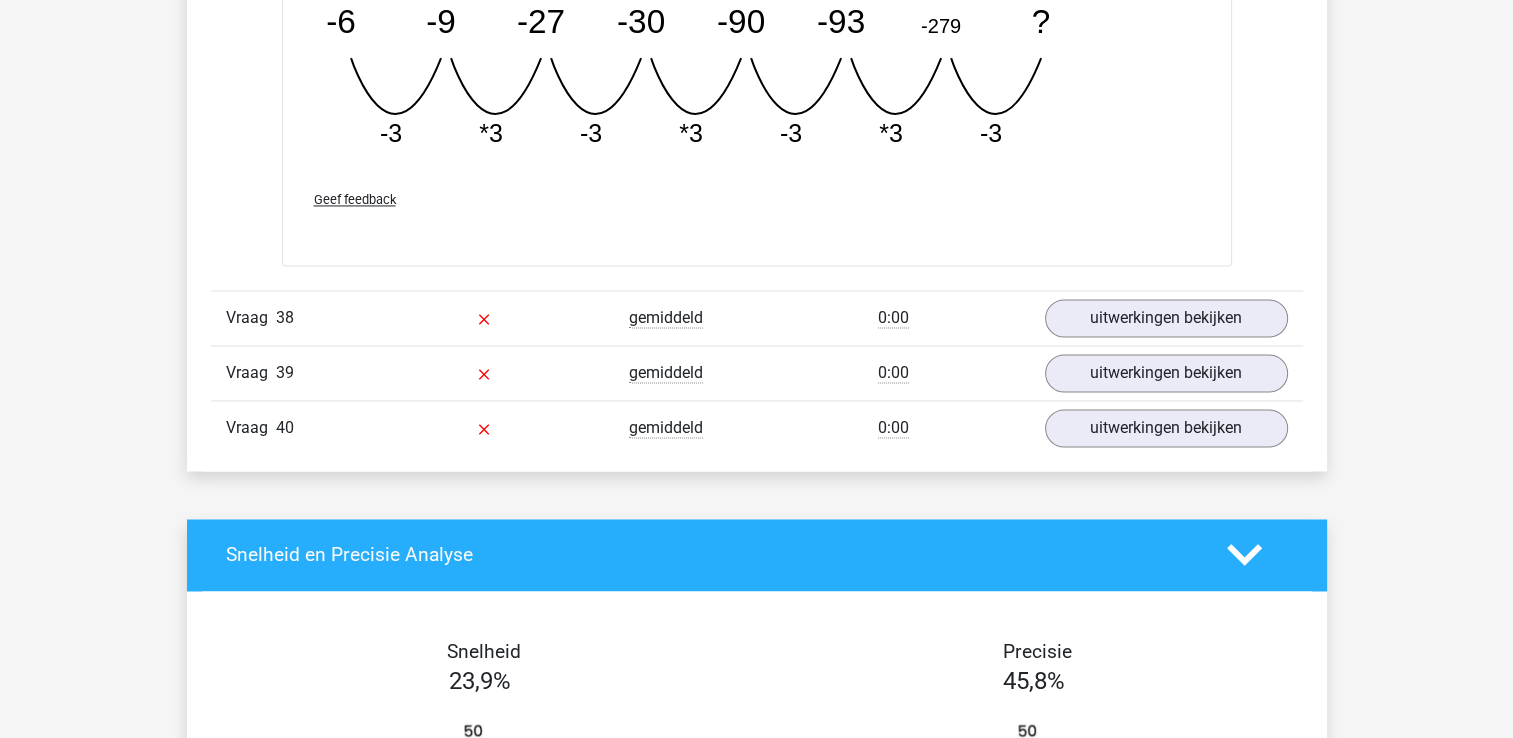 scroll, scrollTop: 18208, scrollLeft: 0, axis: vertical 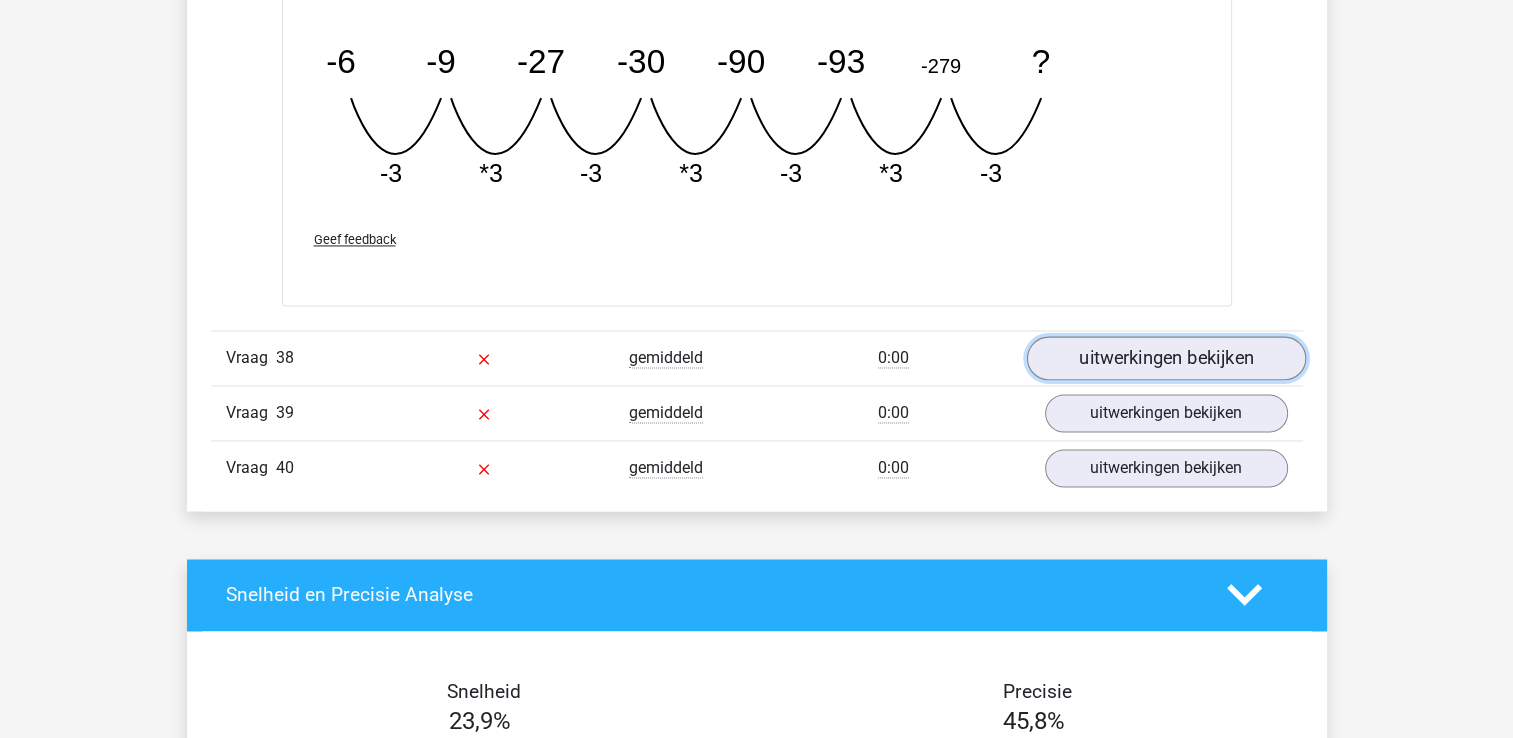 click on "uitwerkingen bekijken" at bounding box center (1165, 358) 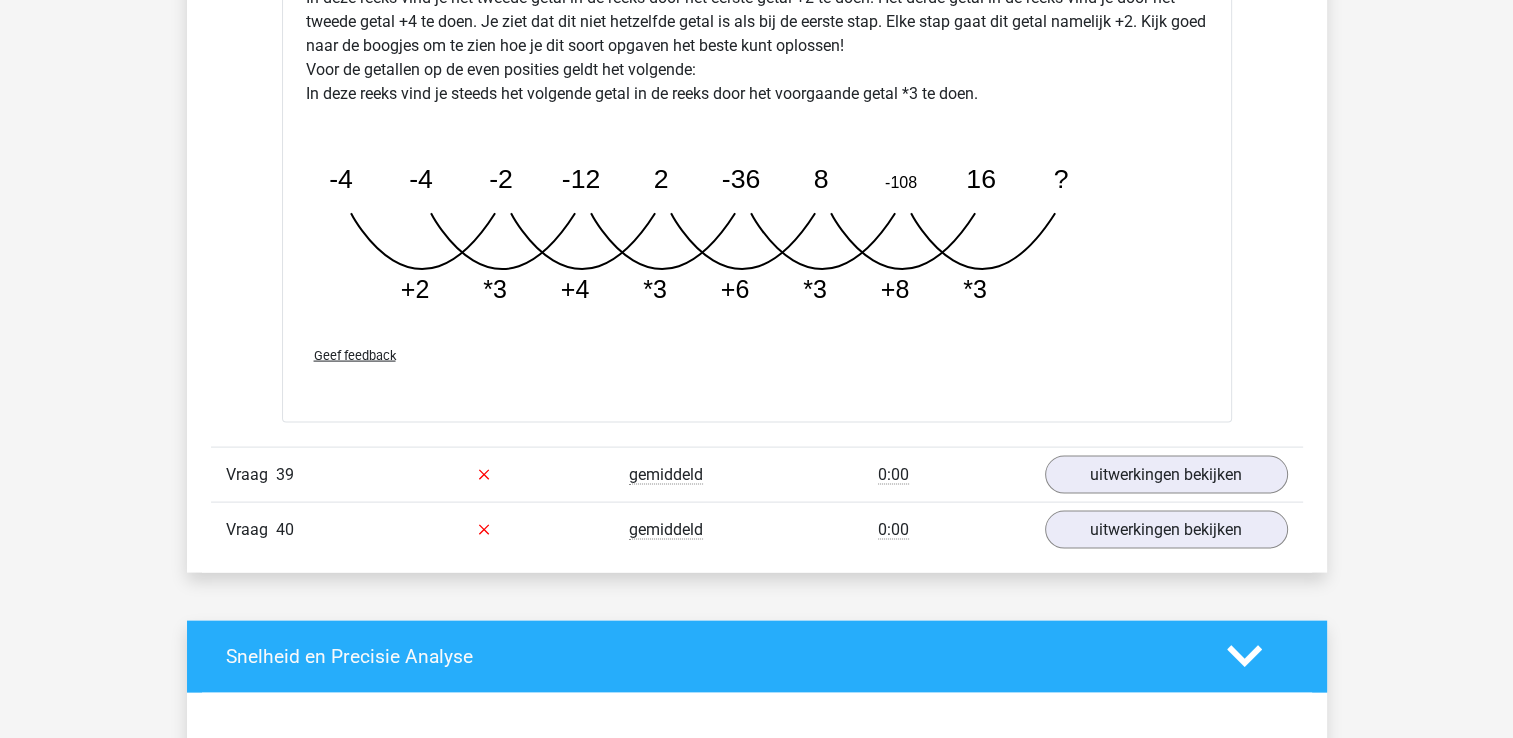 scroll, scrollTop: 19208, scrollLeft: 0, axis: vertical 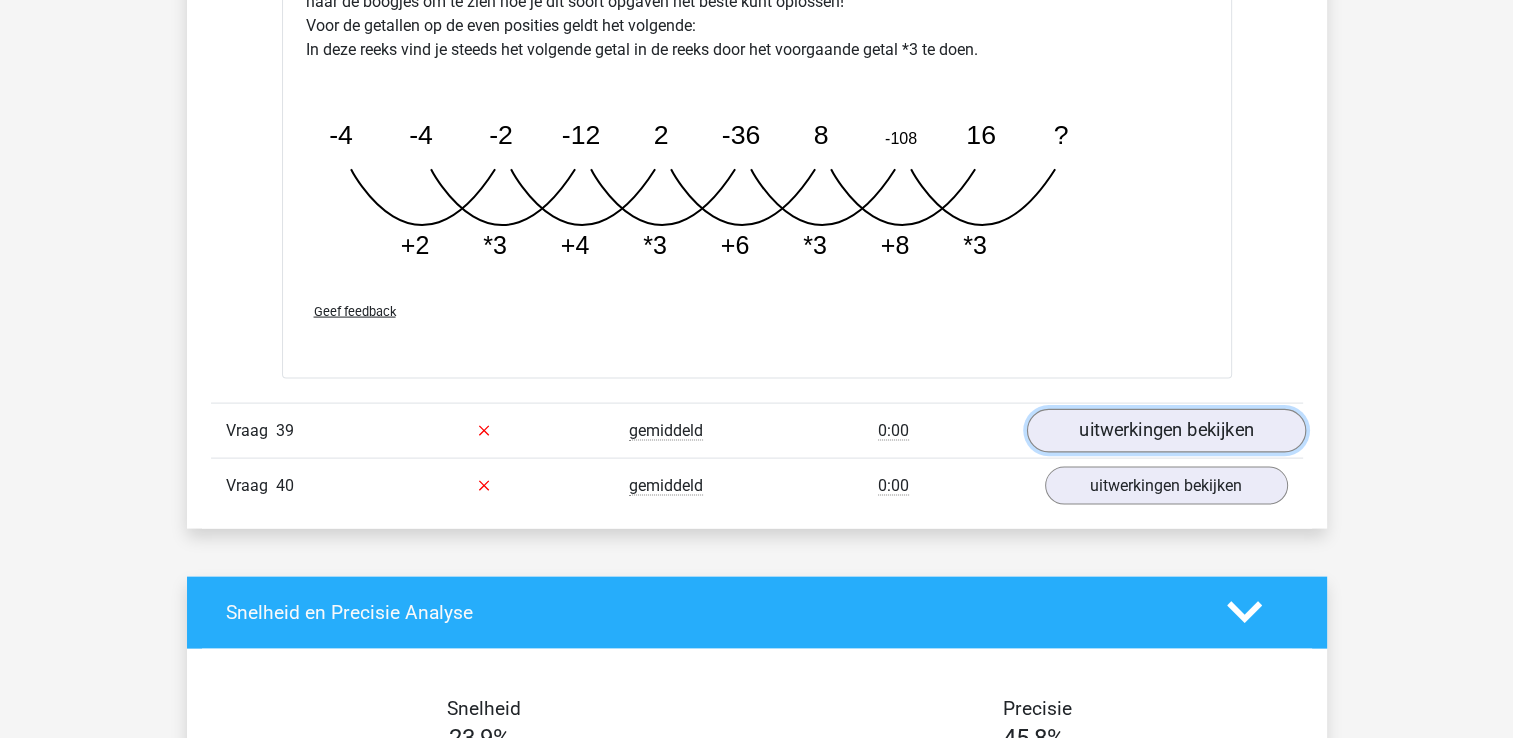 click on "uitwerkingen bekijken" at bounding box center (1165, 431) 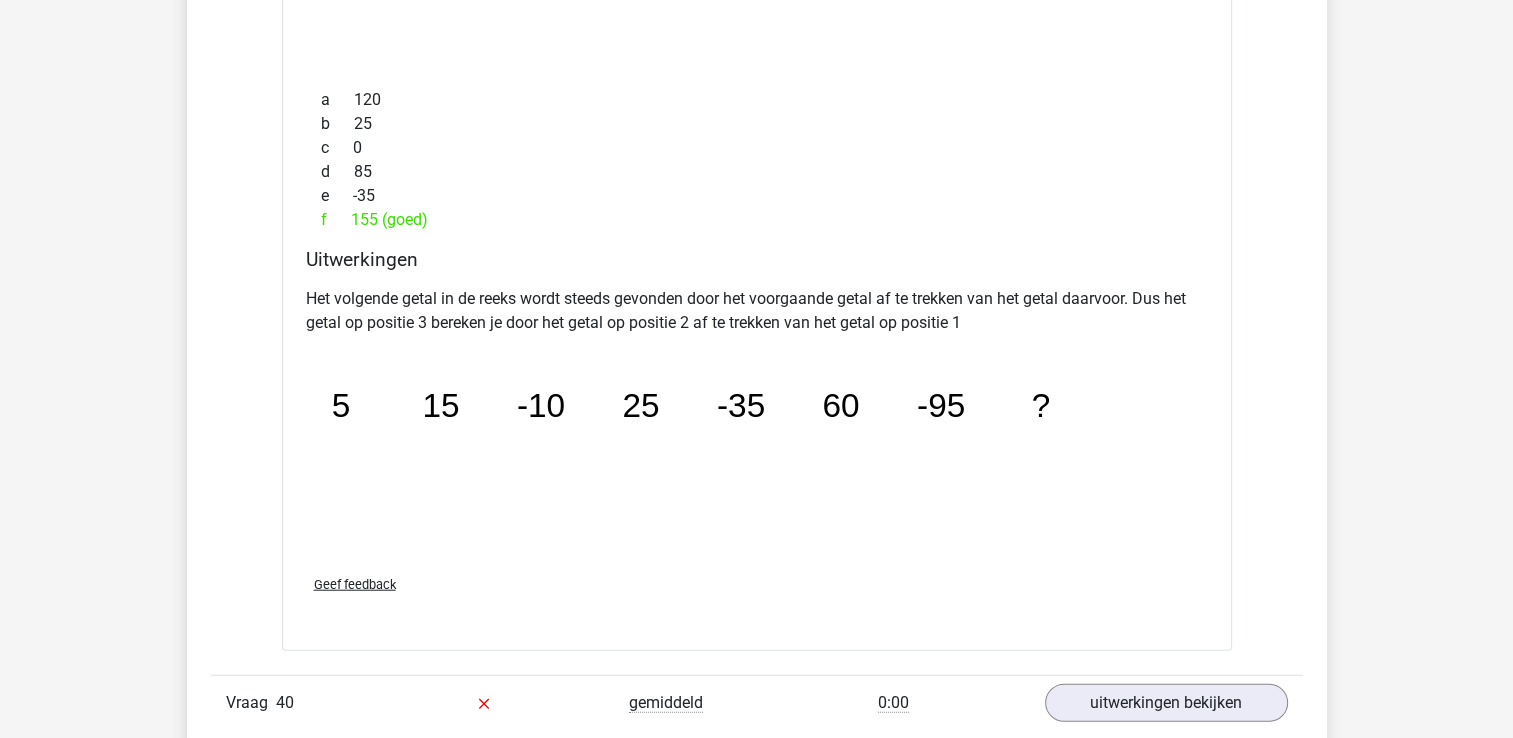 scroll, scrollTop: 20048, scrollLeft: 0, axis: vertical 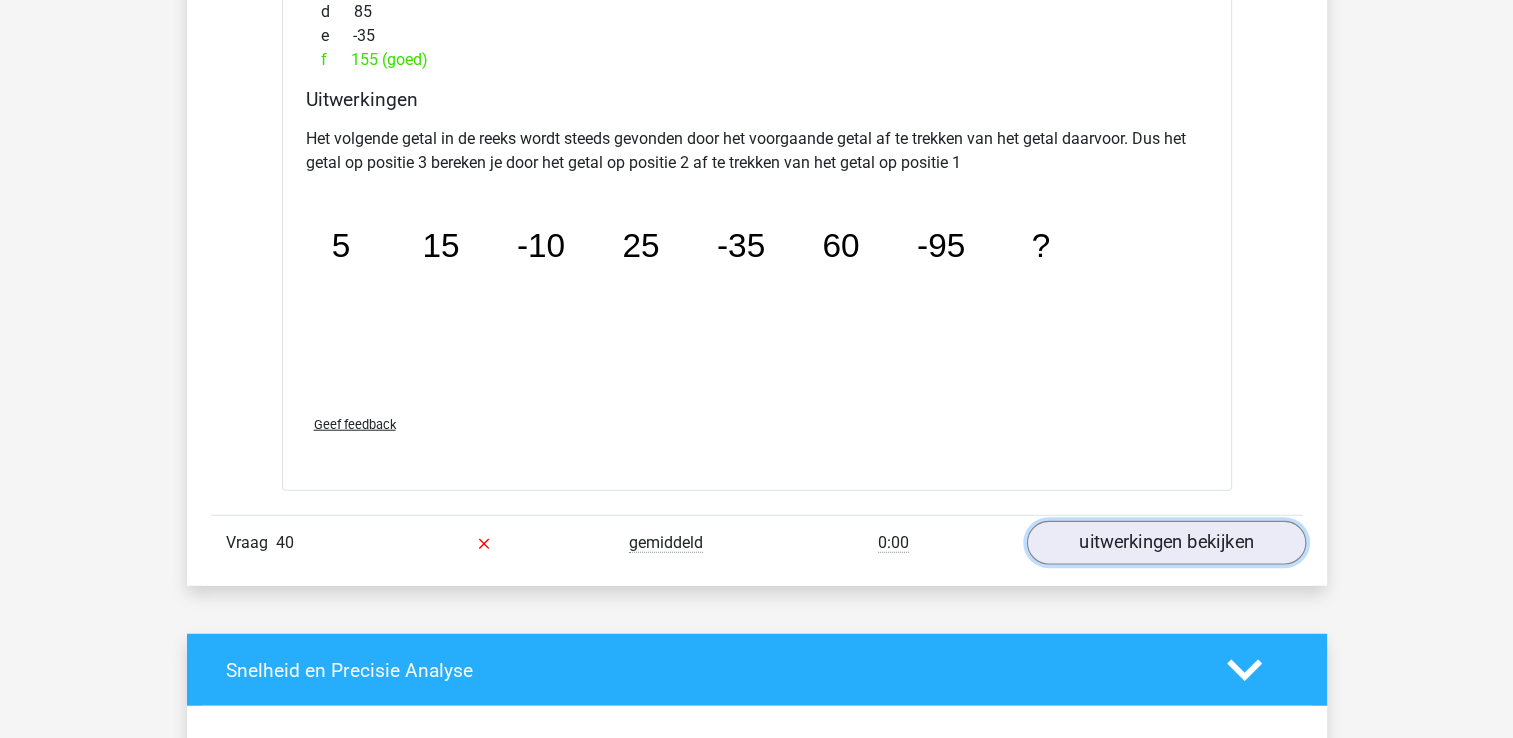 click on "uitwerkingen bekijken" at bounding box center (1165, 544) 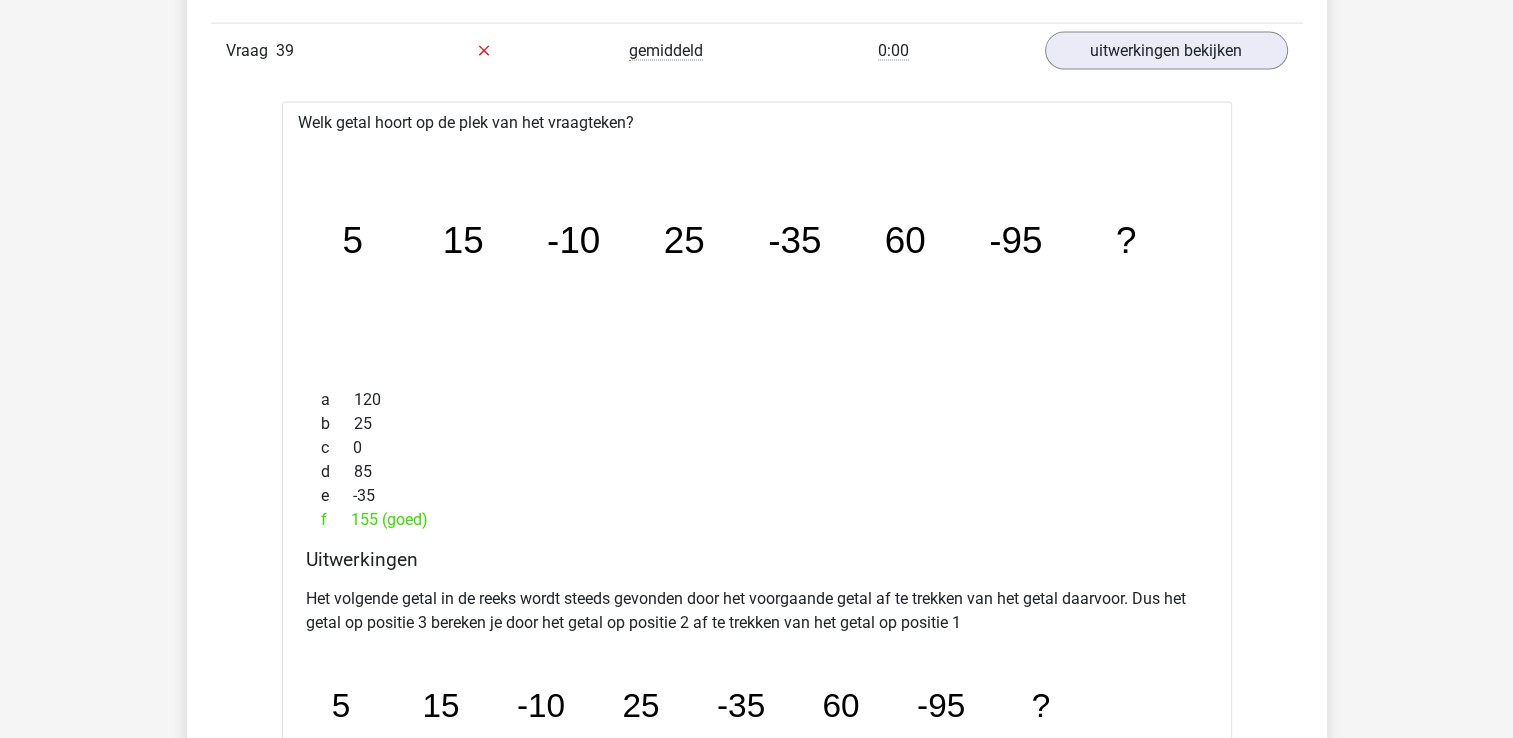 scroll, scrollTop: 19528, scrollLeft: 0, axis: vertical 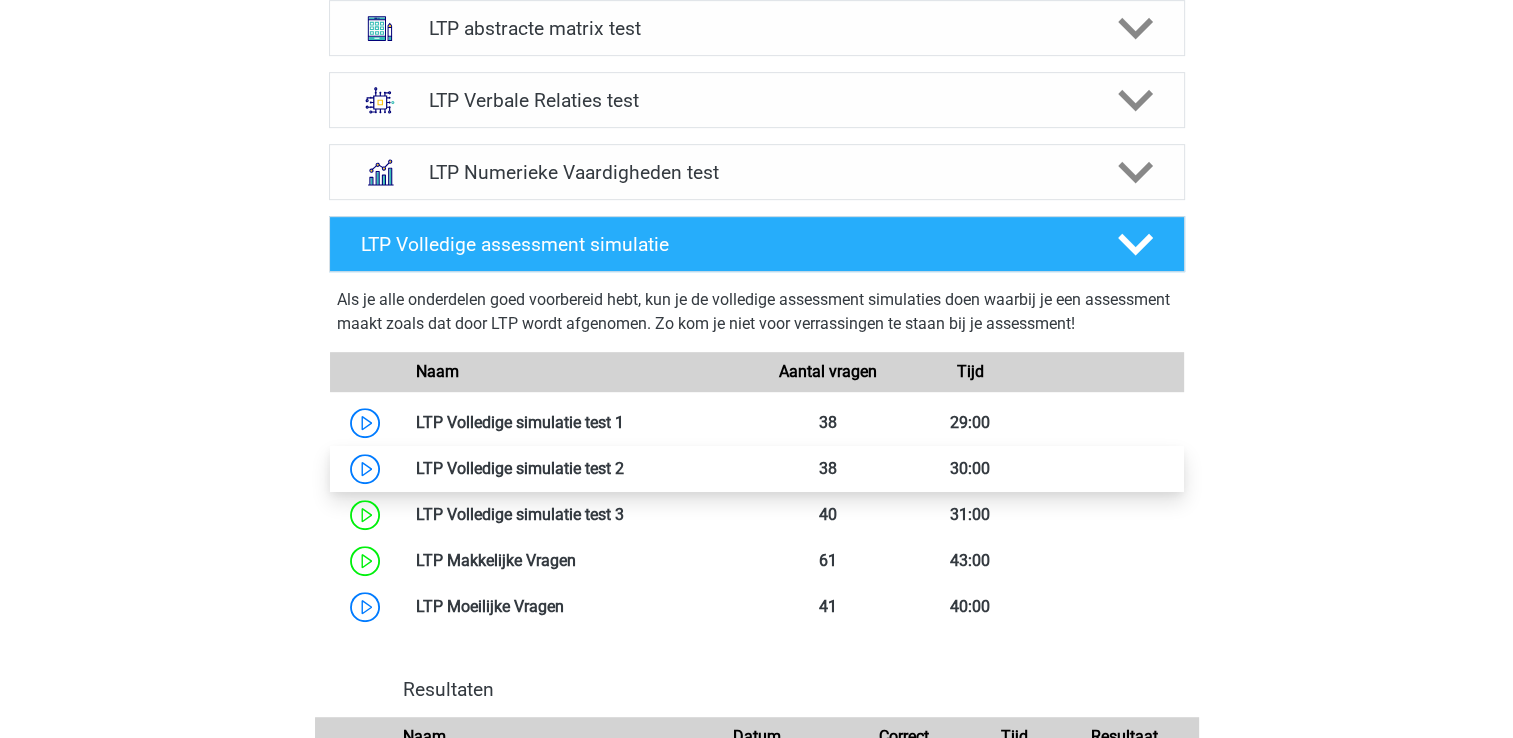 click at bounding box center [624, 468] 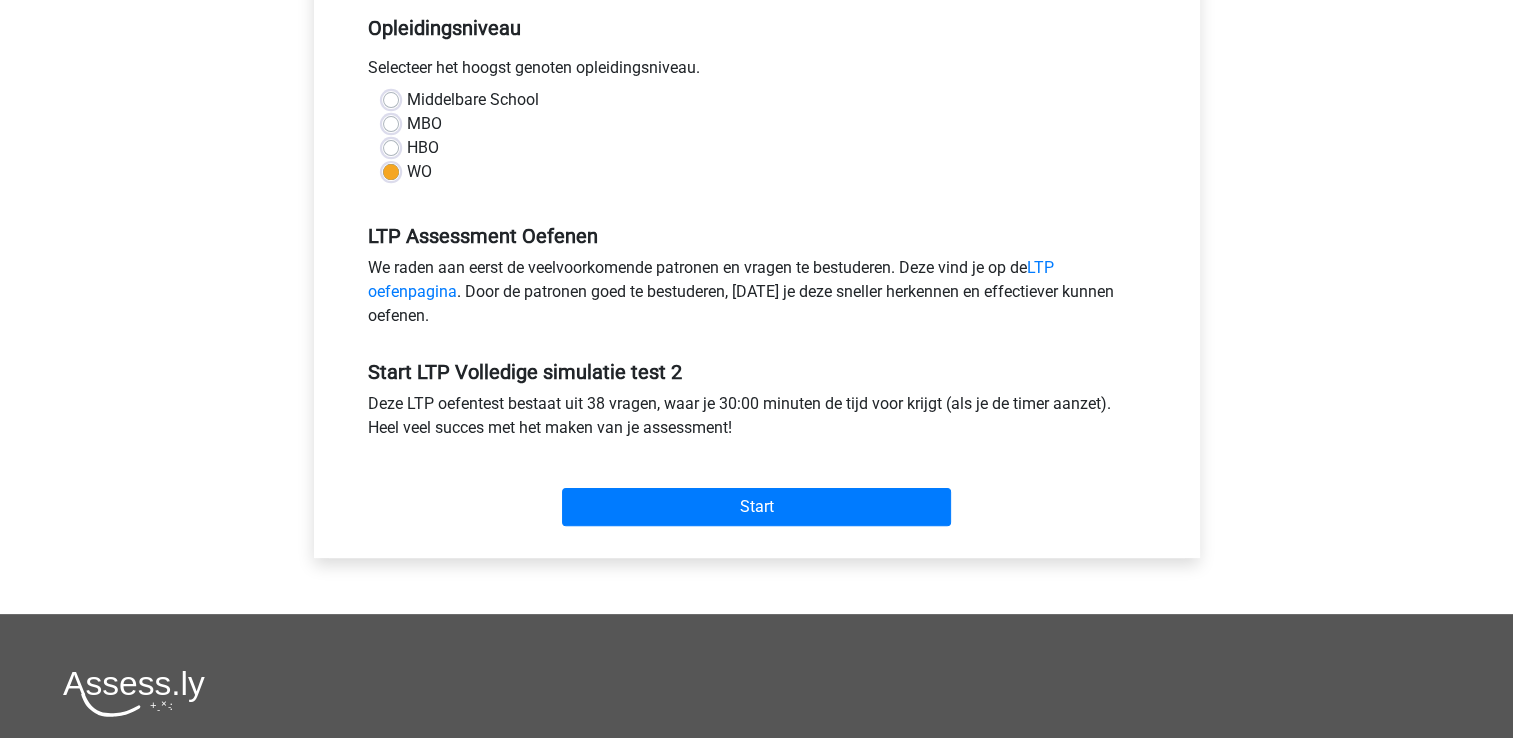 scroll, scrollTop: 520, scrollLeft: 0, axis: vertical 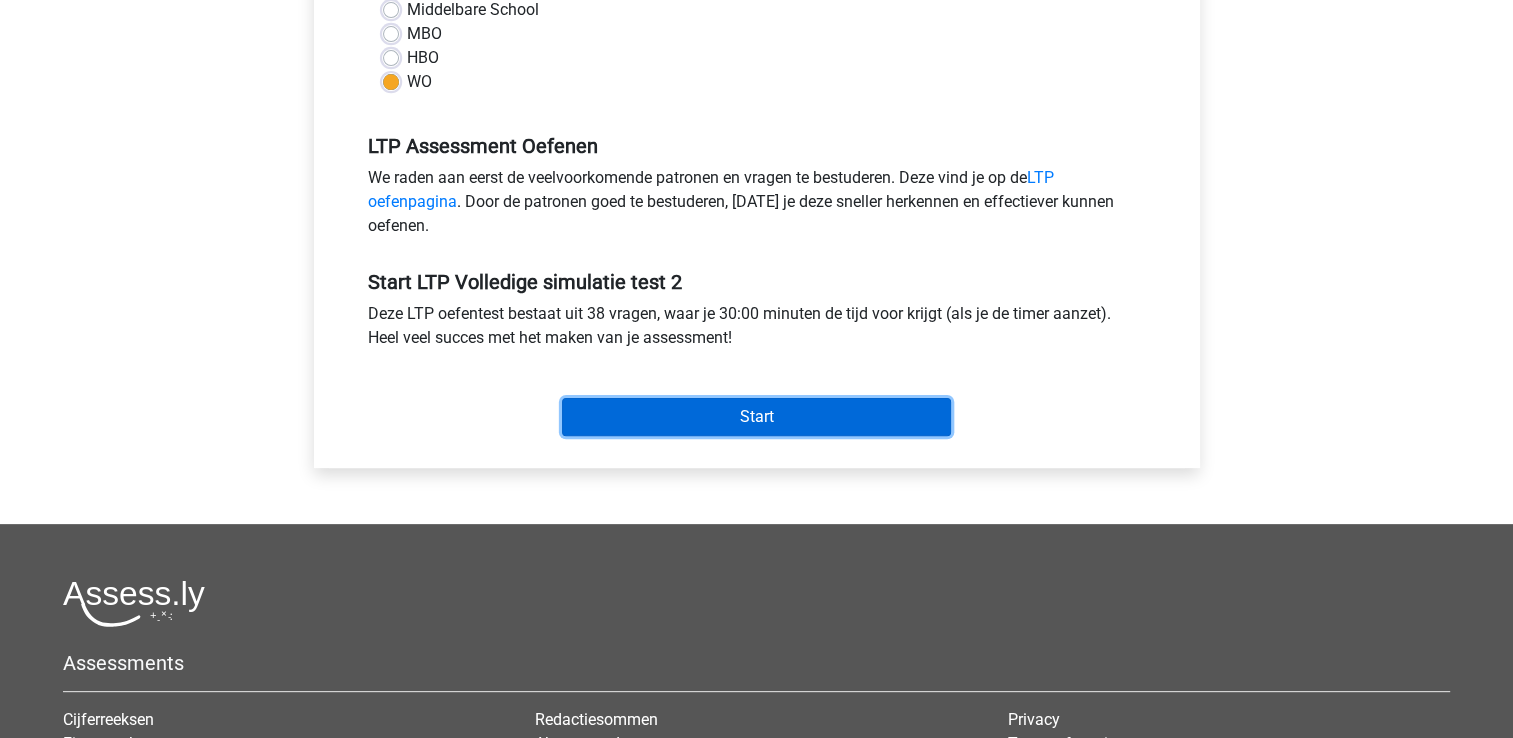 click on "Start" at bounding box center (756, 417) 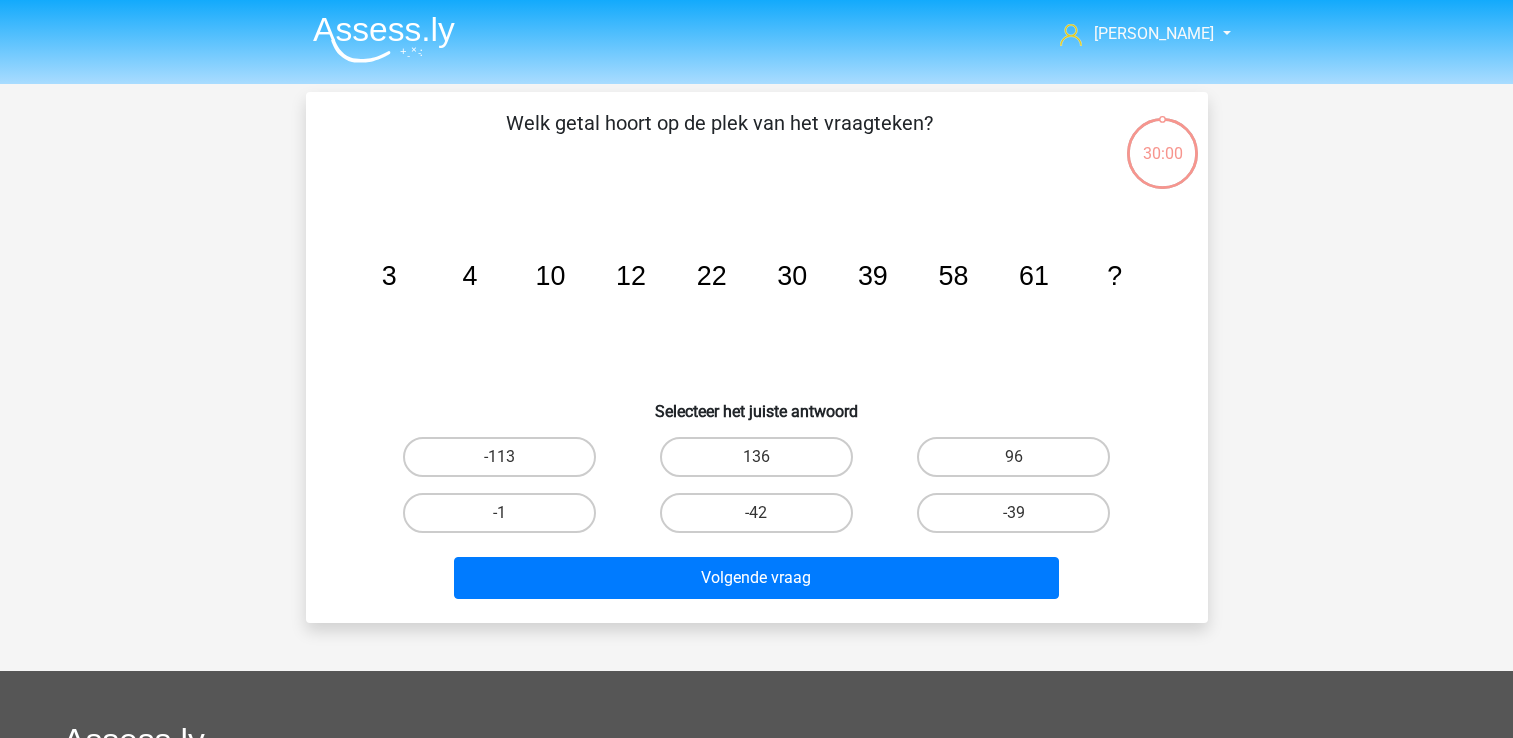 scroll, scrollTop: 0, scrollLeft: 0, axis: both 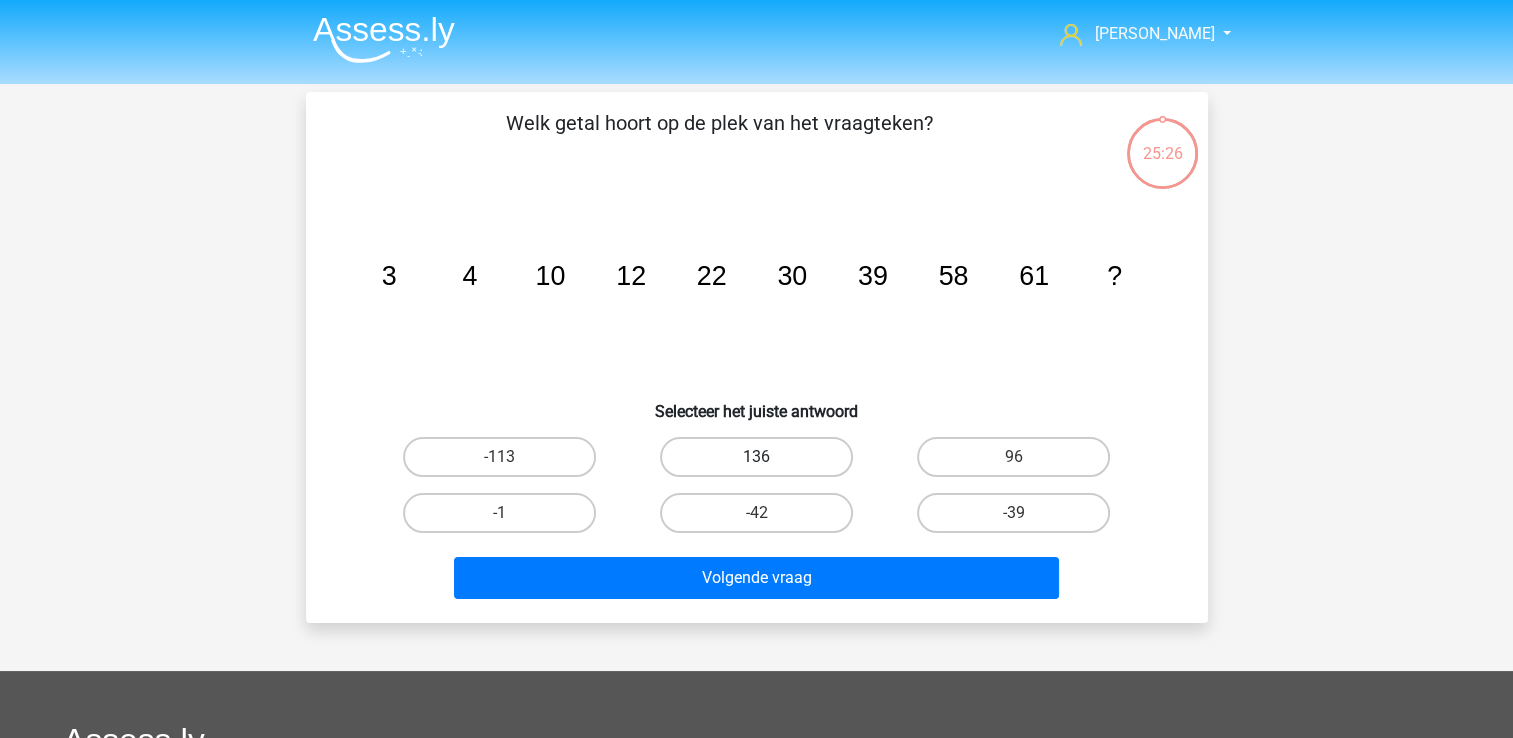 click on "136" at bounding box center [756, 457] 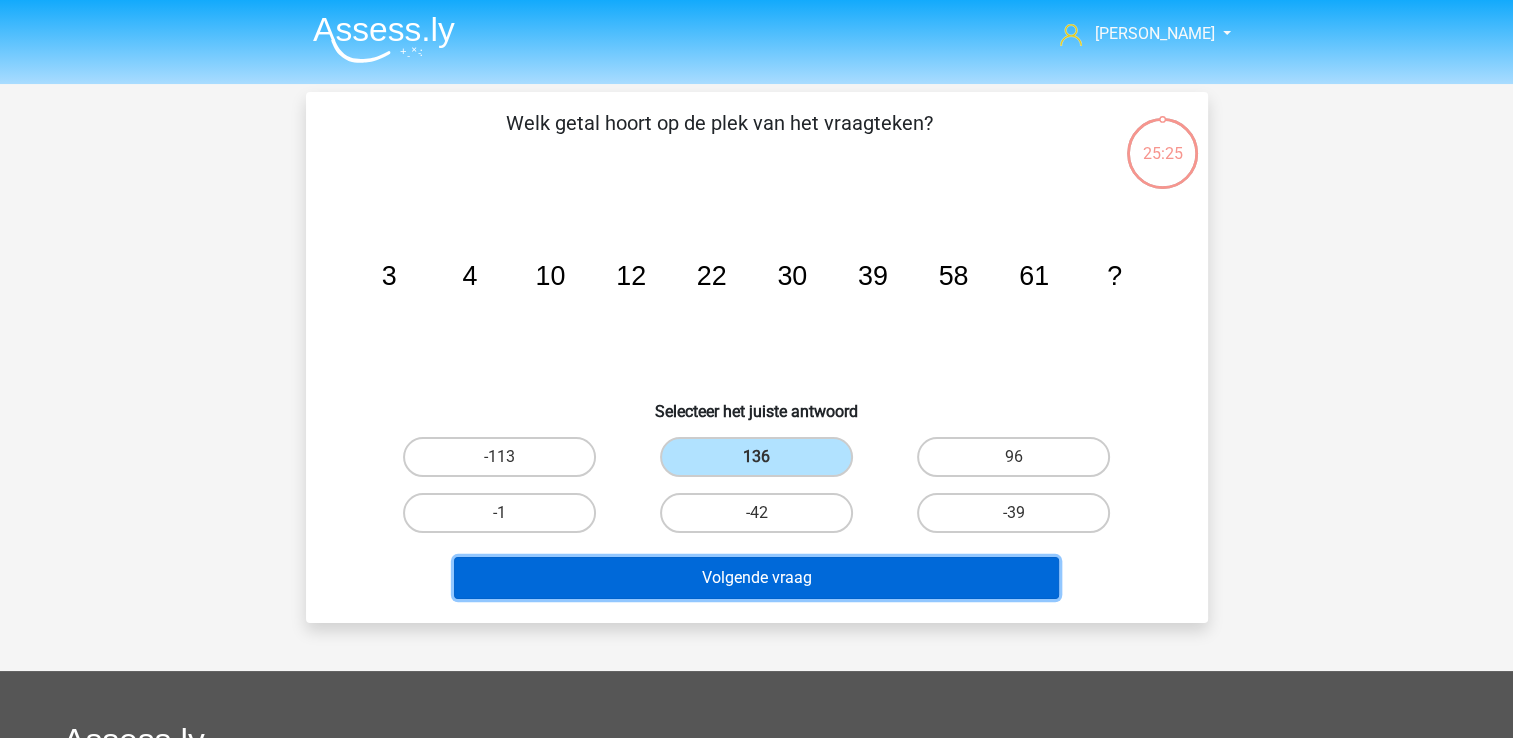 click on "Volgende vraag" at bounding box center (756, 578) 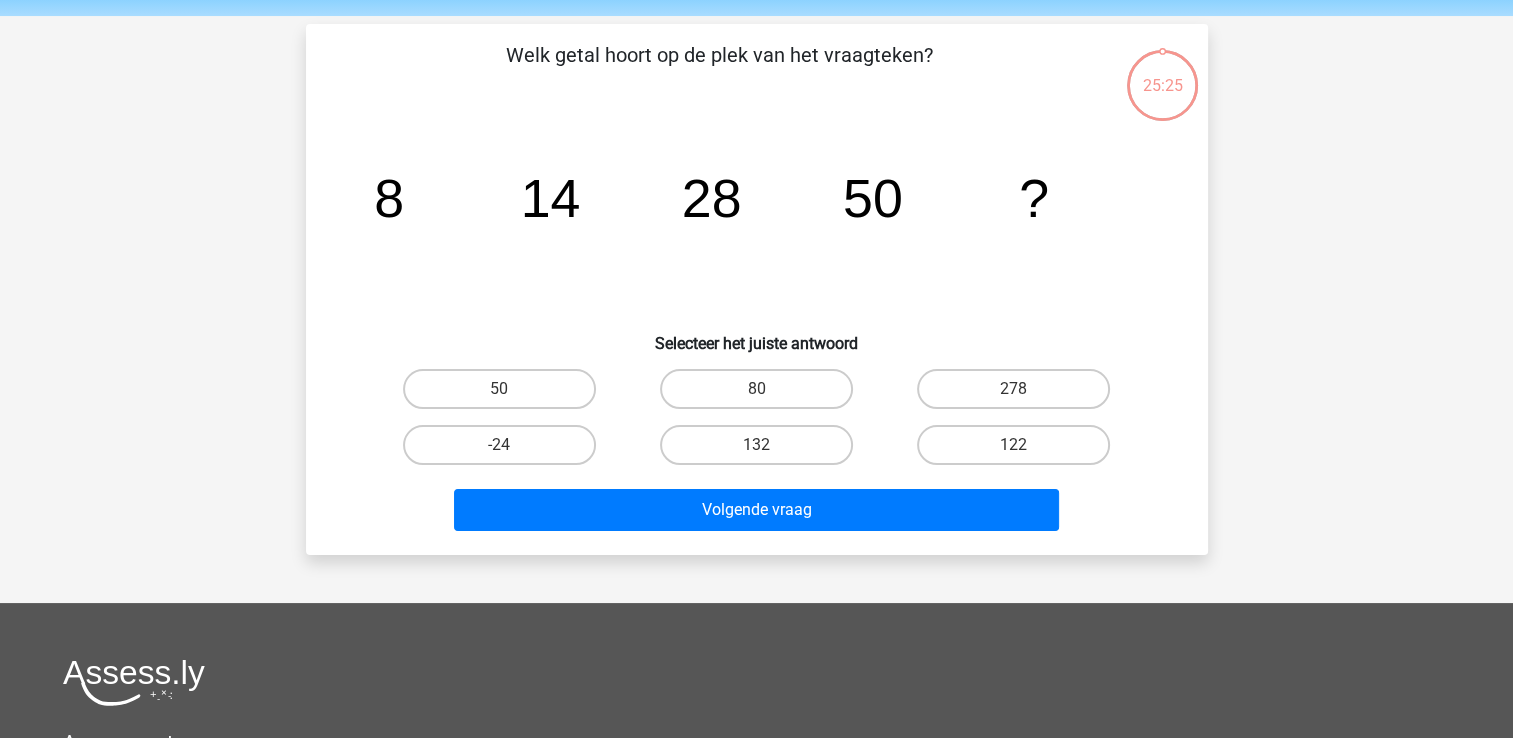 scroll, scrollTop: 92, scrollLeft: 0, axis: vertical 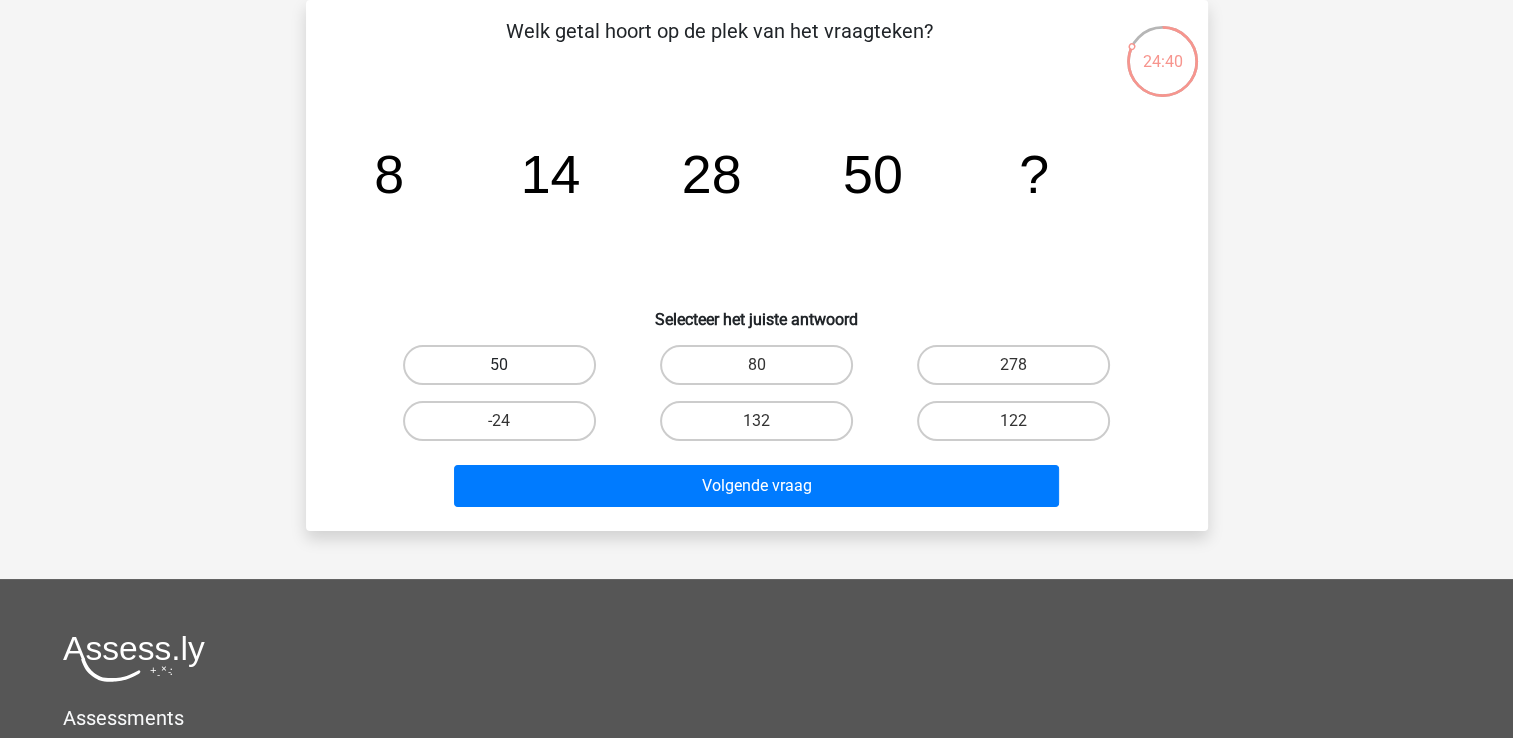 click on "50" at bounding box center [499, 365] 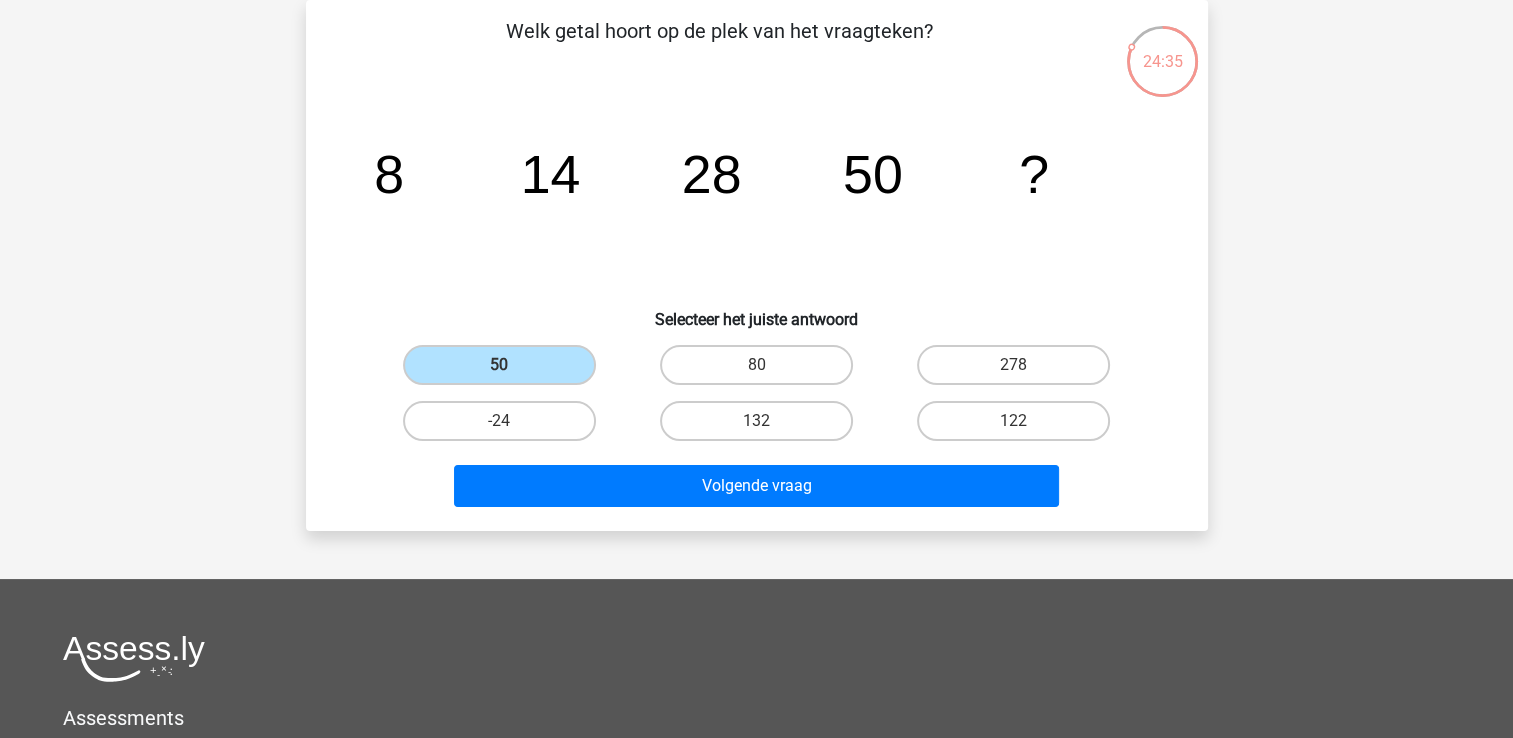 click on "80" at bounding box center (762, 371) 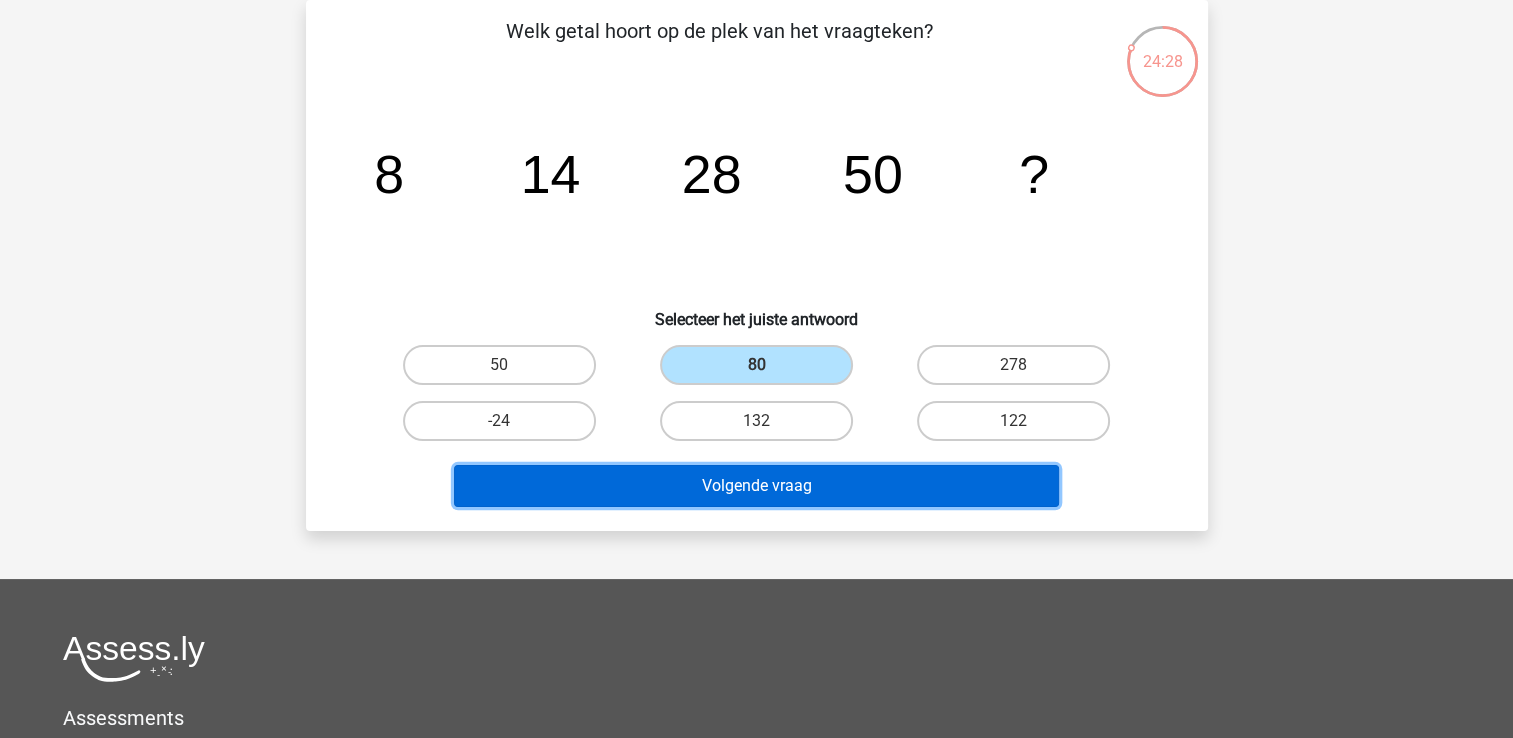 click on "Volgende vraag" at bounding box center [756, 486] 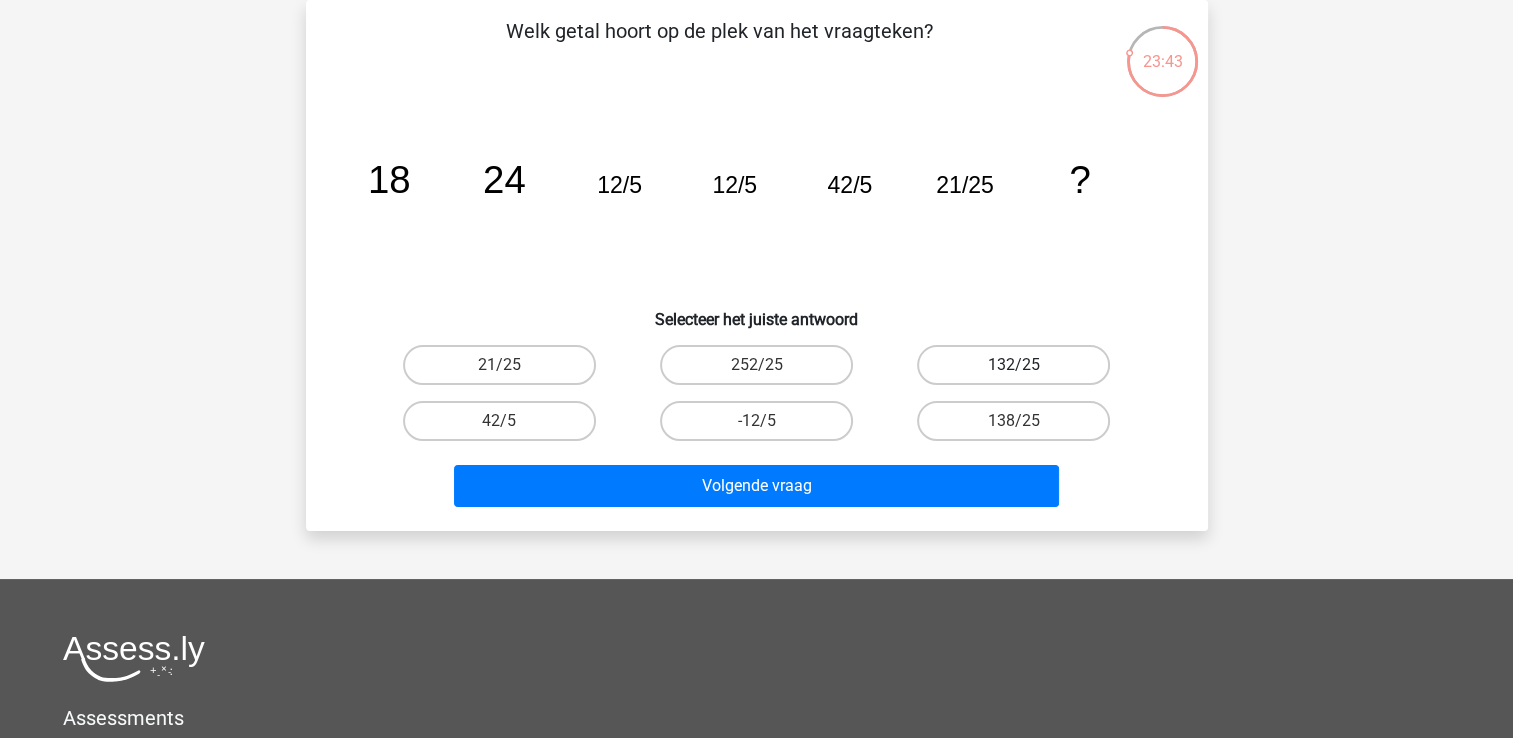 click on "132/25" at bounding box center (1013, 365) 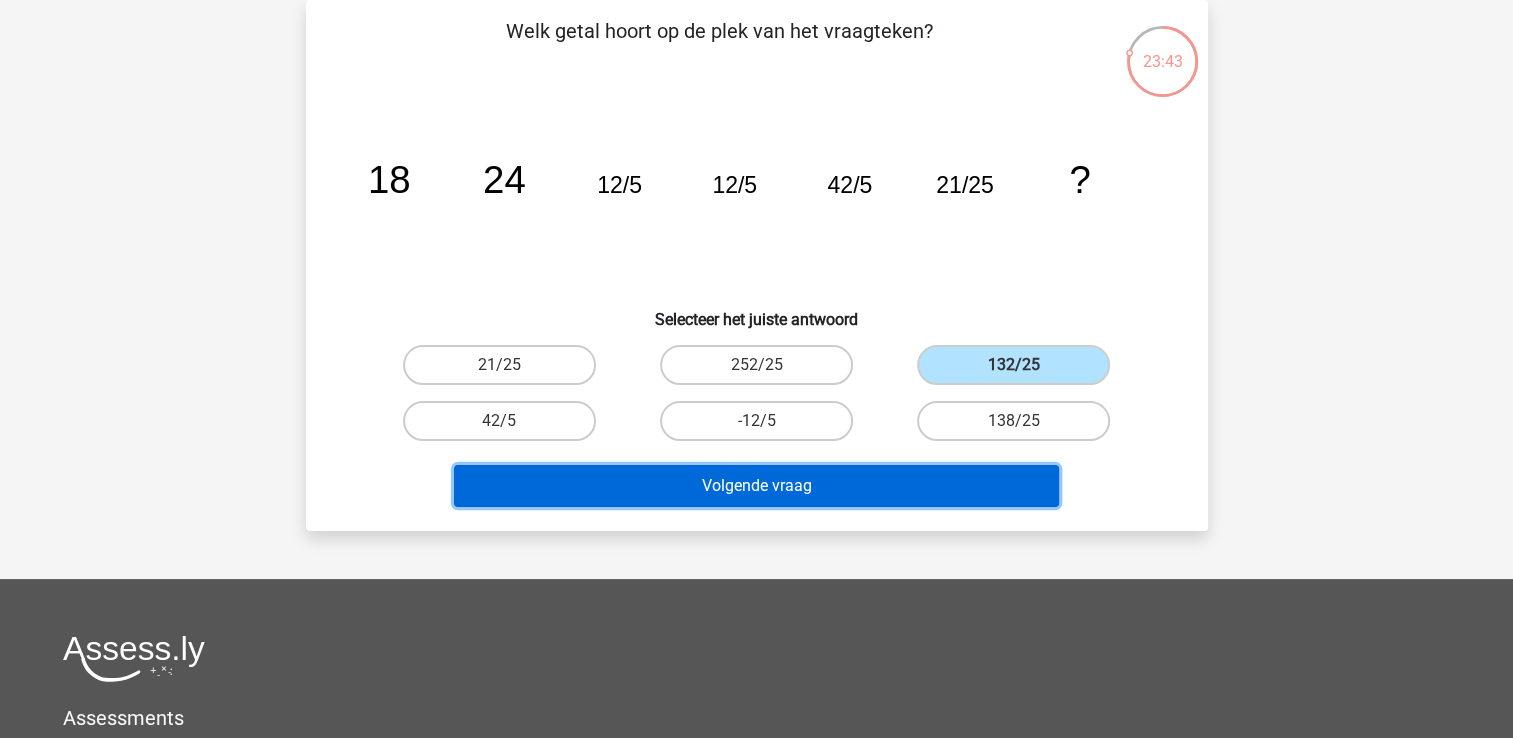 click on "Volgende vraag" at bounding box center [756, 486] 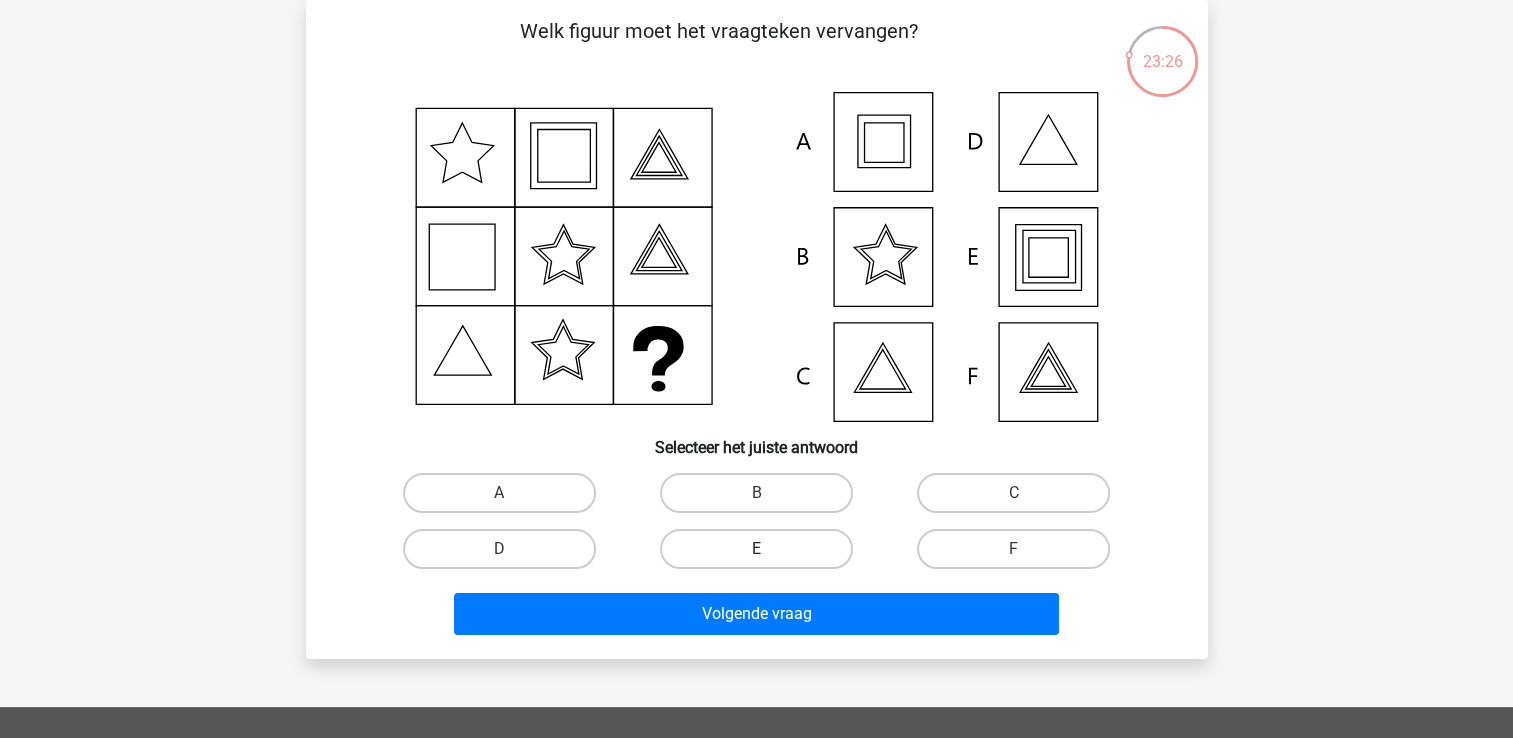 click on "E" at bounding box center [756, 549] 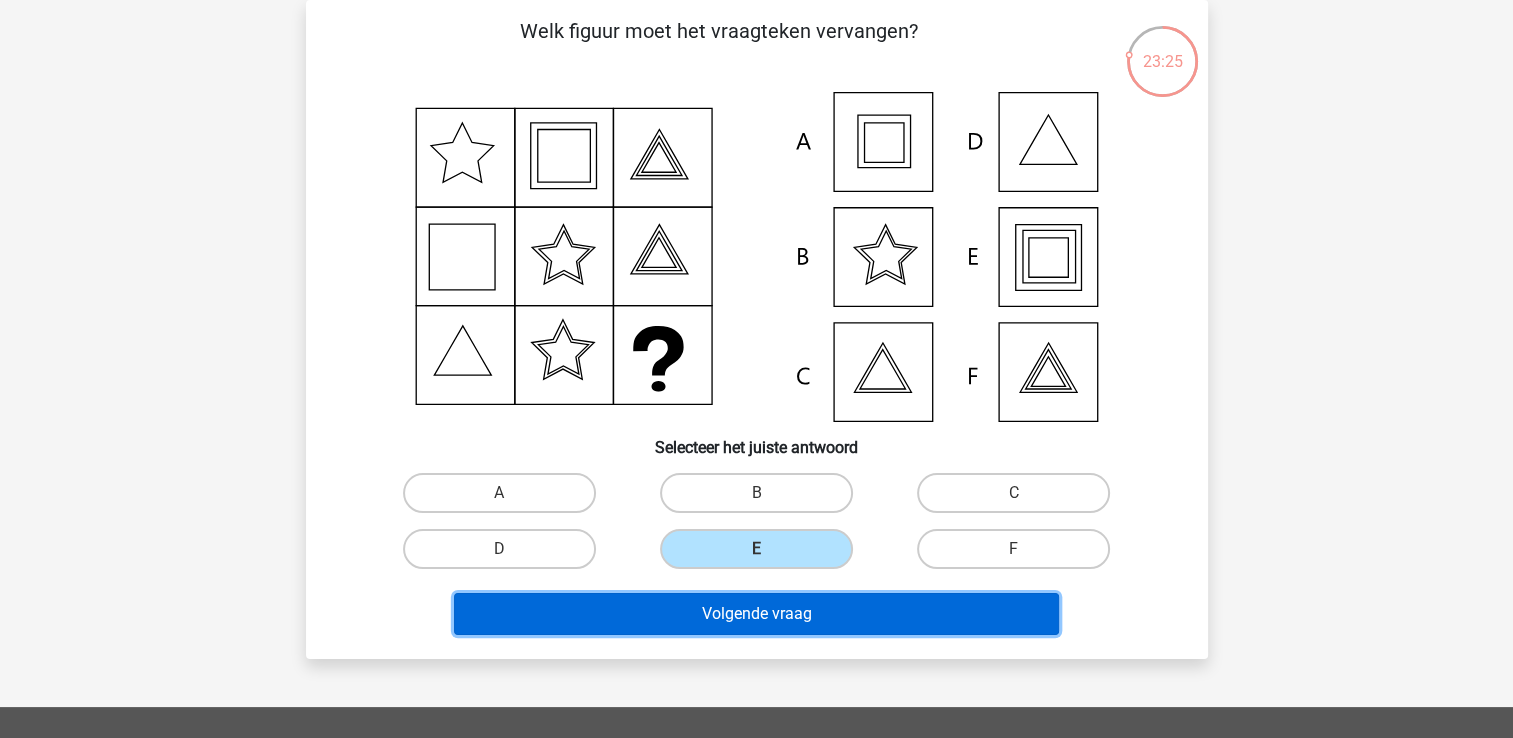 click on "Volgende vraag" at bounding box center [756, 614] 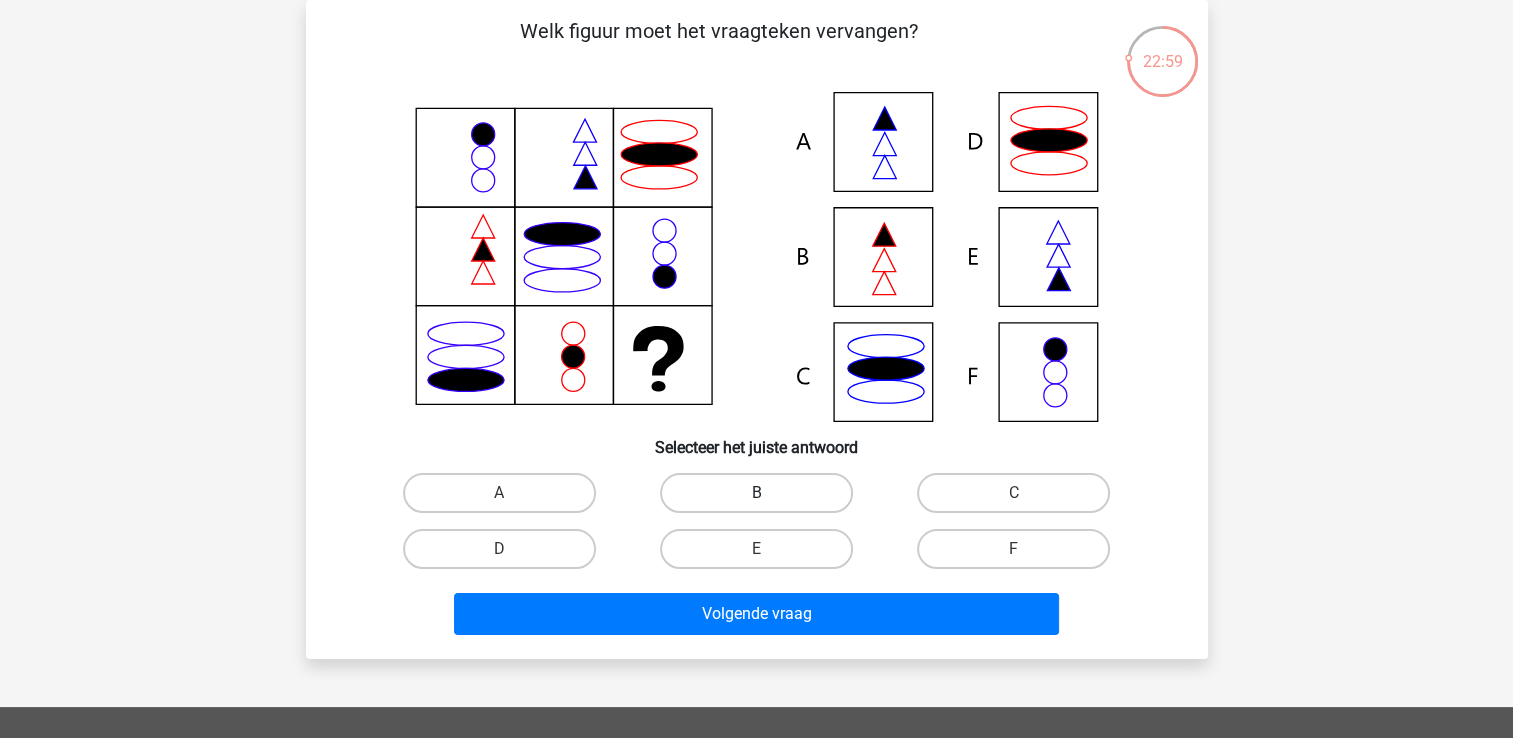 click on "B" at bounding box center (756, 493) 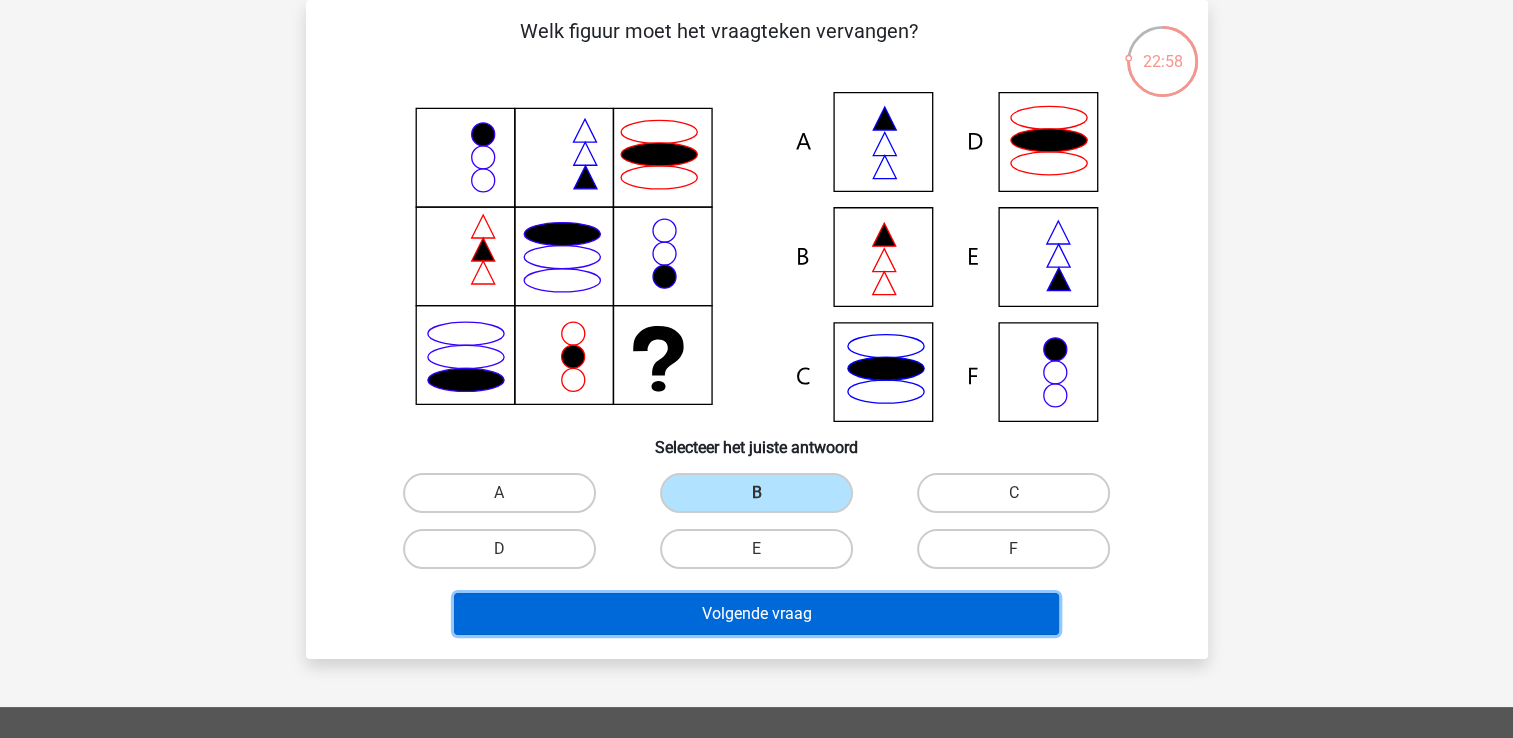 click on "Volgende vraag" at bounding box center (756, 614) 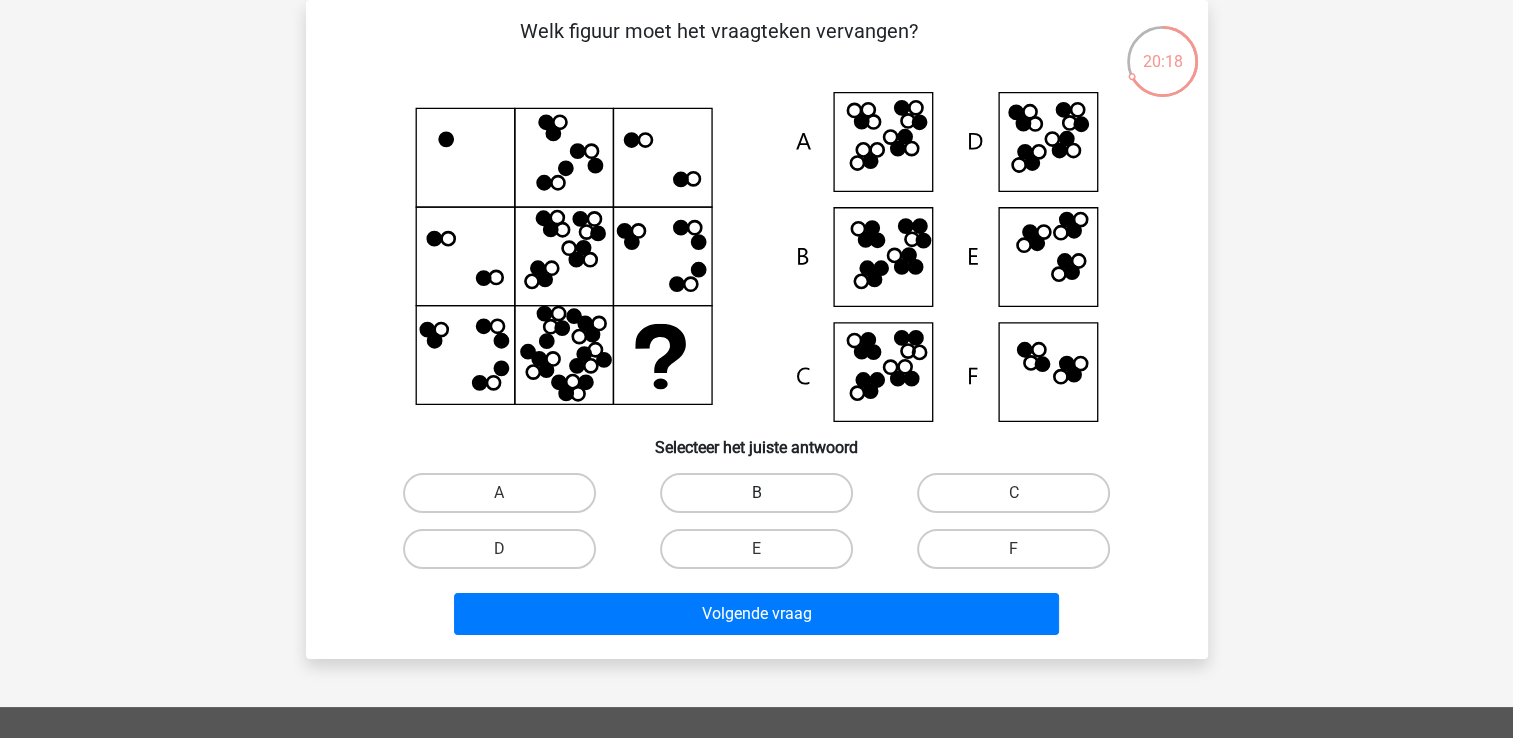 click on "B" at bounding box center [756, 493] 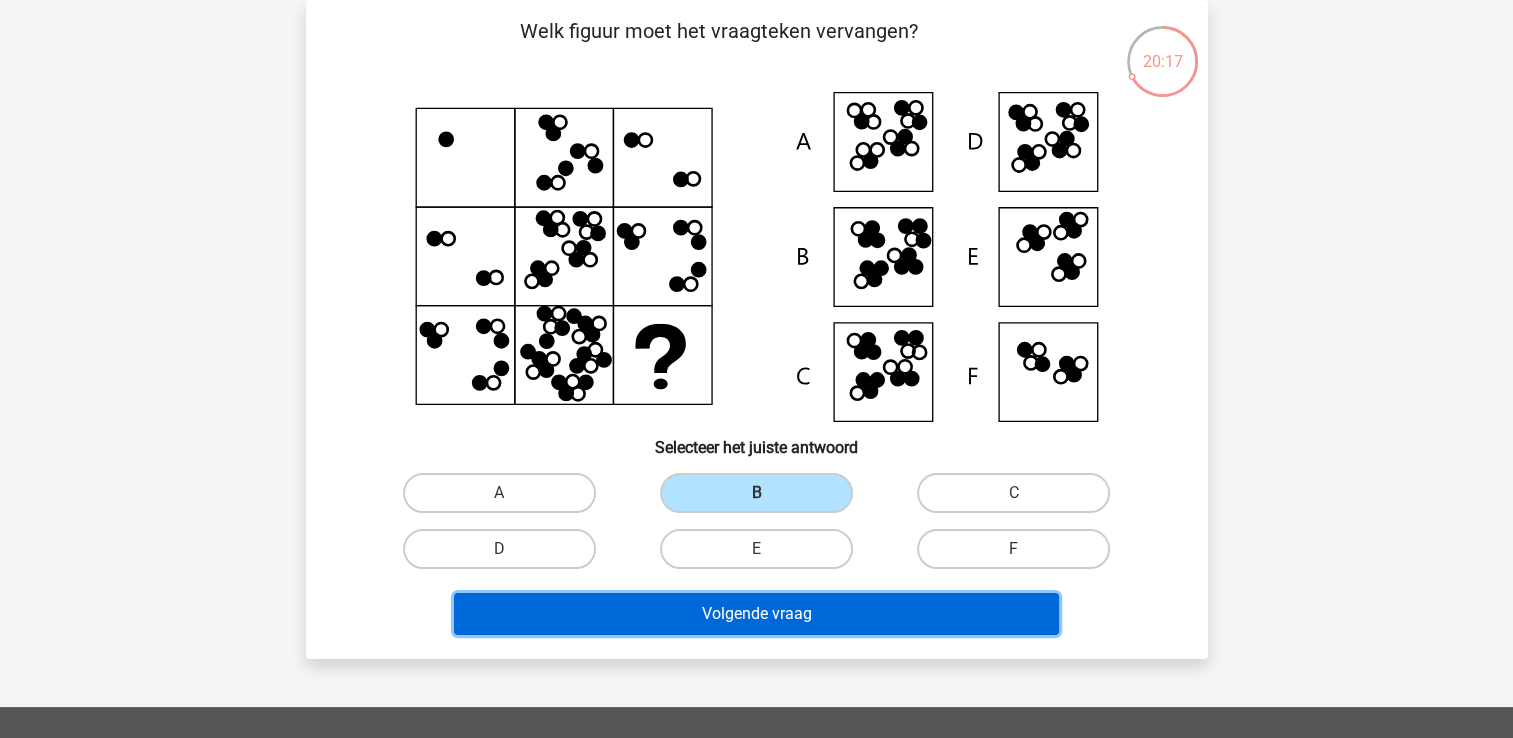 click on "Volgende vraag" at bounding box center (756, 614) 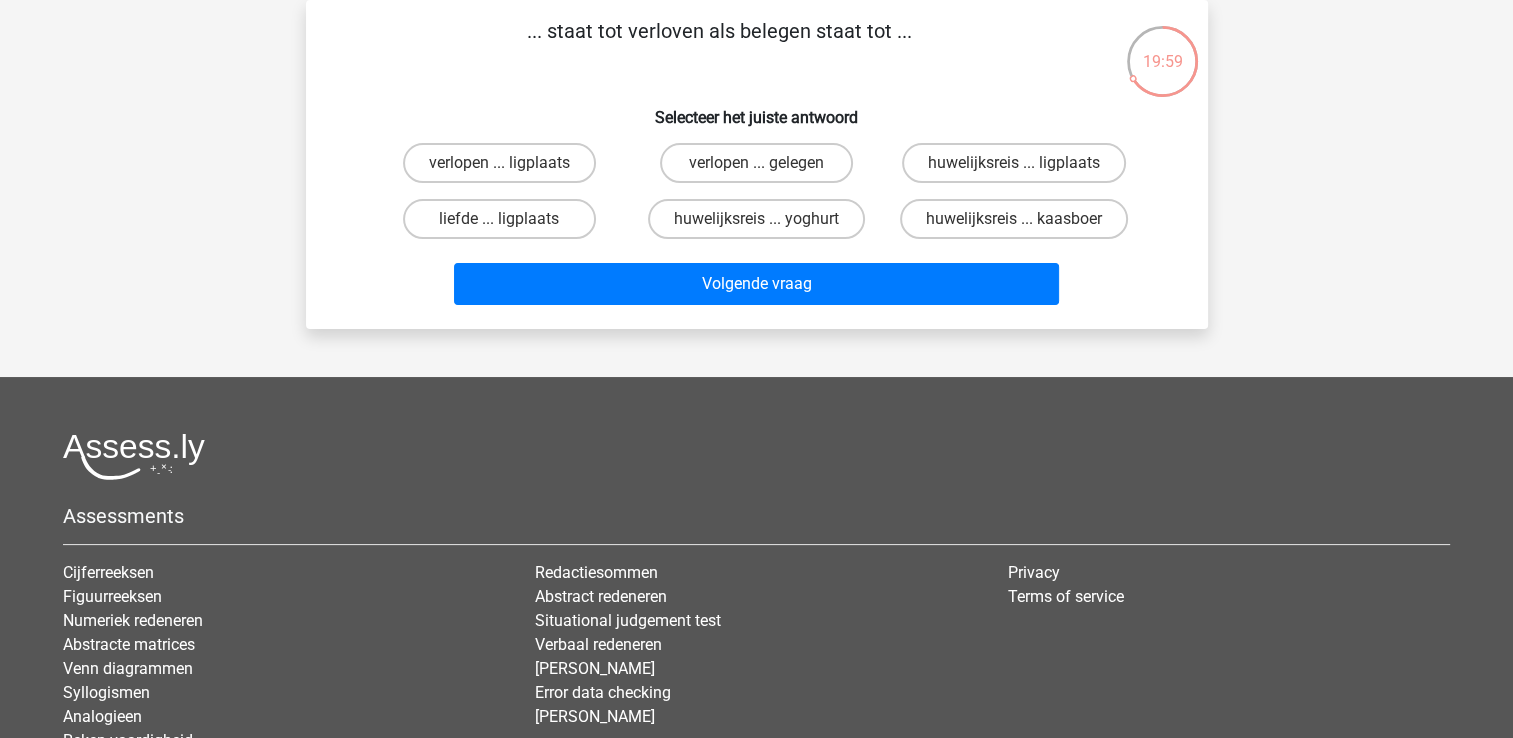 click on "verlopen ... gelegen" at bounding box center [762, 169] 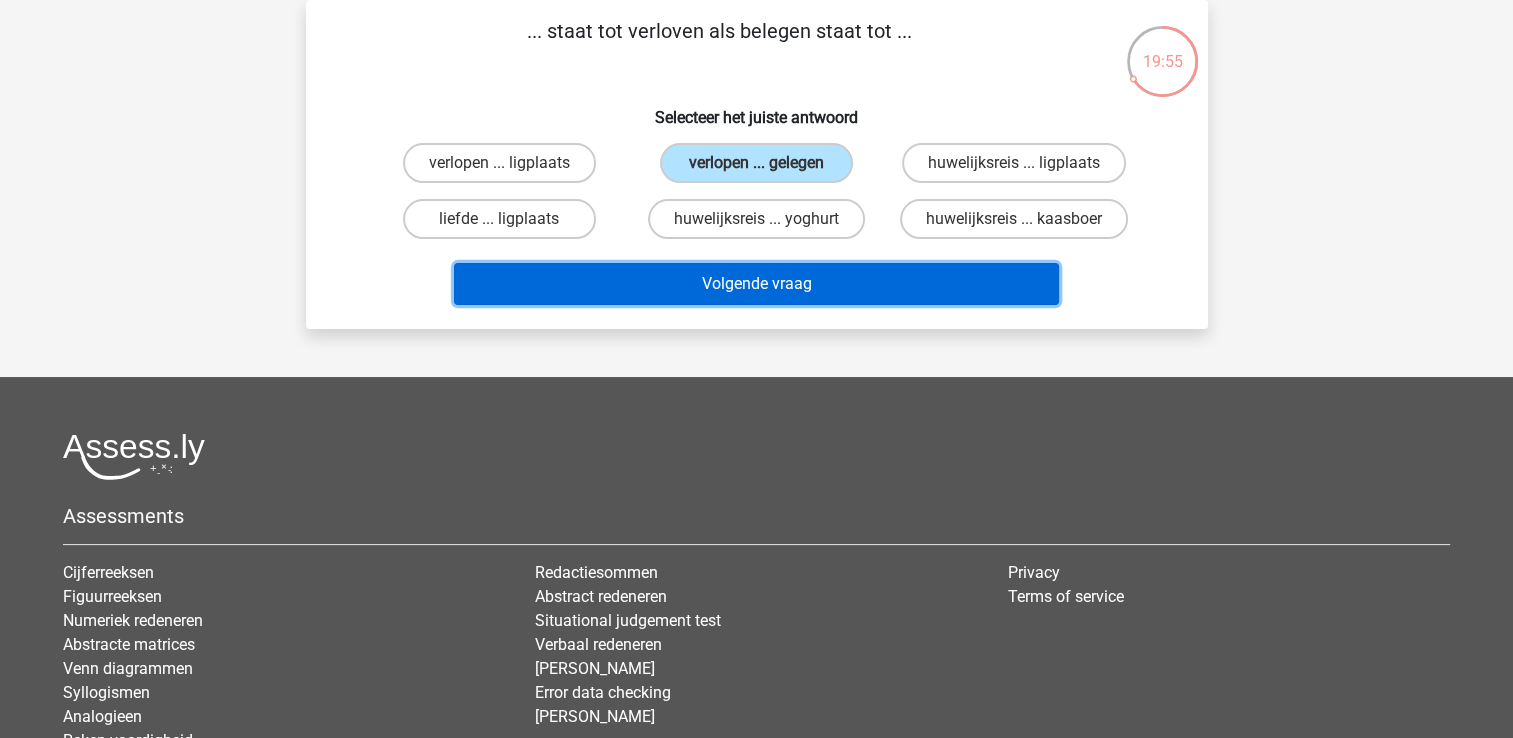 click on "Volgende vraag" at bounding box center (756, 284) 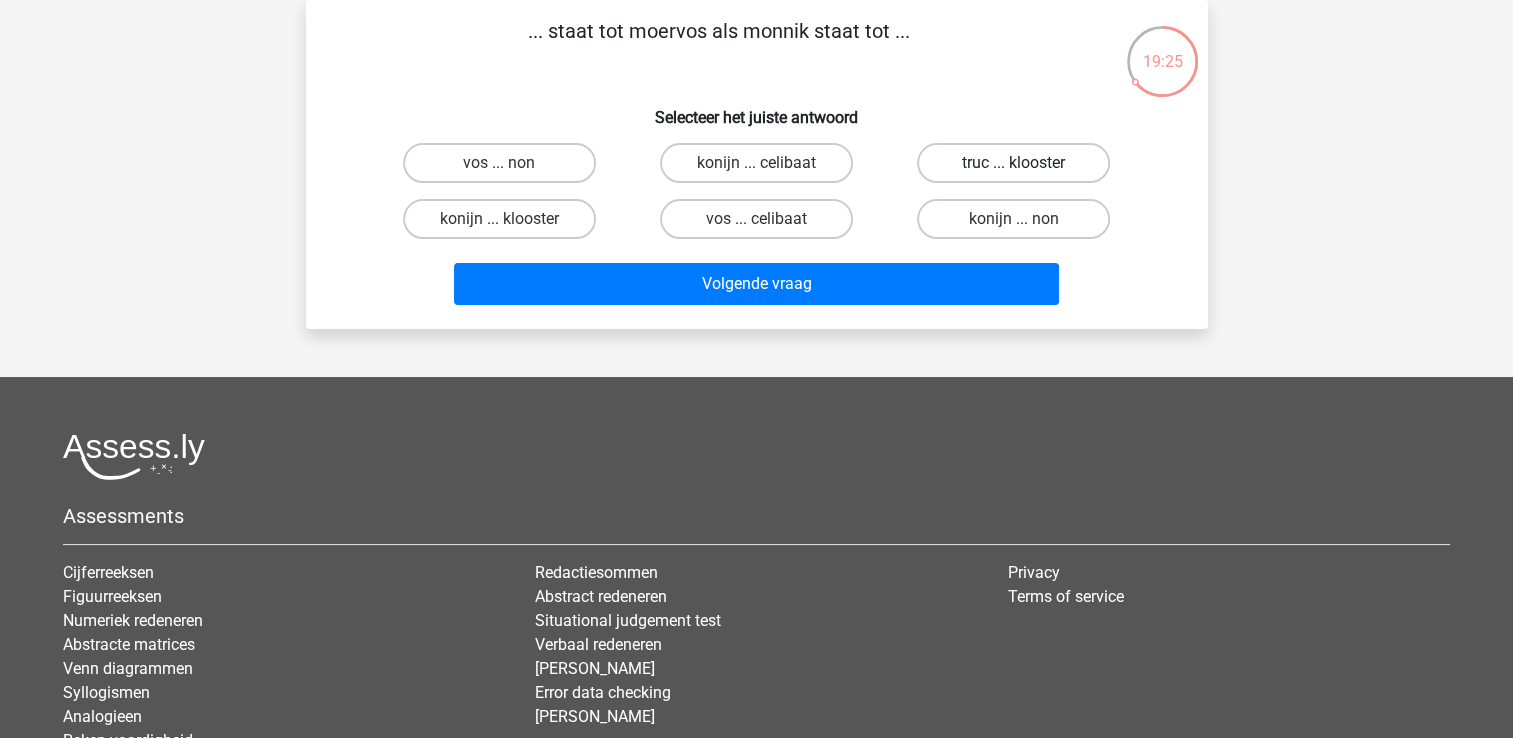 click on "truc ... klooster" at bounding box center (1013, 163) 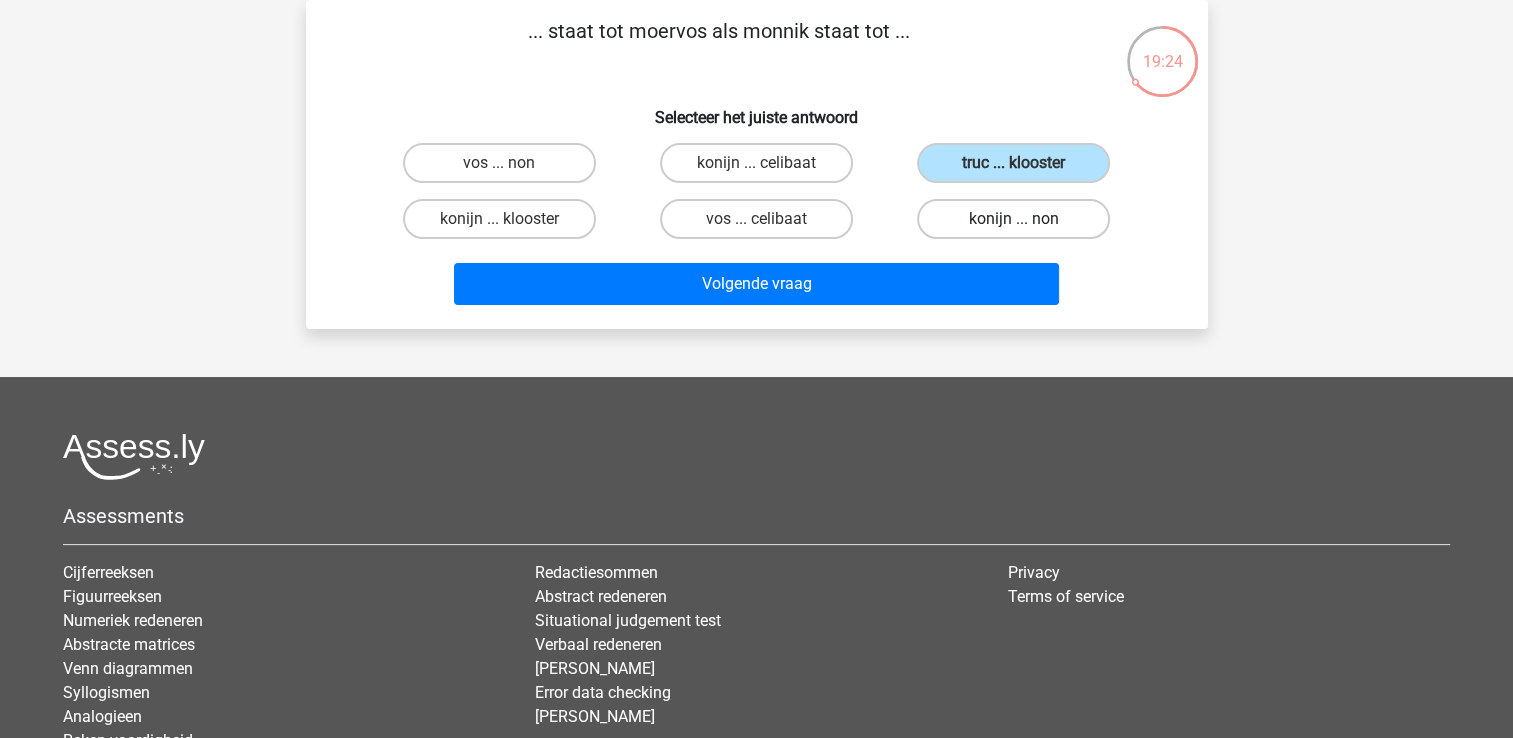 click on "konijn ... non" at bounding box center [1013, 219] 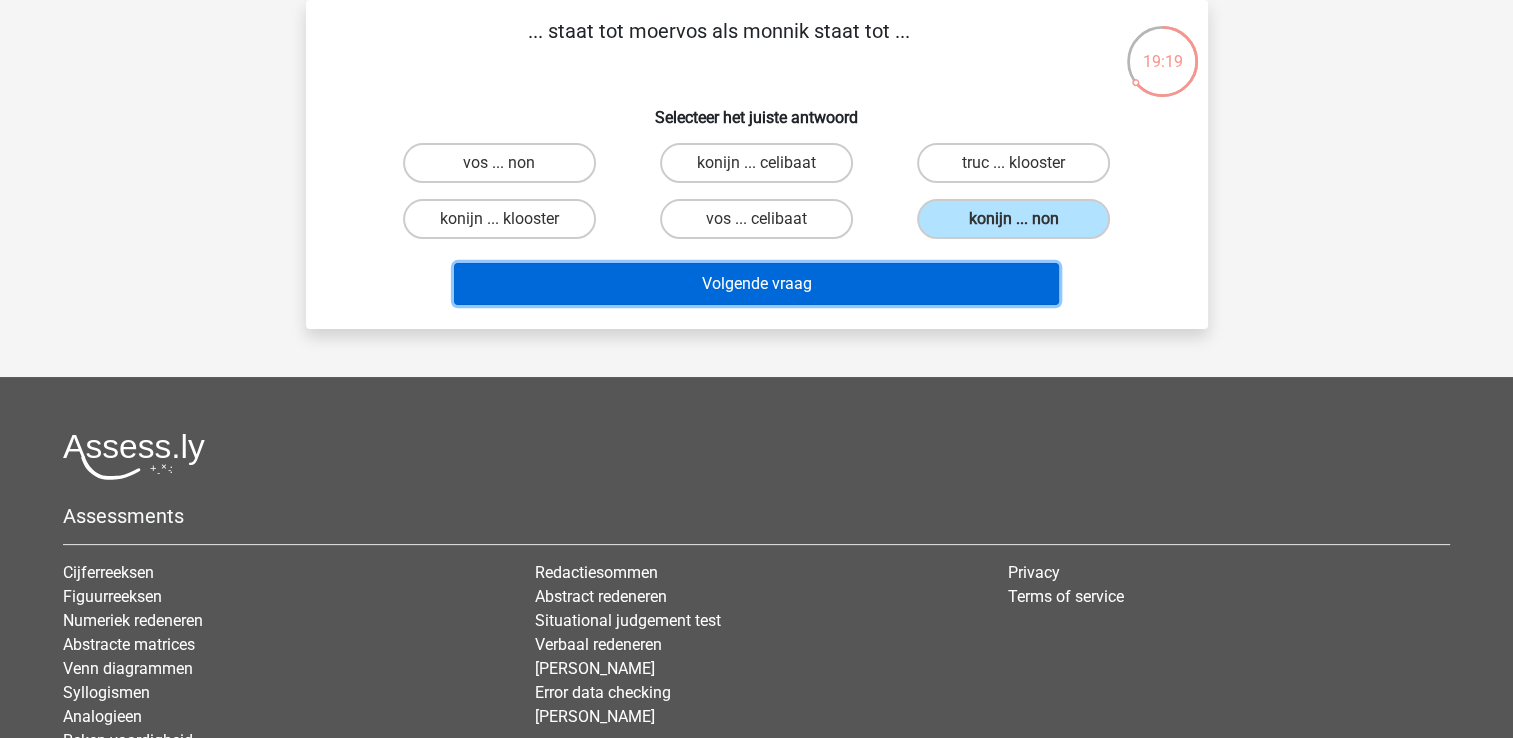 click on "Volgende vraag" at bounding box center (756, 284) 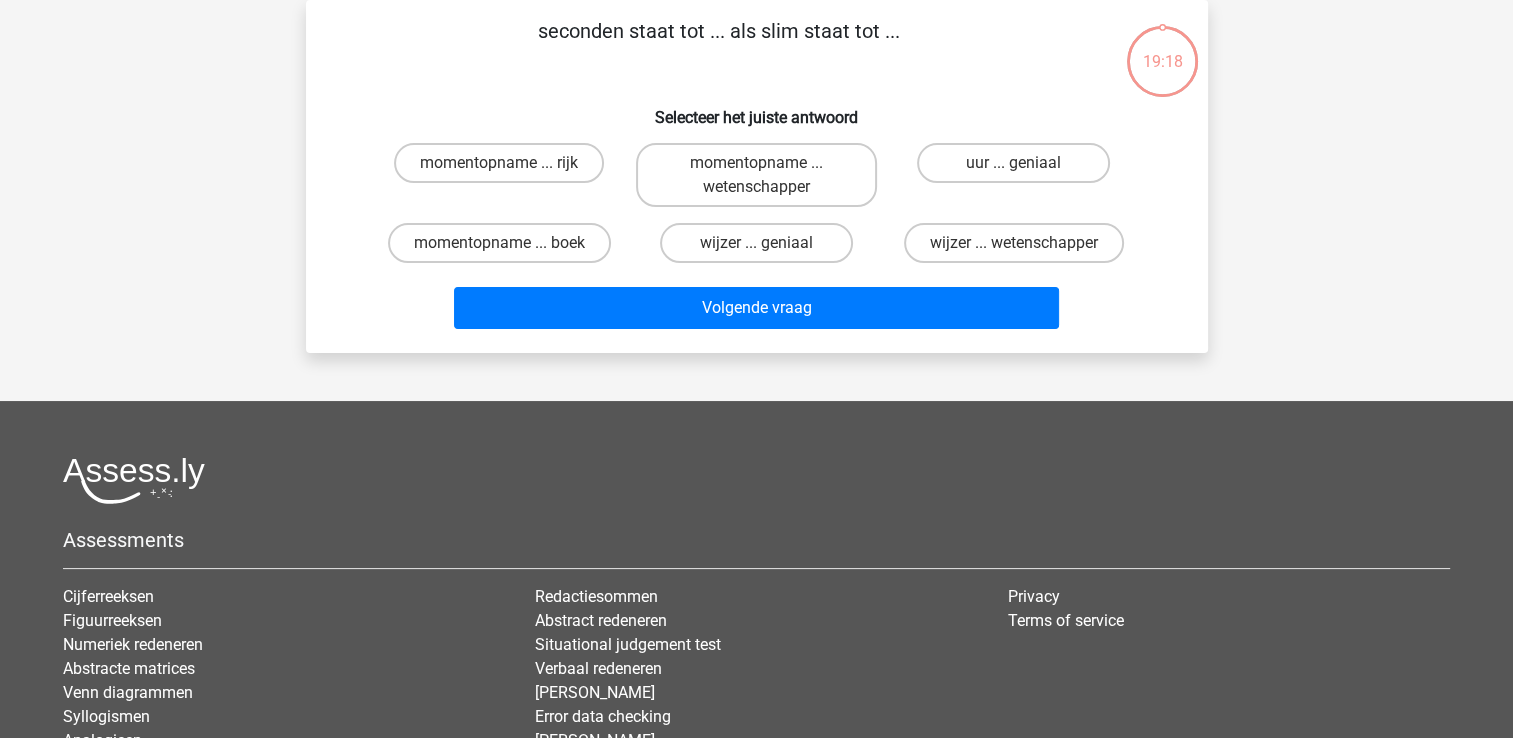 click on "Clarissa
clarissavanoijen@gmail.com" at bounding box center [756, 418] 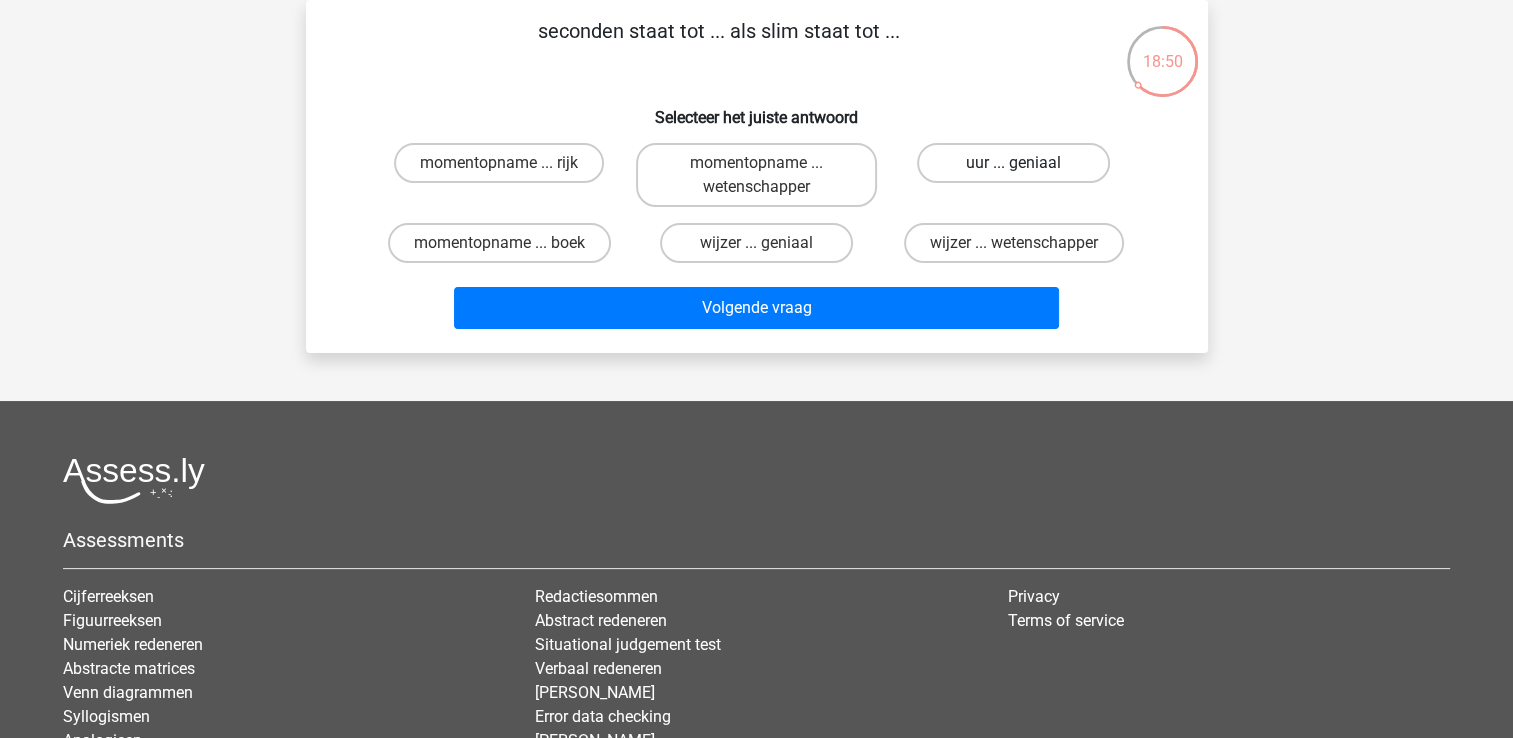 click on "uur ... geniaal" at bounding box center (1013, 163) 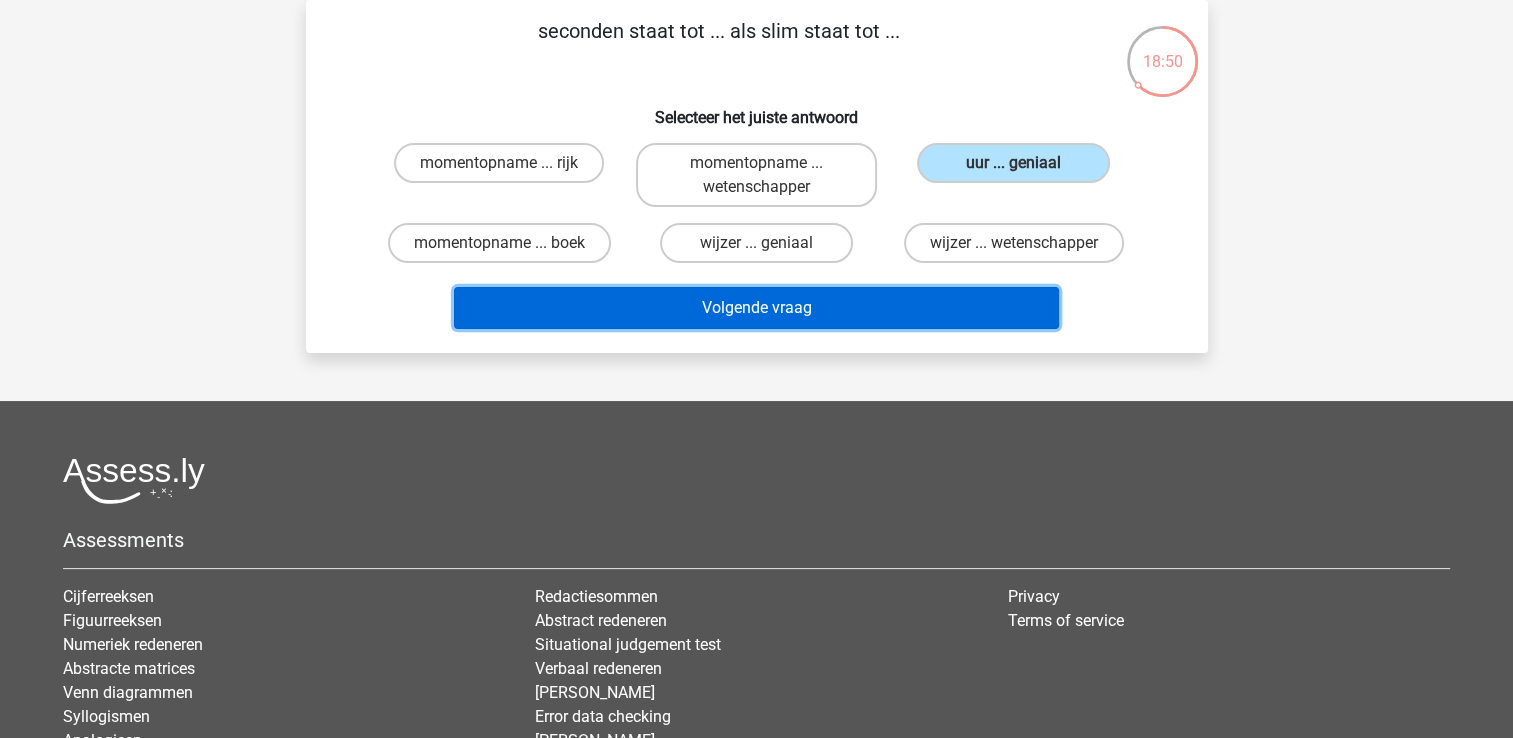 click on "Volgende vraag" at bounding box center [756, 308] 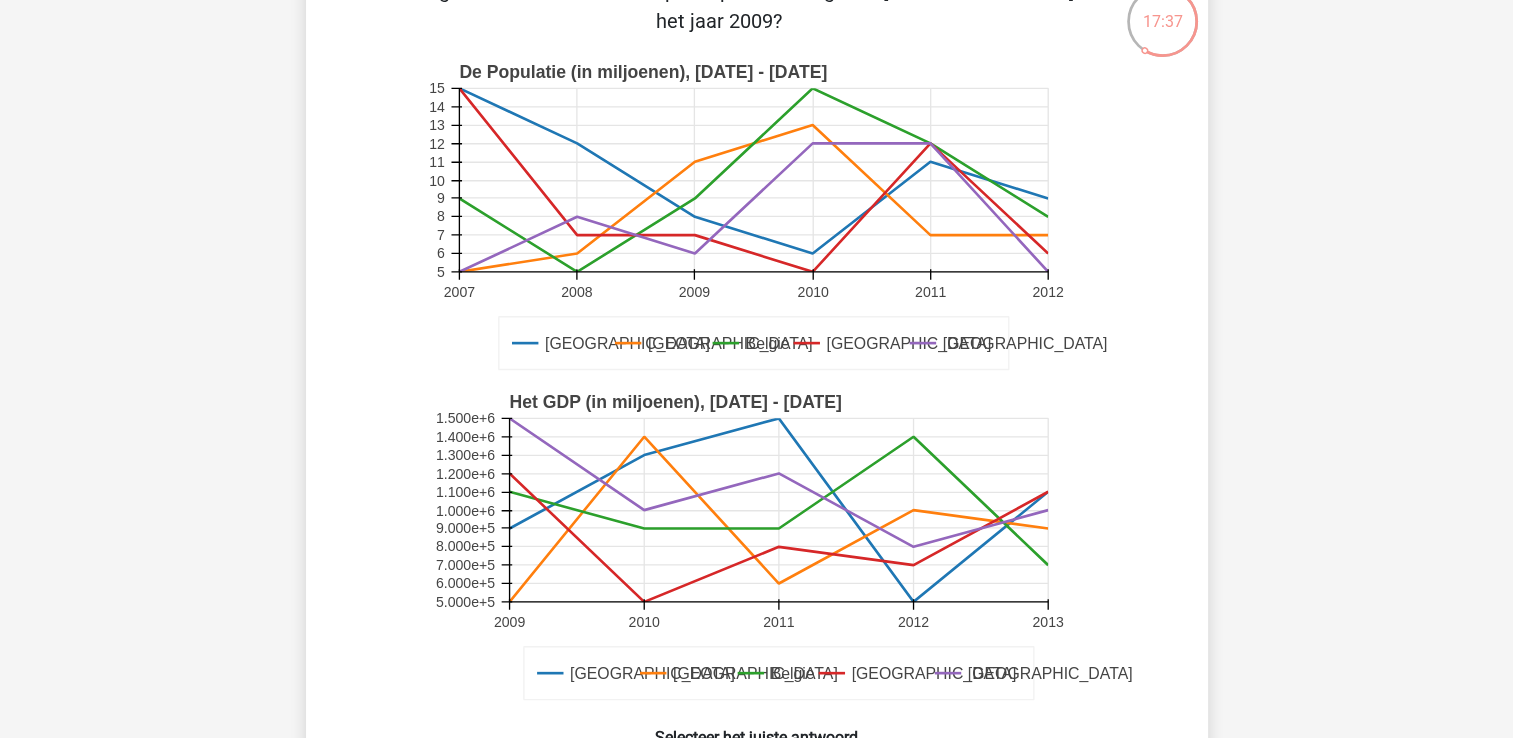scroll, scrollTop: 132, scrollLeft: 0, axis: vertical 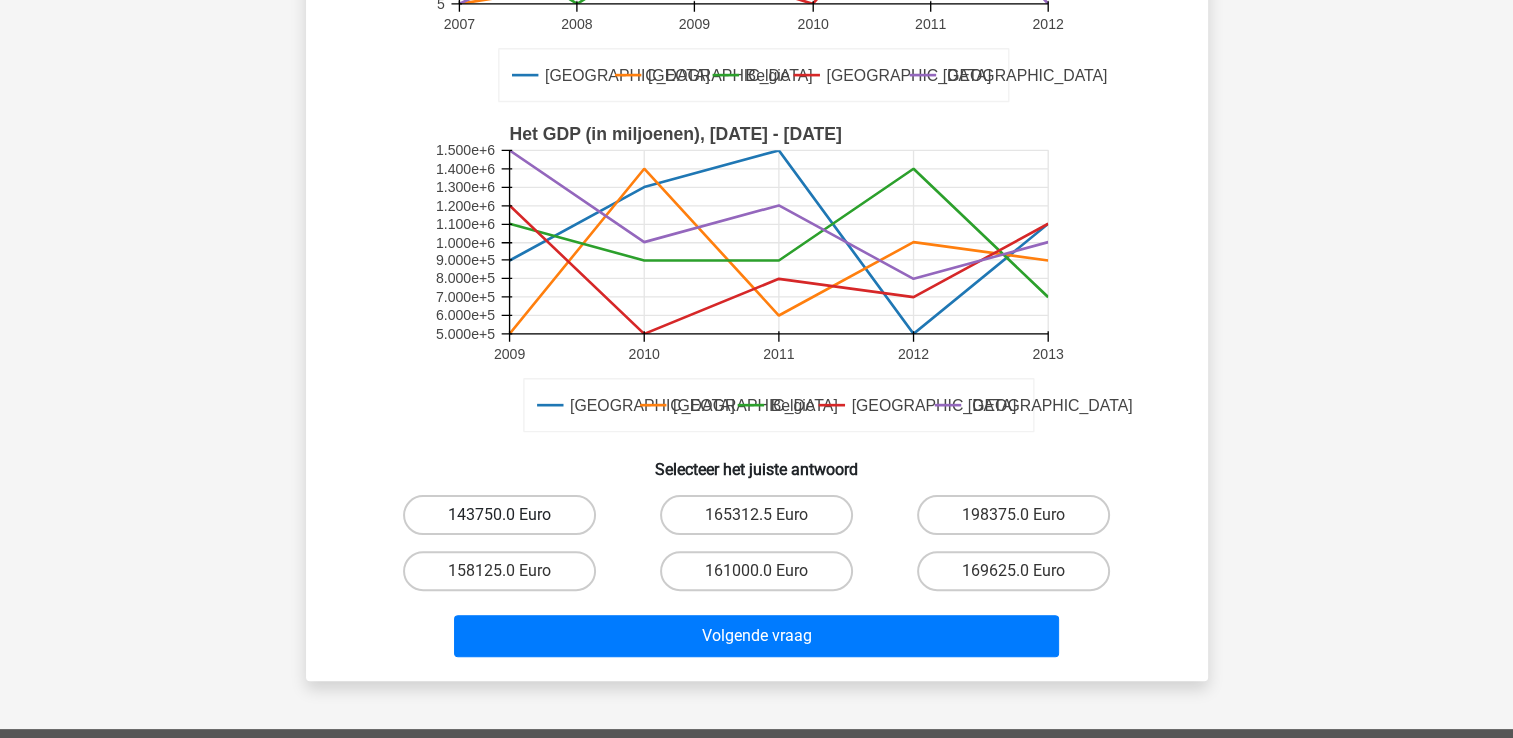 click on "143750.0 Euro" at bounding box center [499, 515] 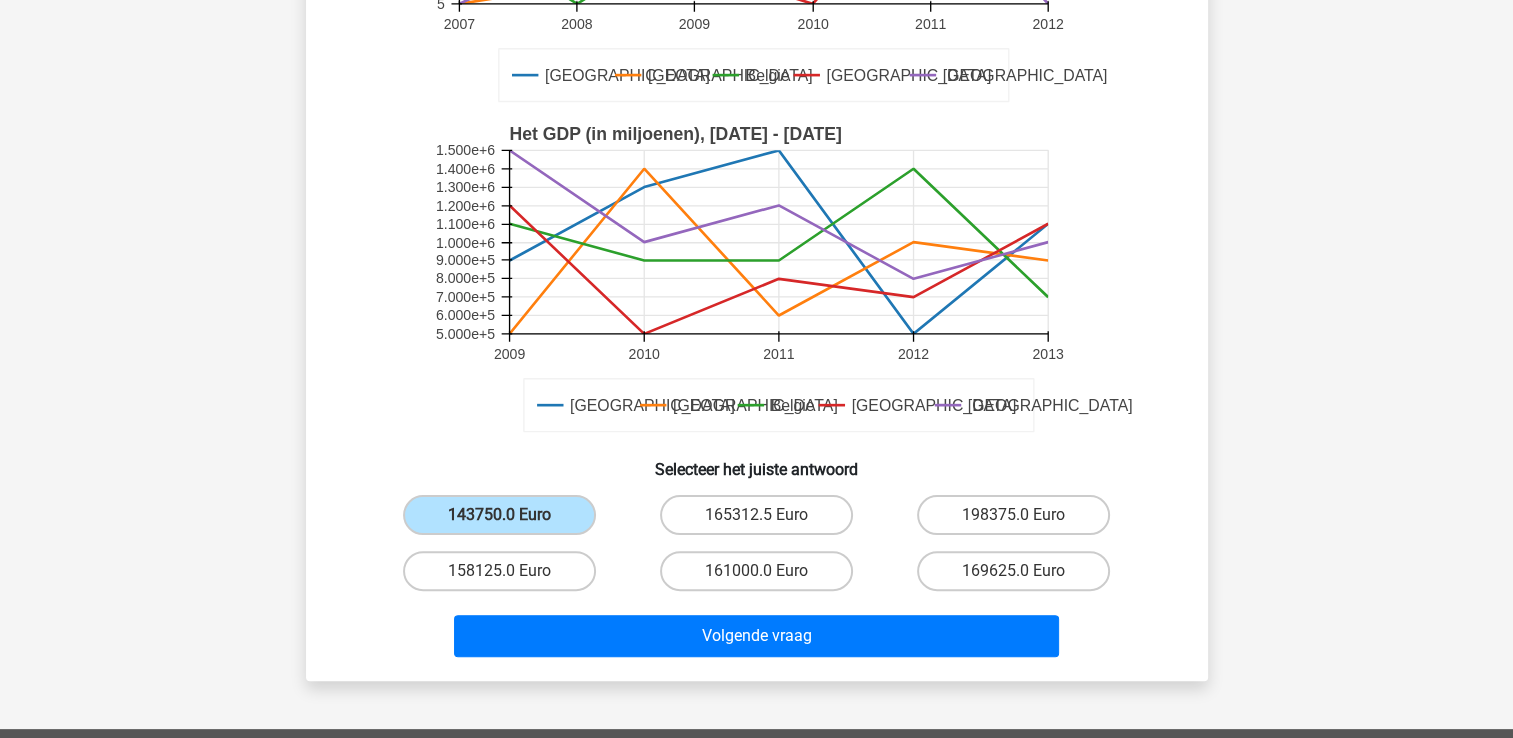 click on "Volgende vraag" at bounding box center (757, 632) 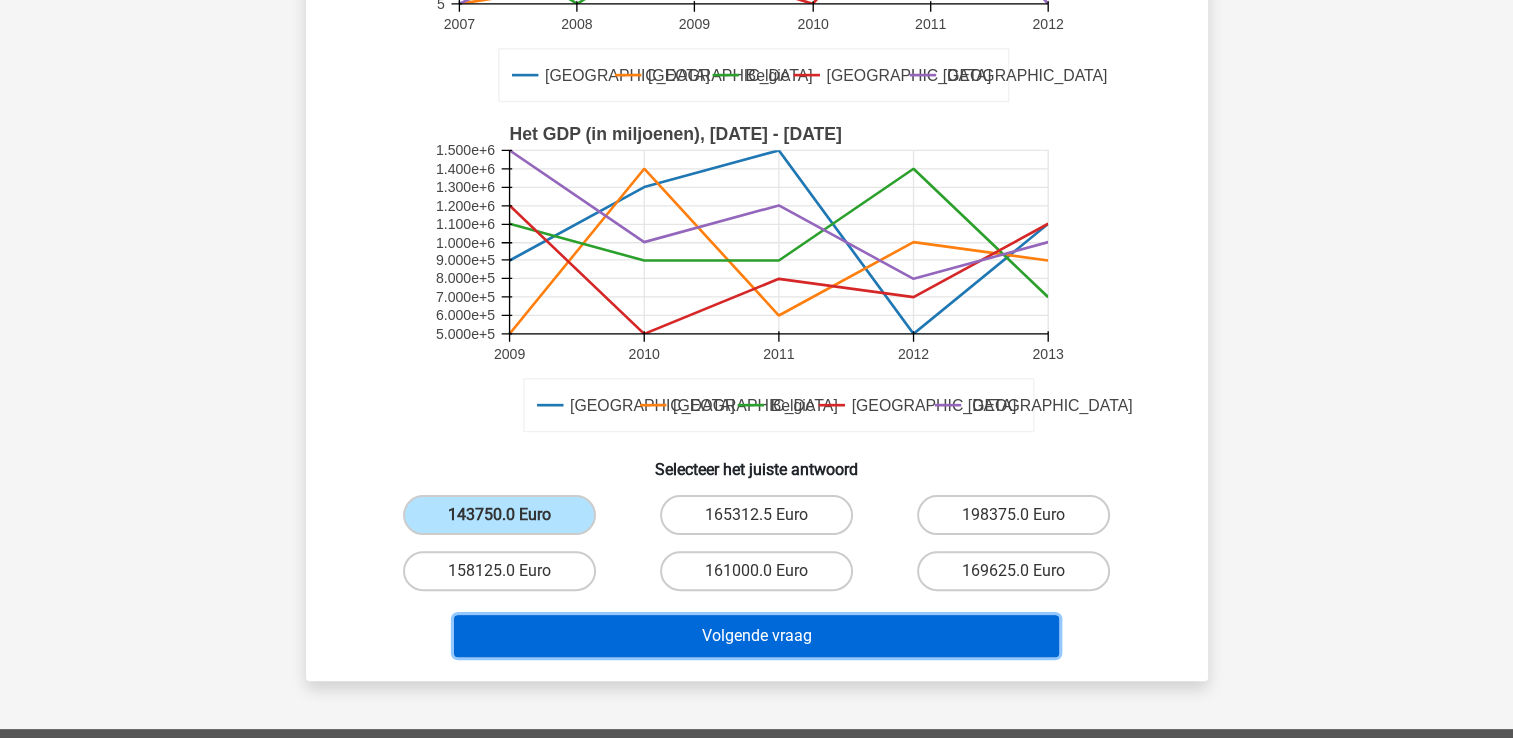 click on "Volgende vraag" at bounding box center [756, 636] 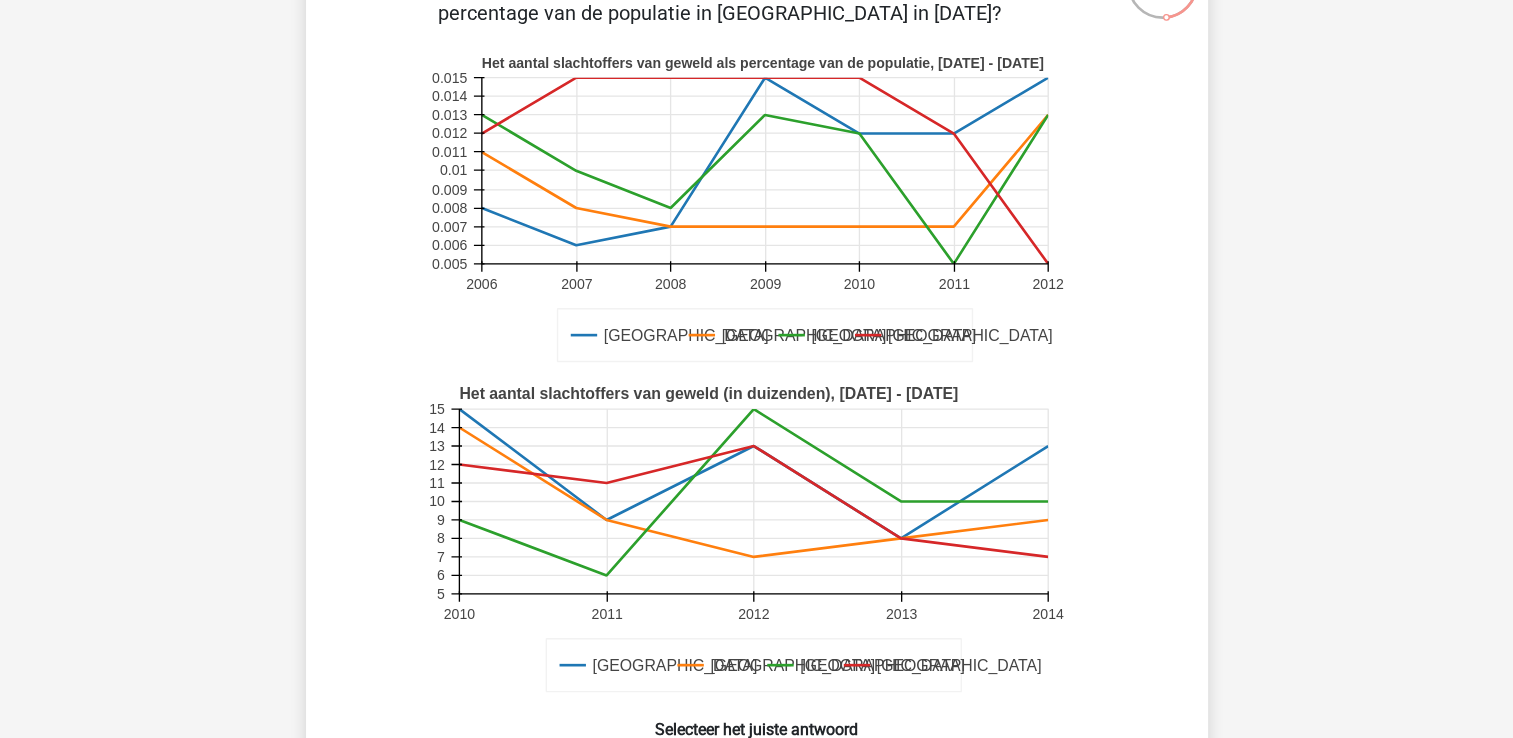 scroll, scrollTop: 172, scrollLeft: 0, axis: vertical 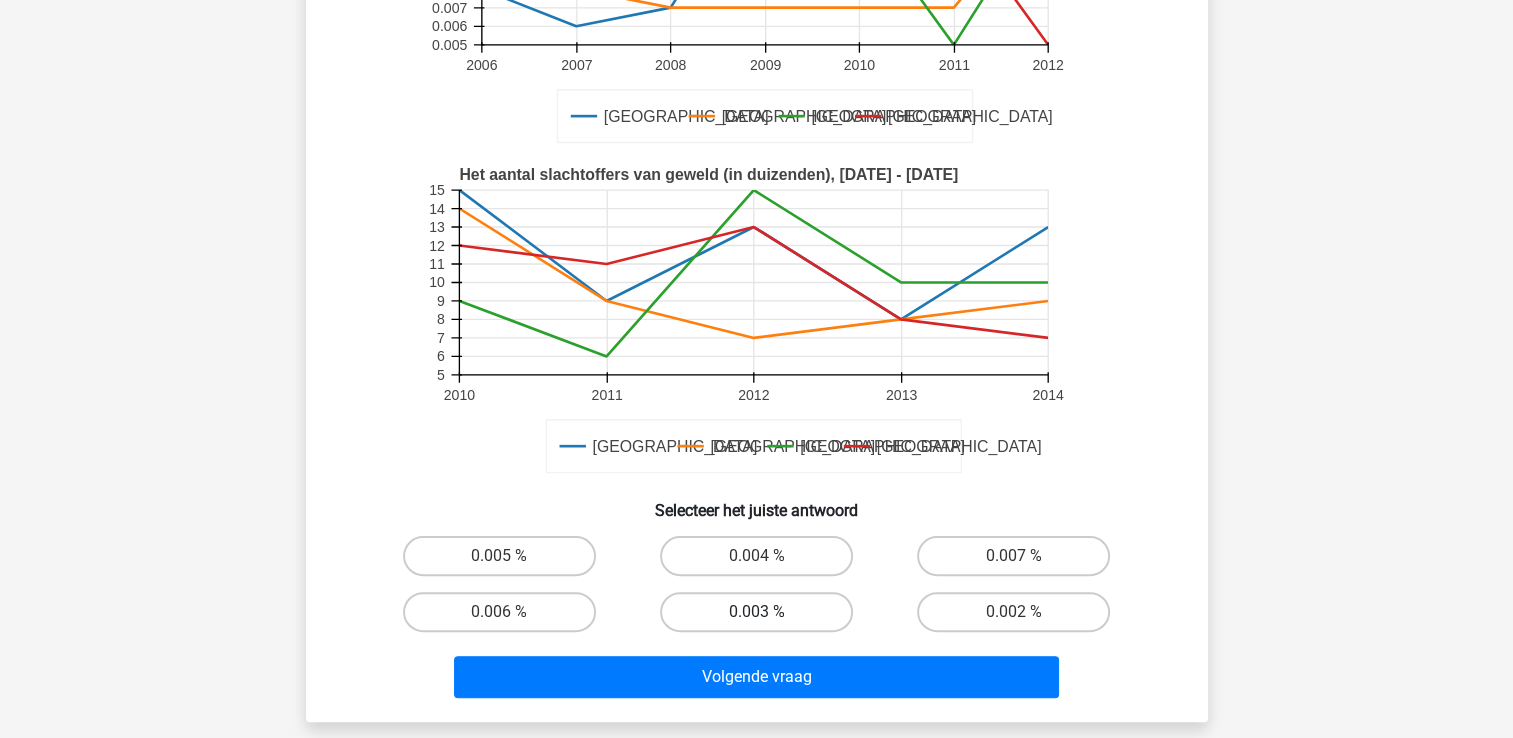 click on "0.003 %" at bounding box center [756, 612] 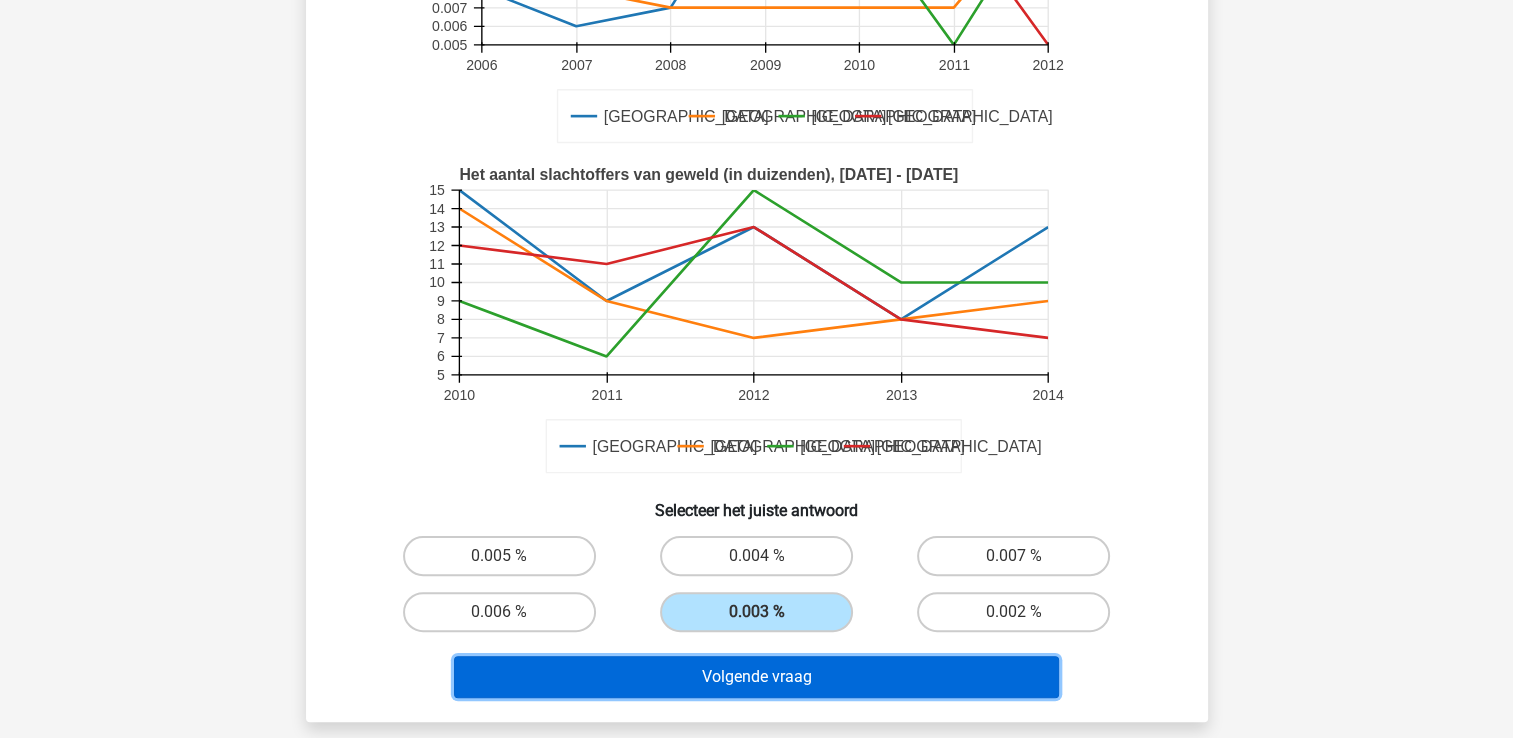 click on "Volgende vraag" at bounding box center [756, 677] 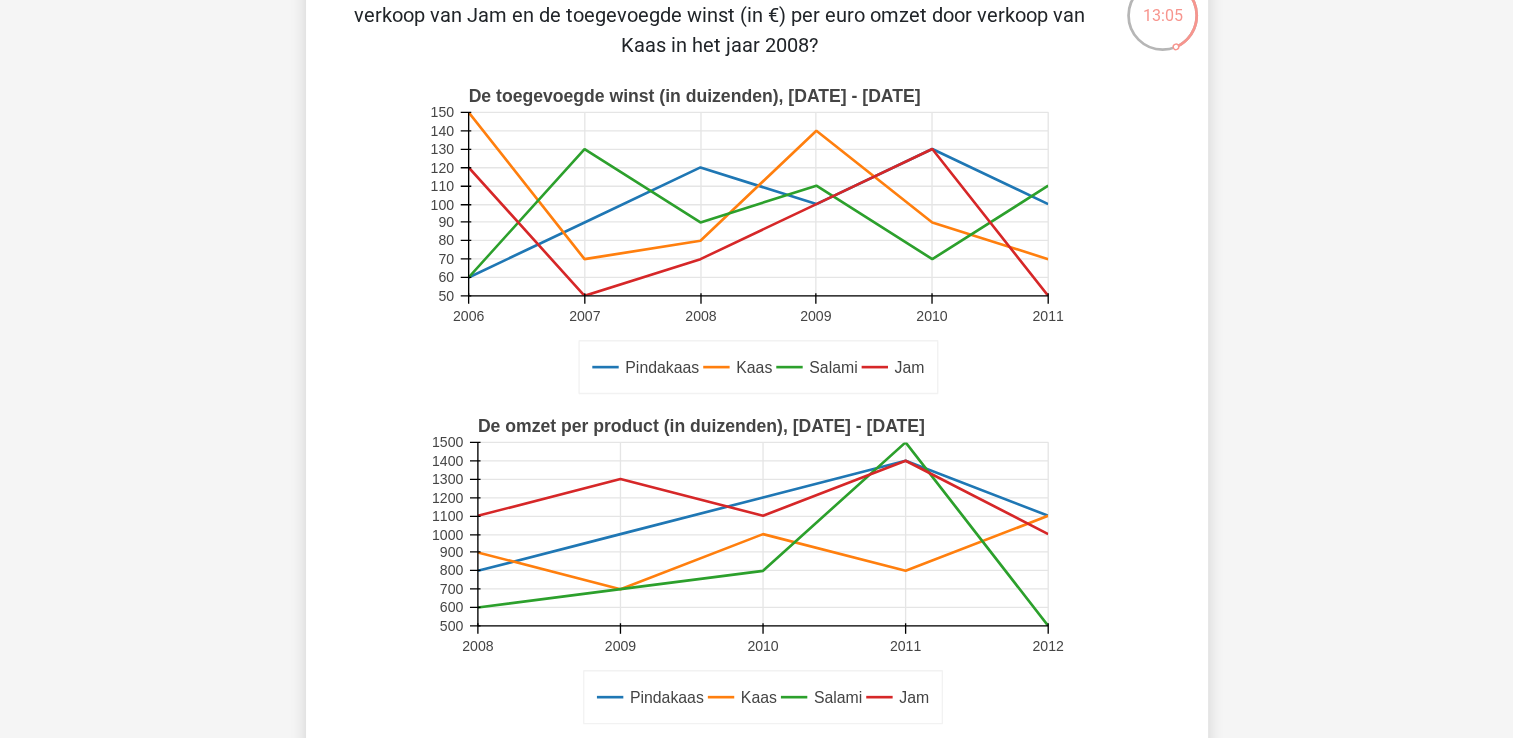 scroll, scrollTop: 12, scrollLeft: 0, axis: vertical 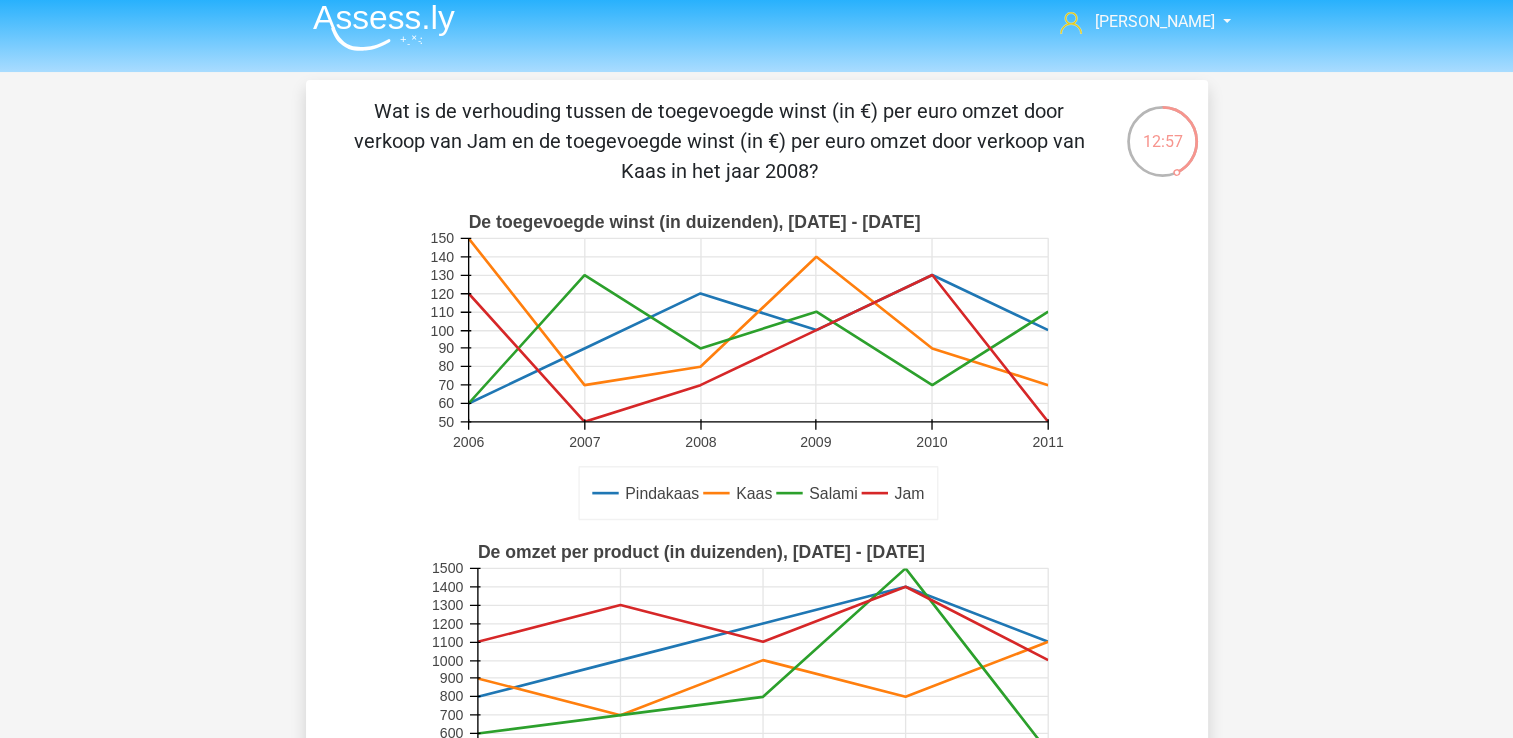 click 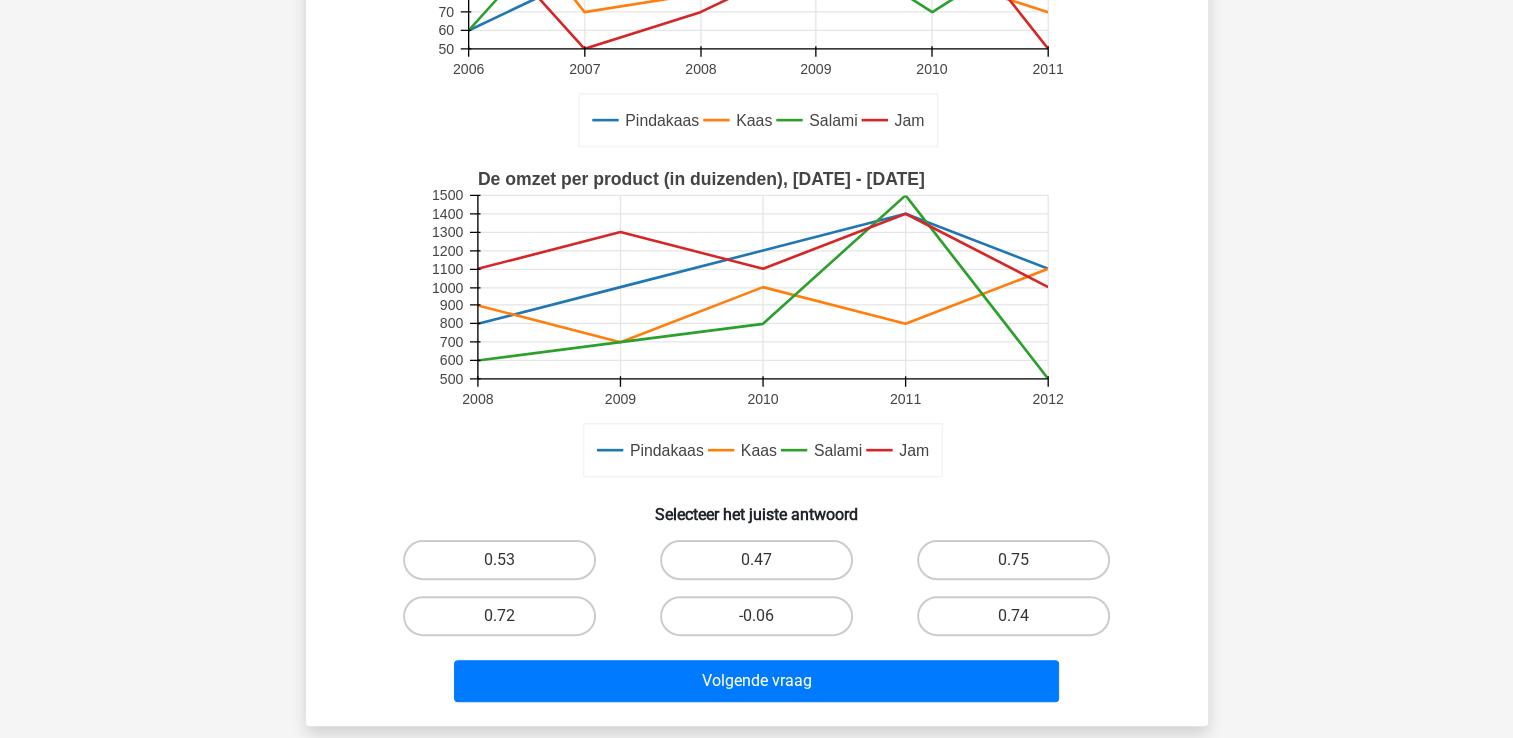 scroll, scrollTop: 387, scrollLeft: 0, axis: vertical 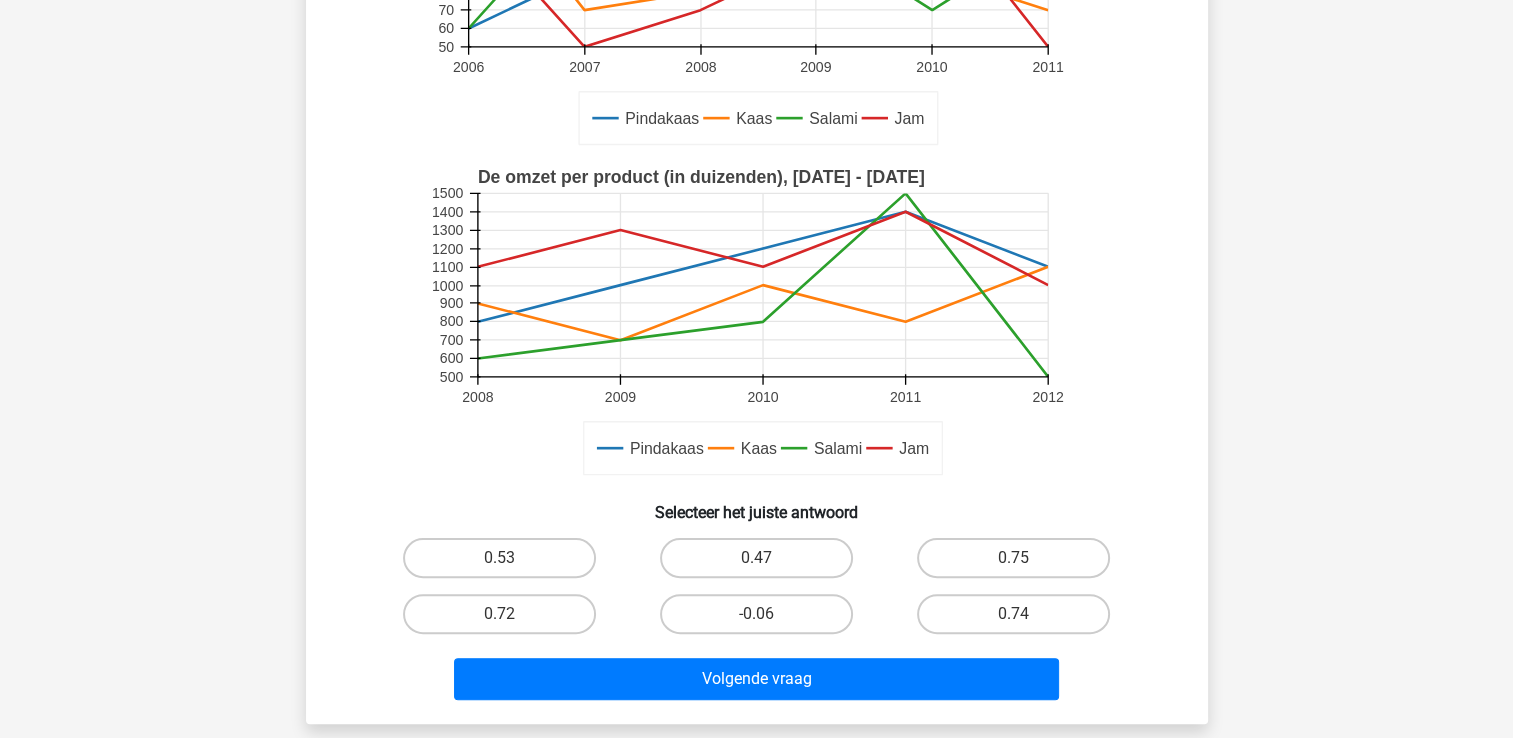 drag, startPoint x: 1497, startPoint y: 458, endPoint x: 1500, endPoint y: 322, distance: 136.03308 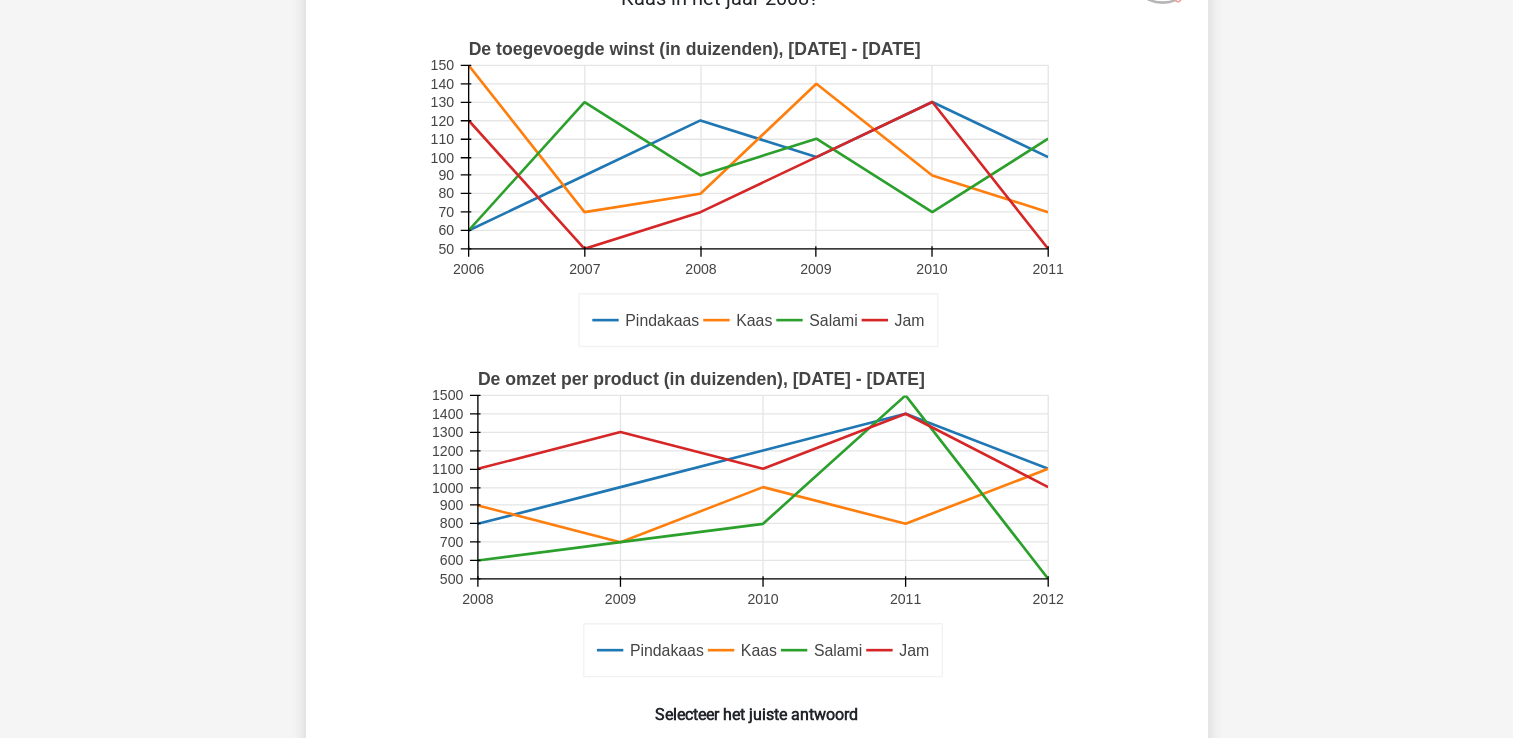 scroll, scrollTop: 0, scrollLeft: 0, axis: both 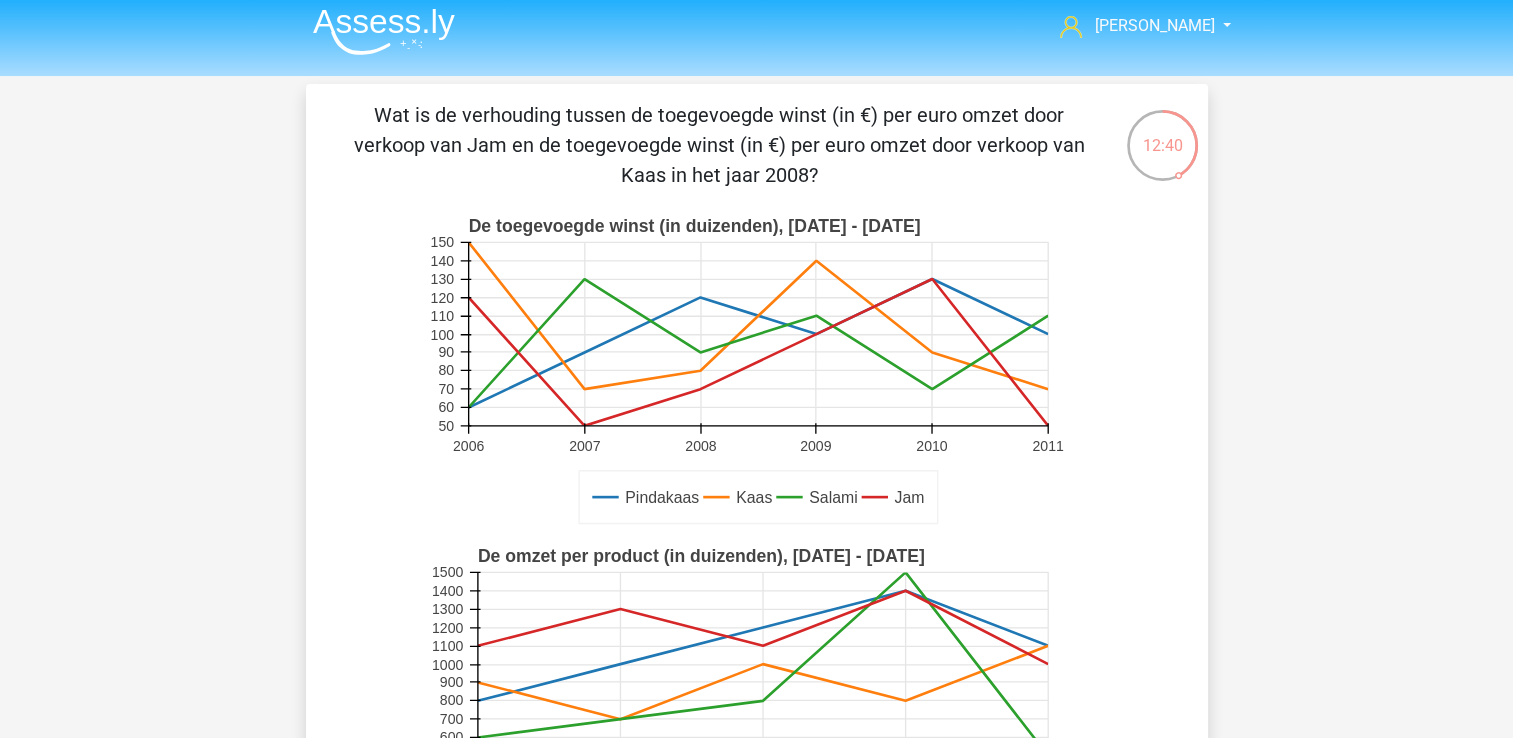 click on "Clarissa
clarissavanoijen@gmail.com" at bounding box center (756, 835) 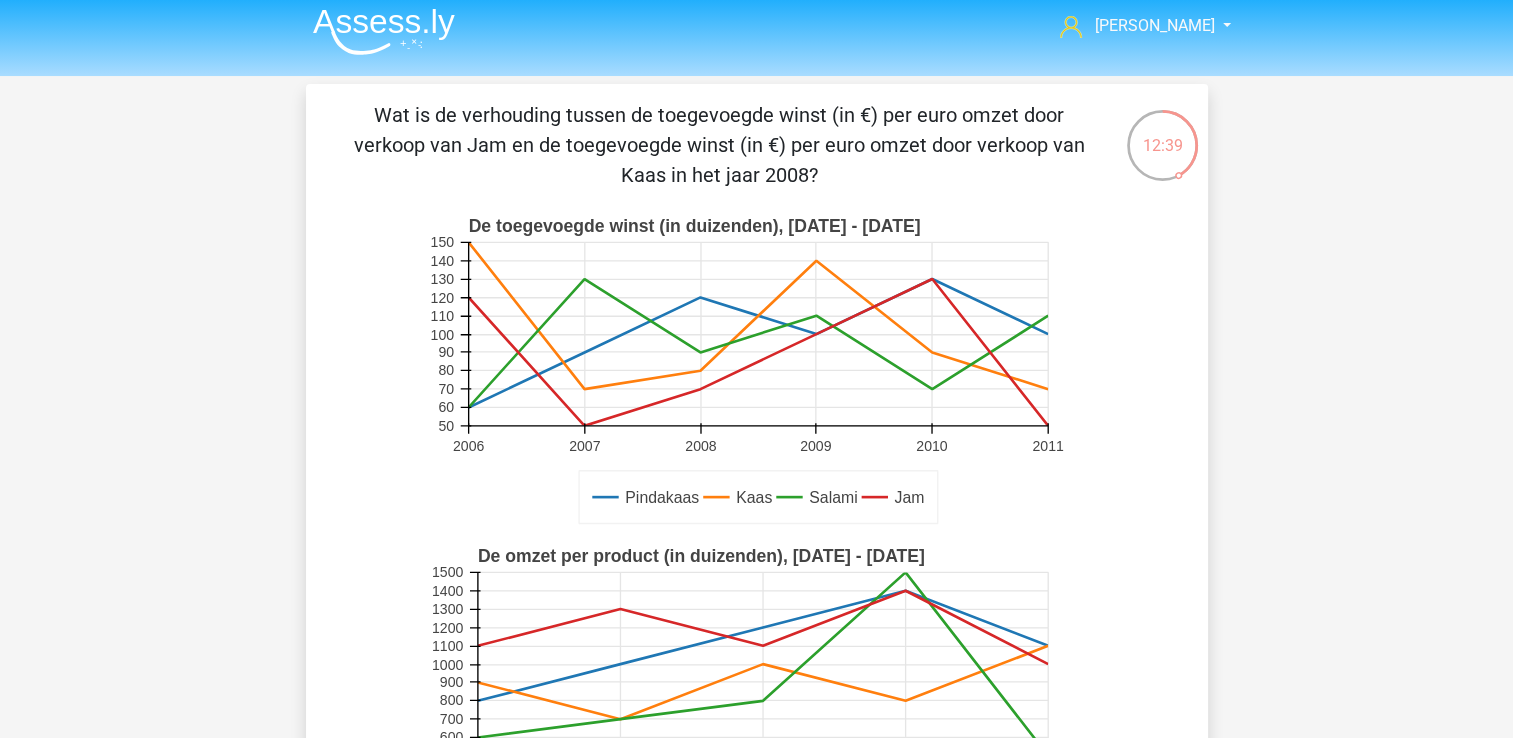 click on "Clarissa
clarissavanoijen@gmail.com" at bounding box center (756, 835) 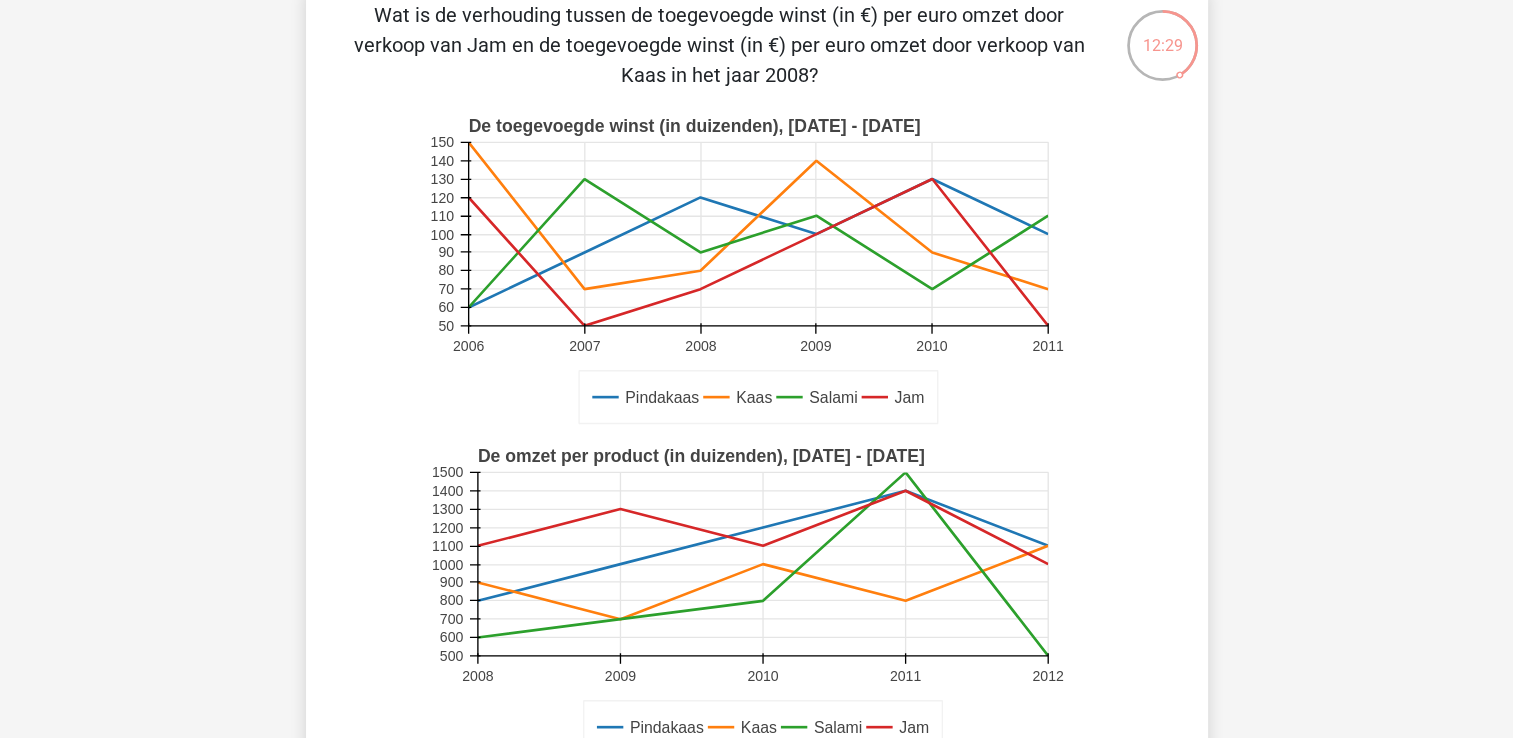 scroll, scrollTop: 110, scrollLeft: 0, axis: vertical 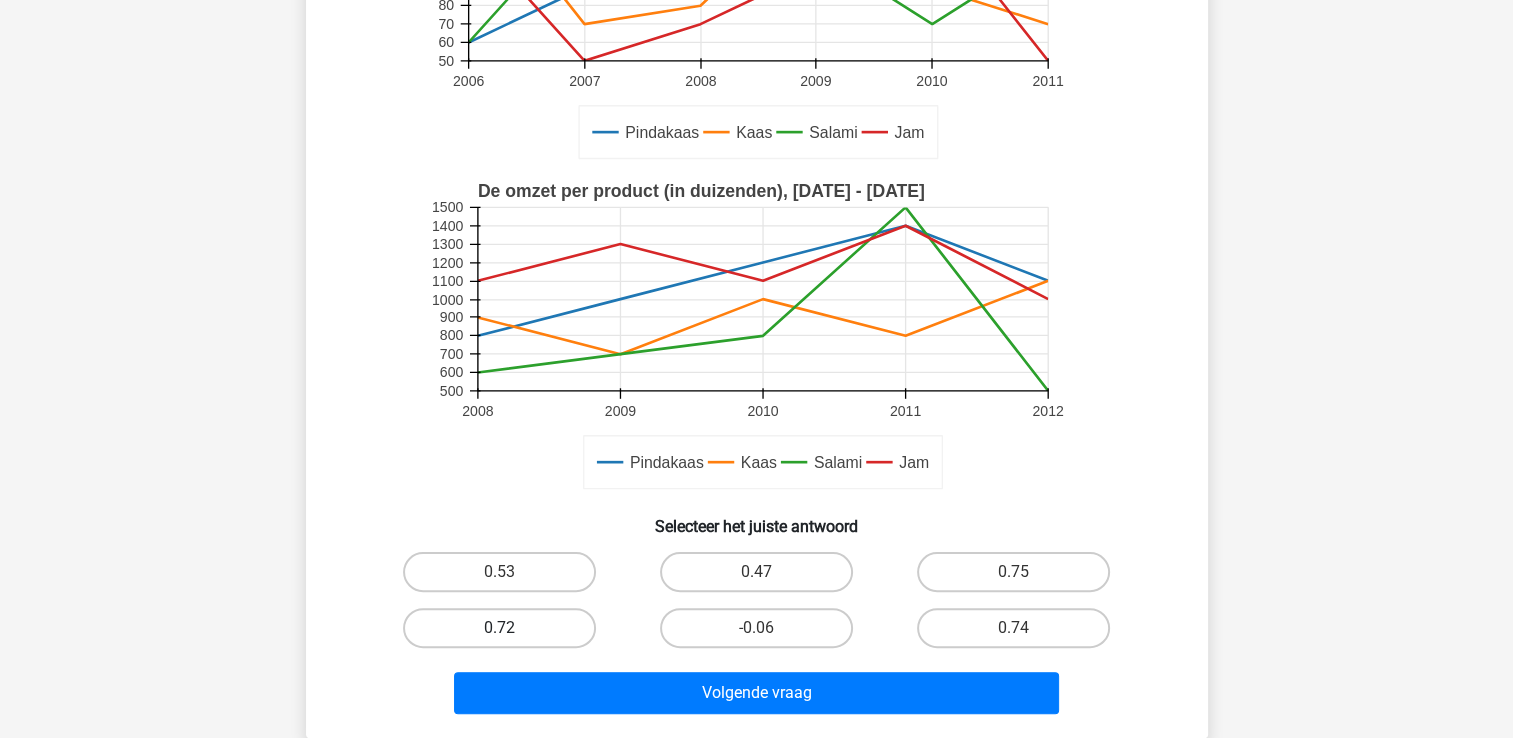 click on "0.72" at bounding box center (499, 628) 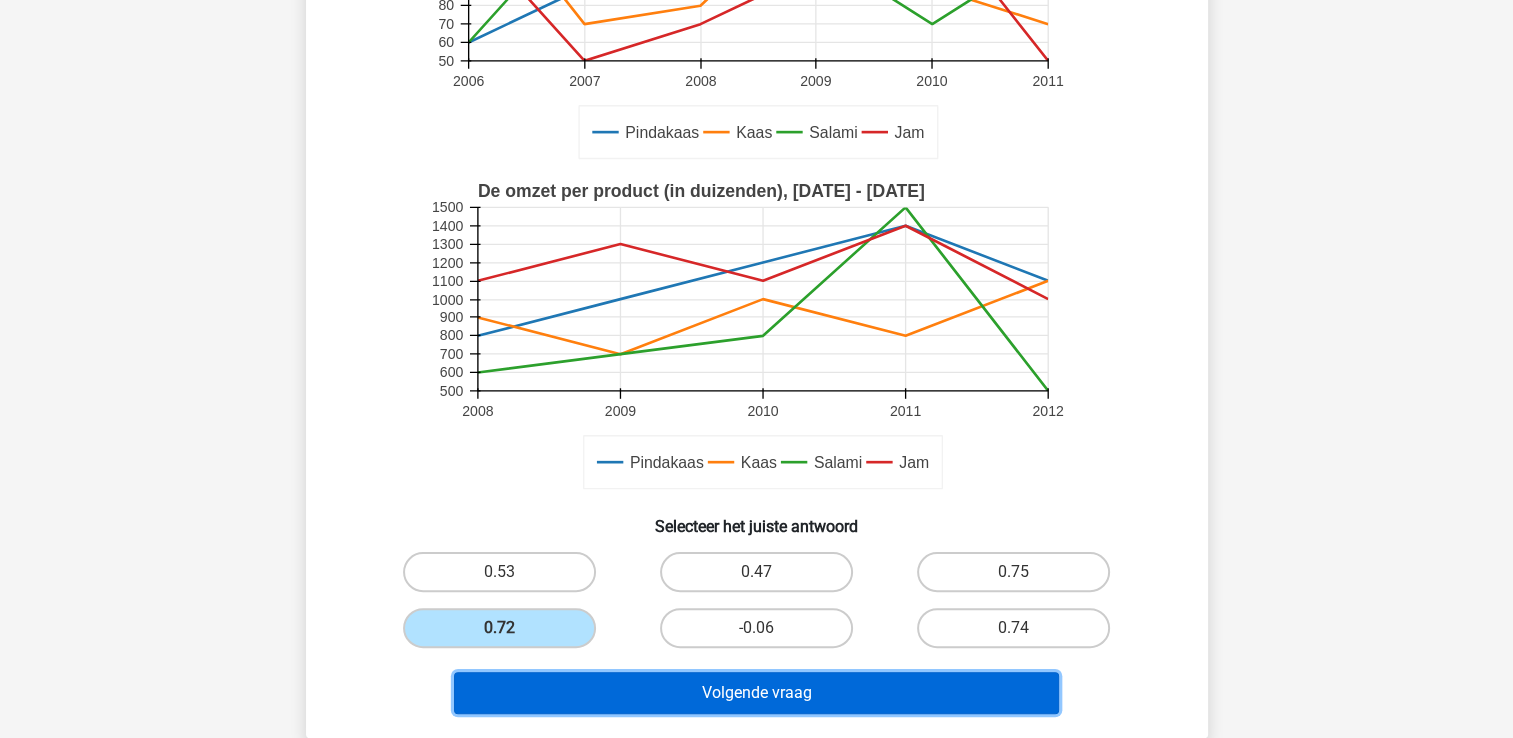 click on "Volgende vraag" at bounding box center [756, 693] 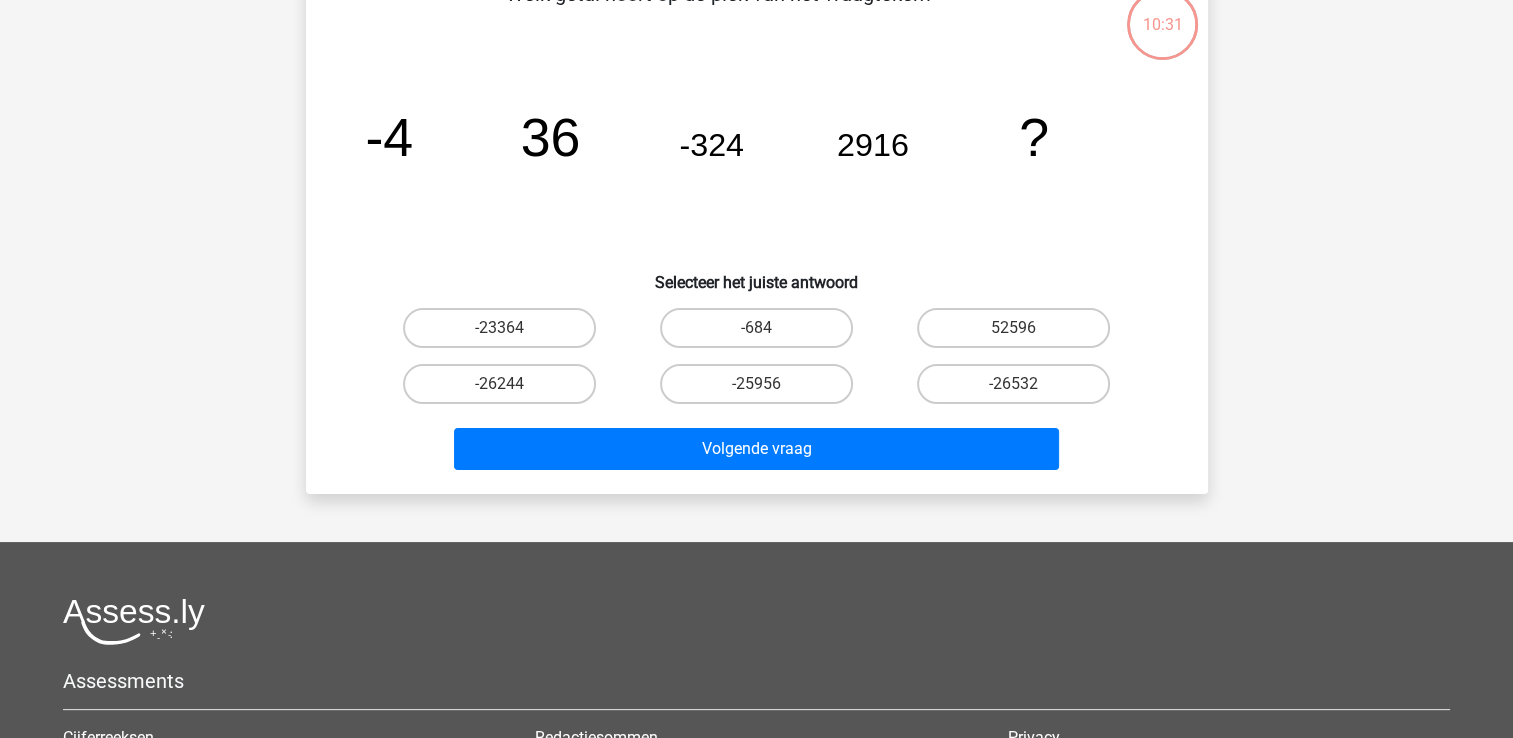scroll, scrollTop: 92, scrollLeft: 0, axis: vertical 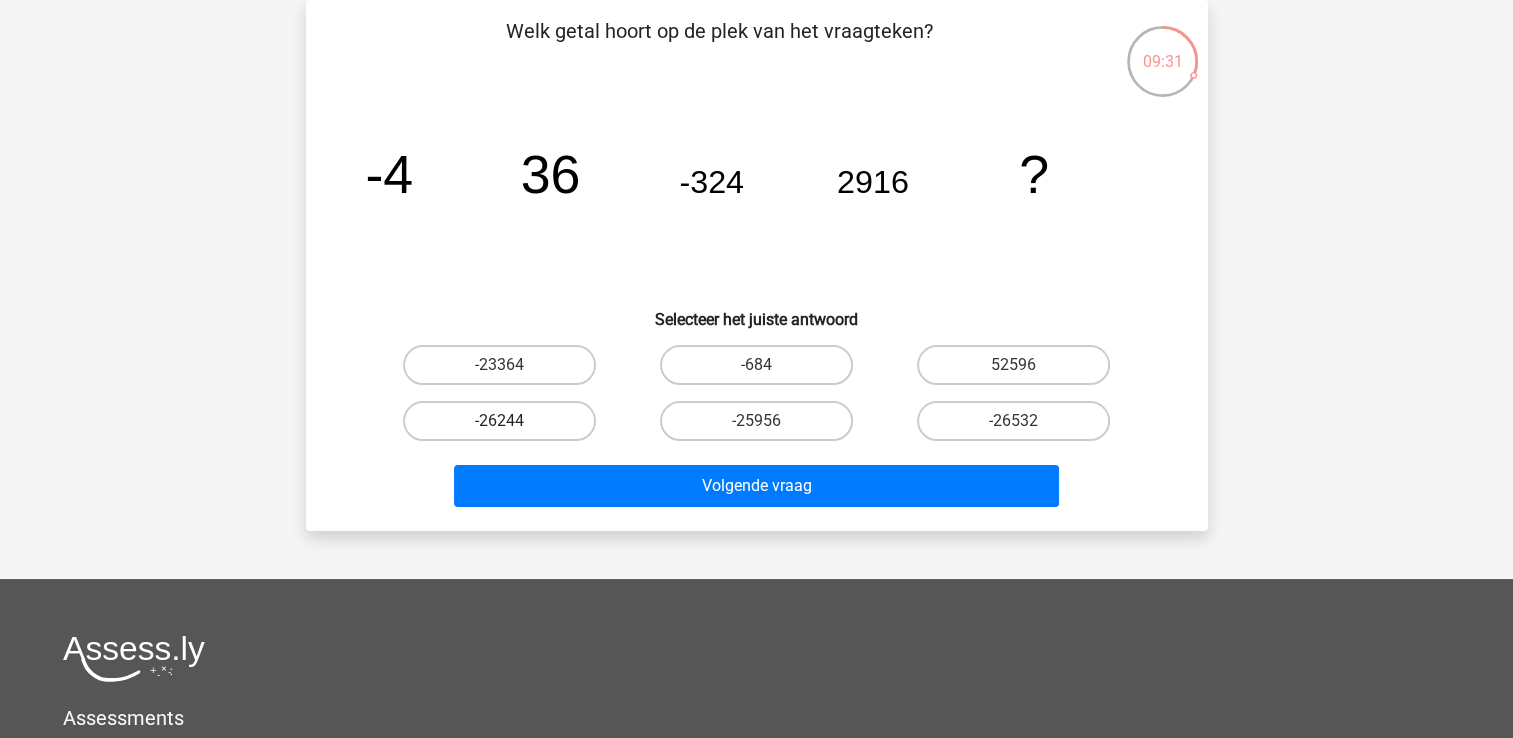 click on "-26244" at bounding box center [499, 421] 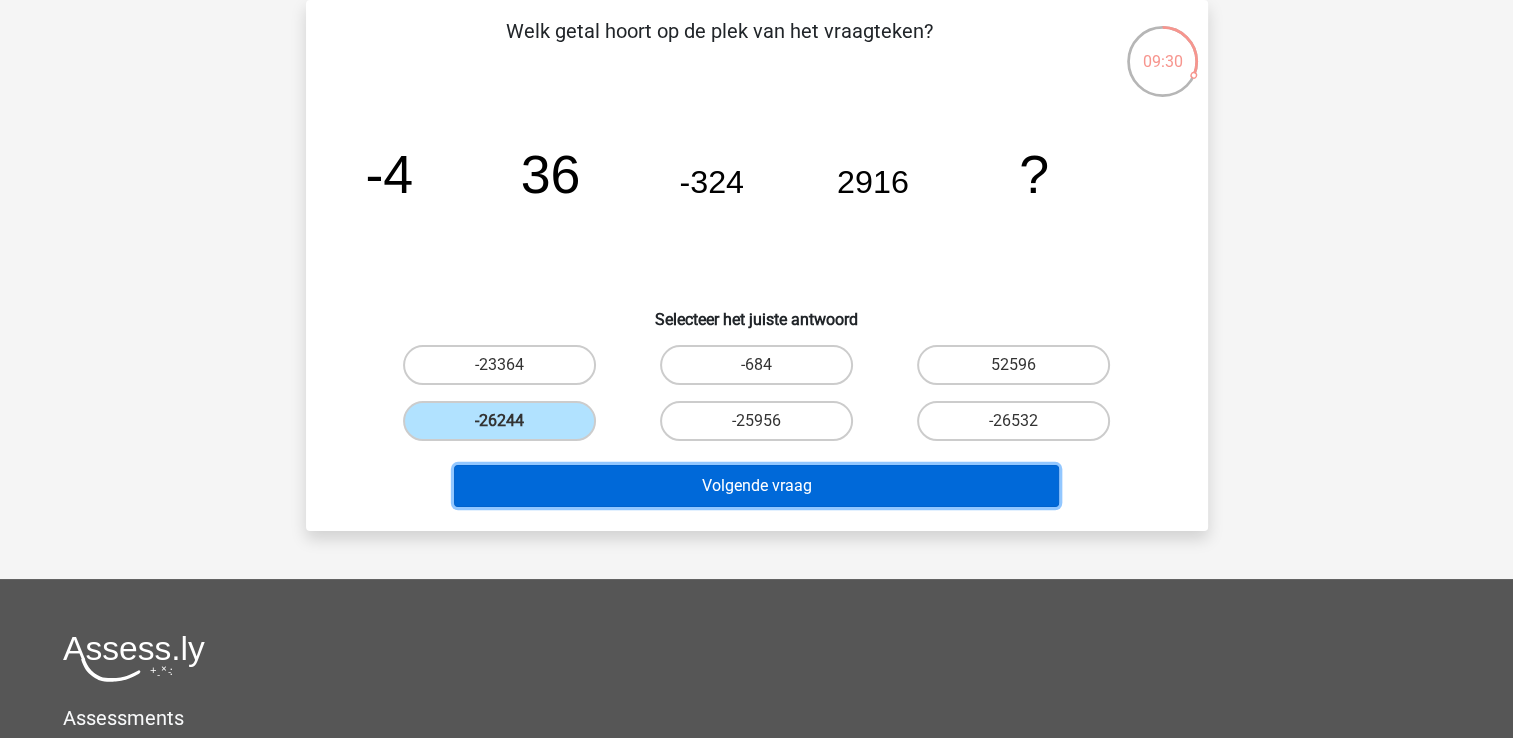 click on "Volgende vraag" at bounding box center [756, 486] 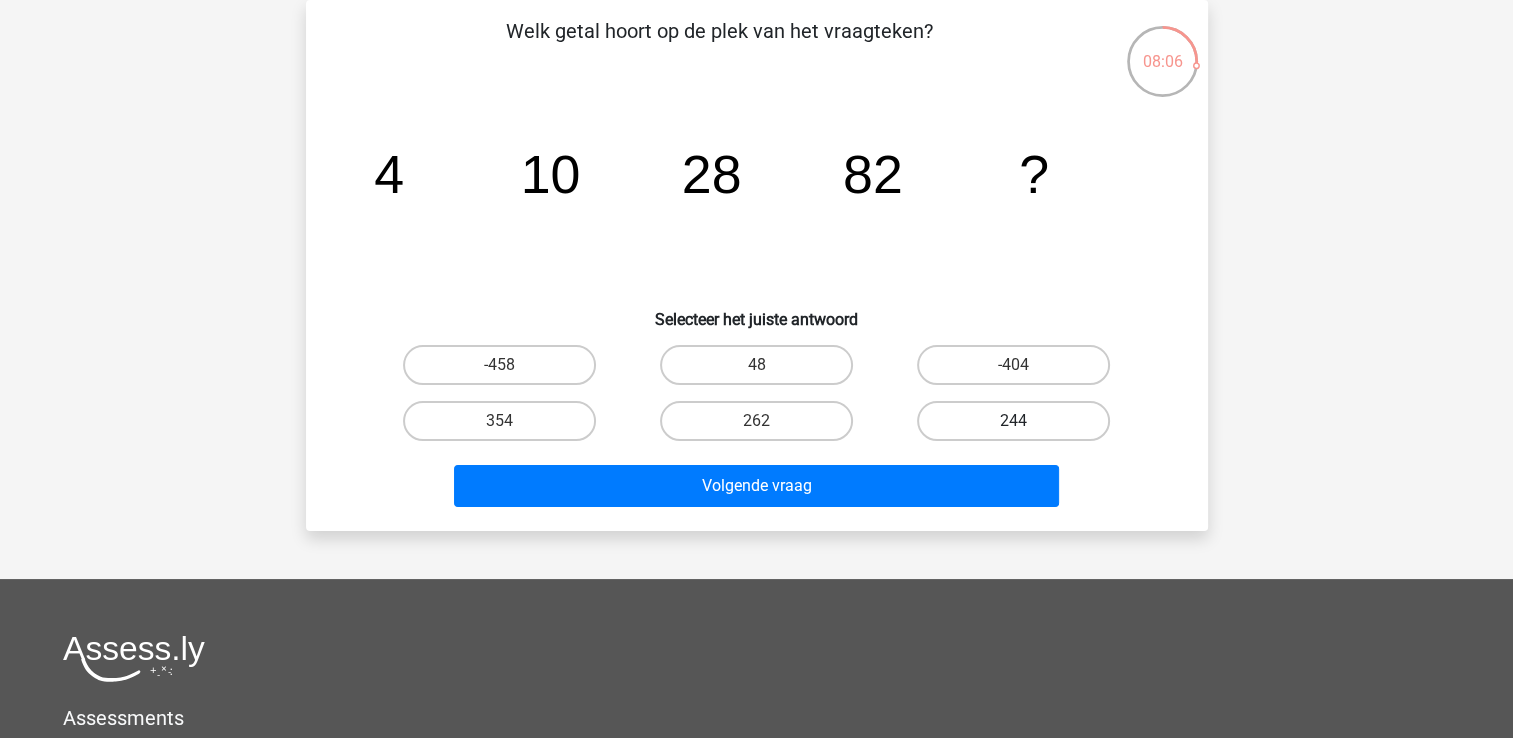click on "244" at bounding box center (1013, 421) 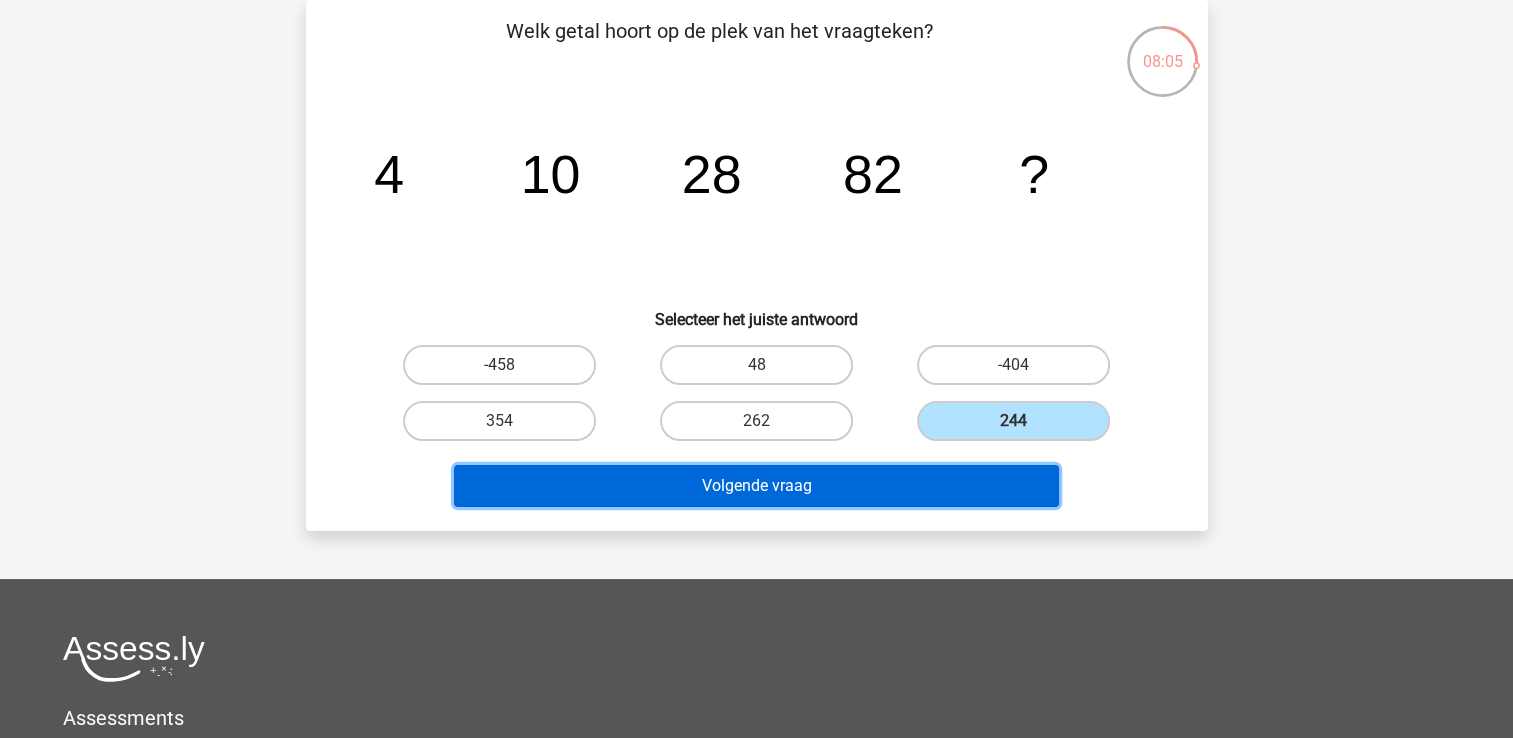 click on "Volgende vraag" at bounding box center (756, 486) 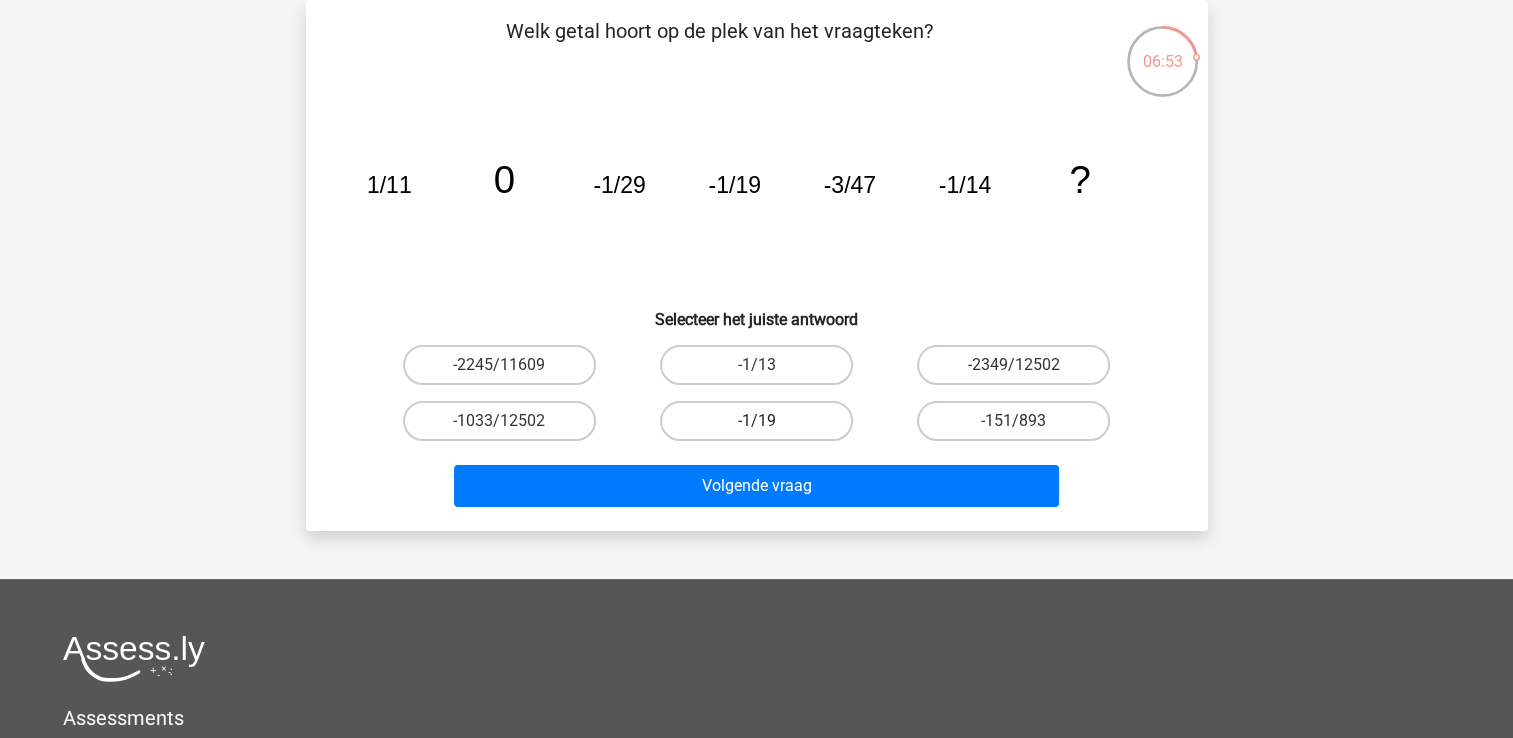 click on "-1/19" at bounding box center [756, 421] 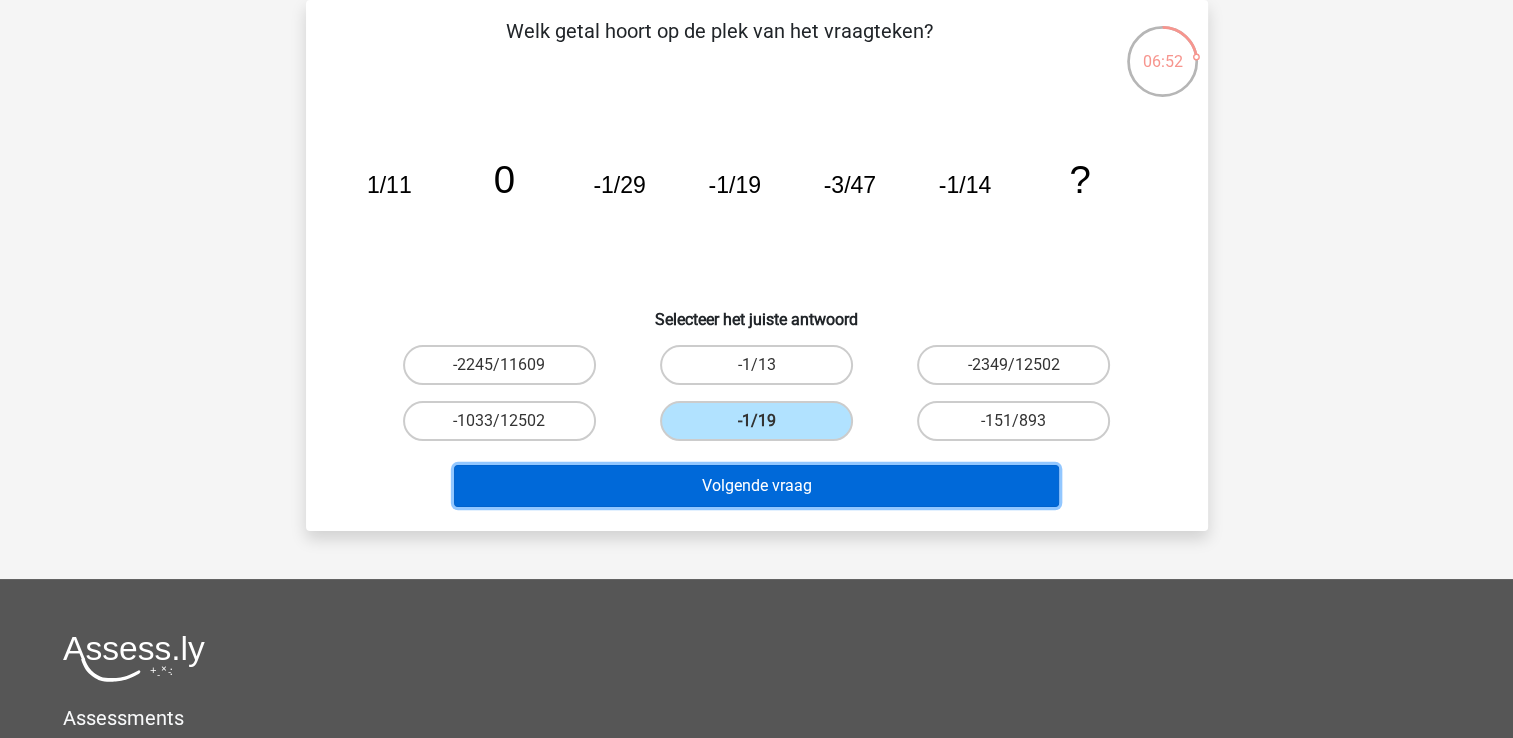 click on "Volgende vraag" at bounding box center (756, 486) 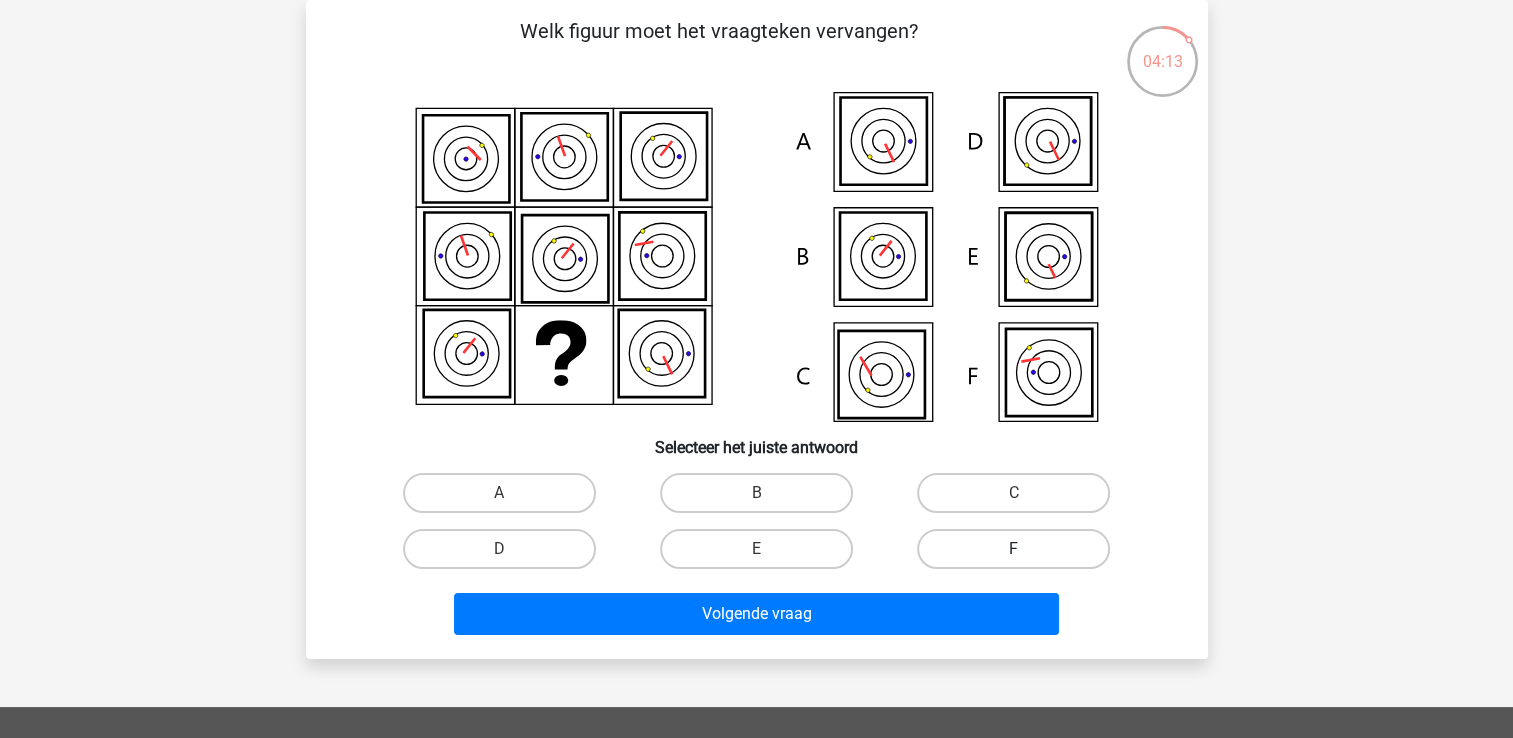 click on "F" at bounding box center (1013, 549) 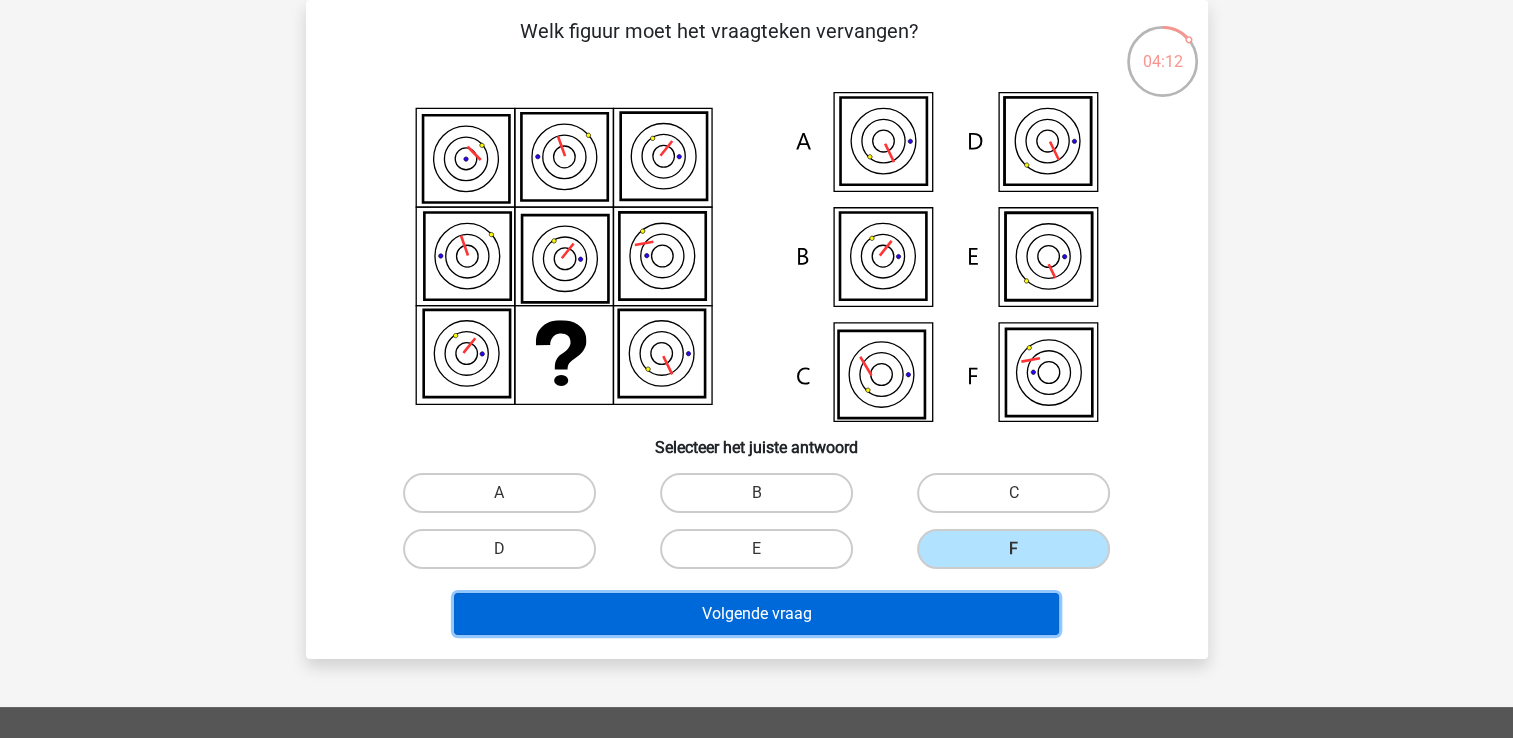 click on "Volgende vraag" at bounding box center (756, 614) 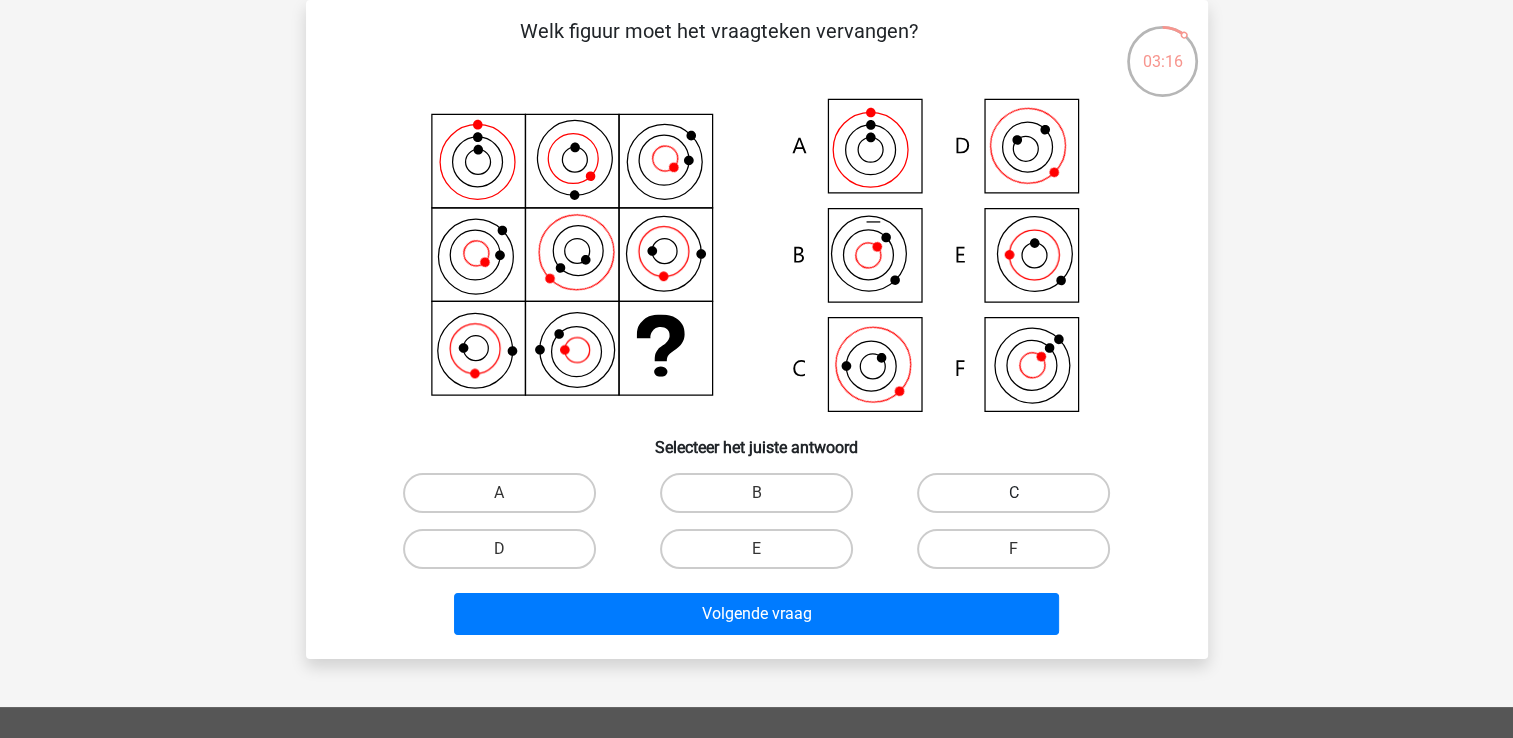 click on "C" at bounding box center [1013, 493] 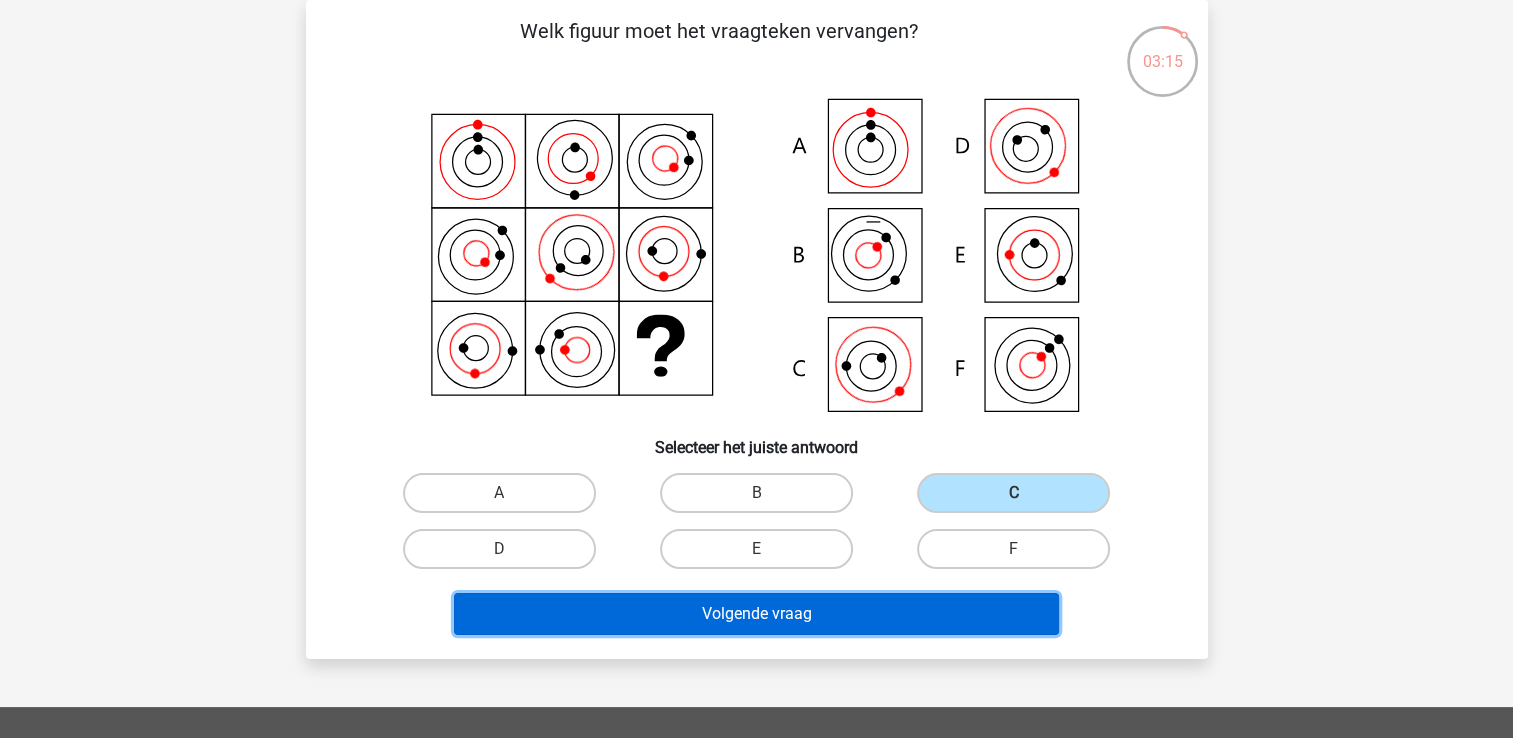 click on "Volgende vraag" at bounding box center (756, 614) 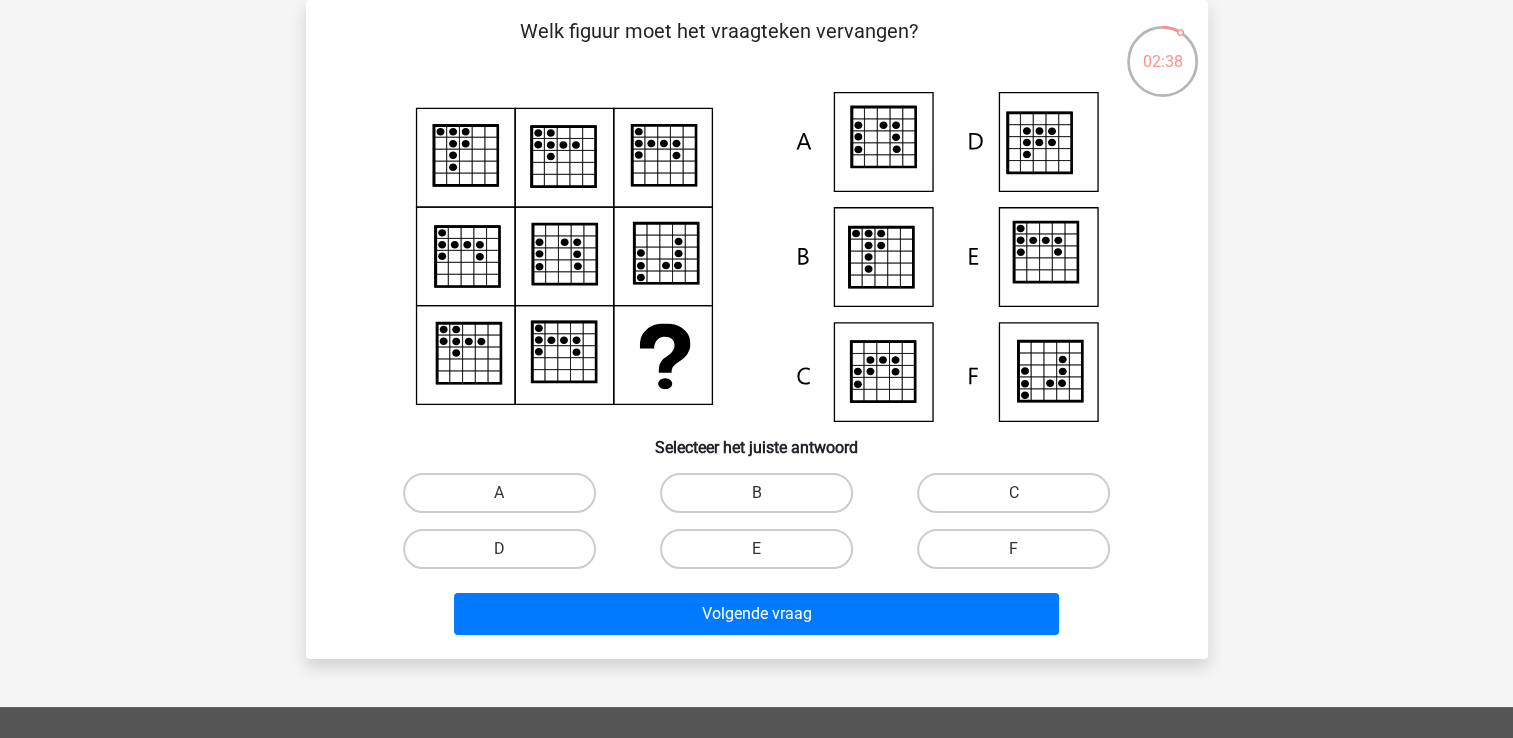 click 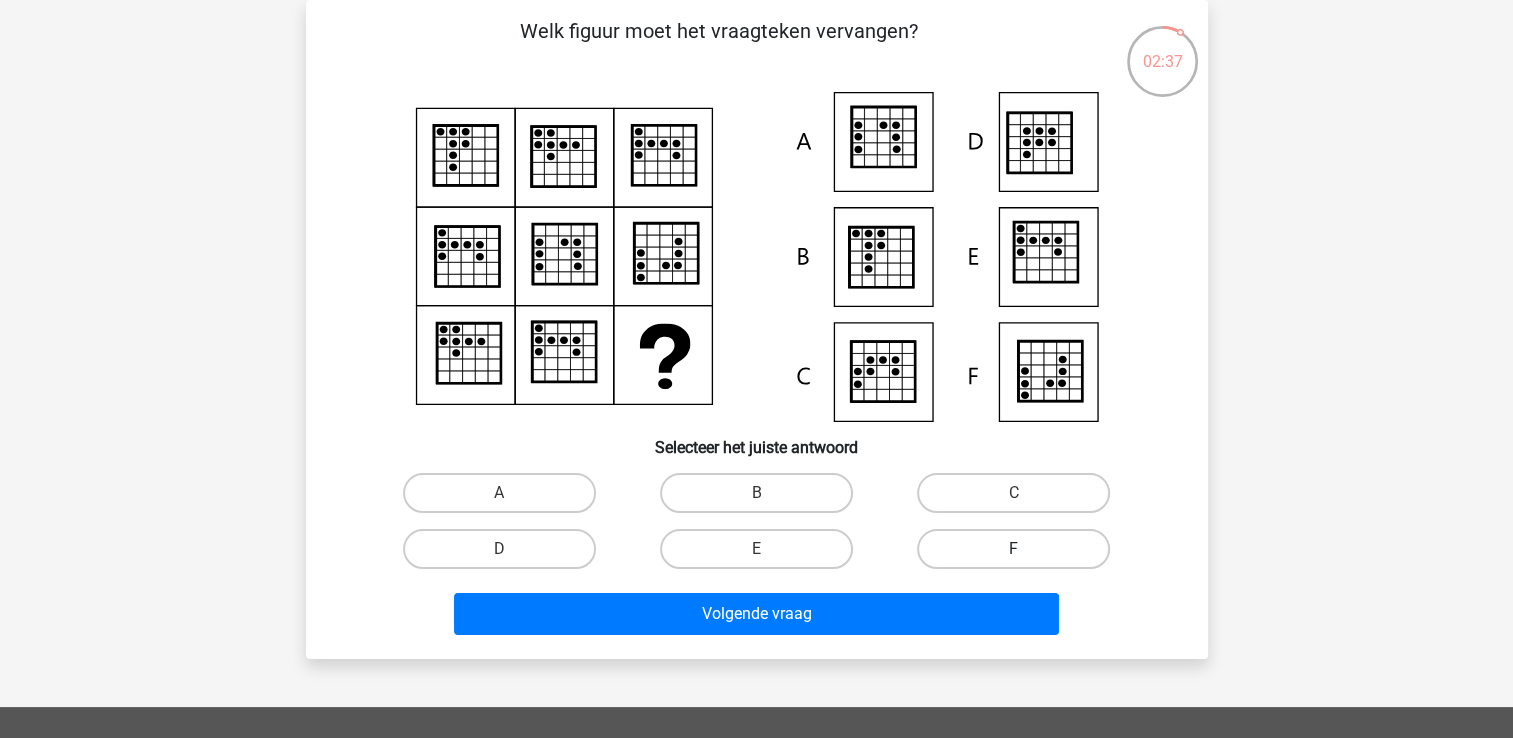 click on "F" at bounding box center (1013, 549) 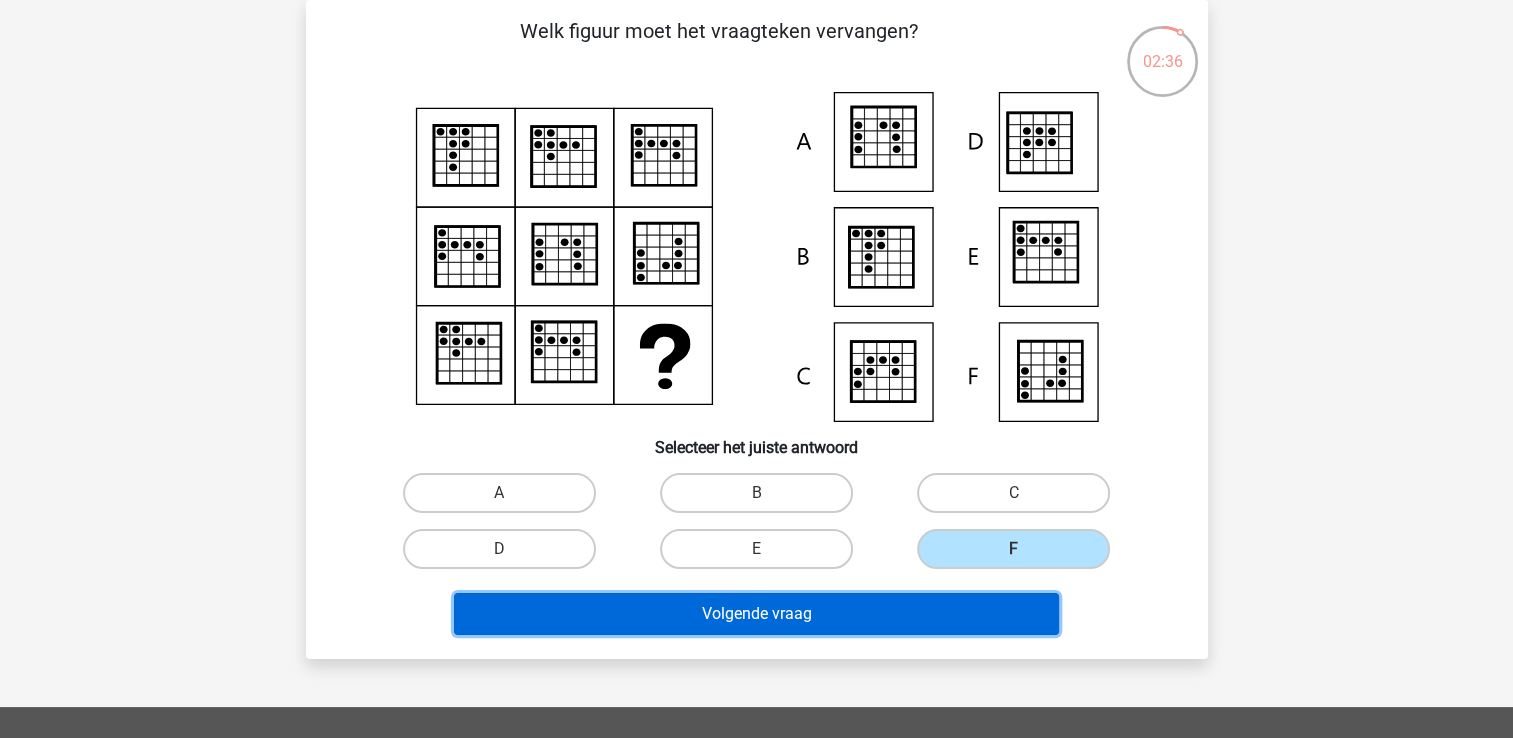 click on "Volgende vraag" at bounding box center [756, 614] 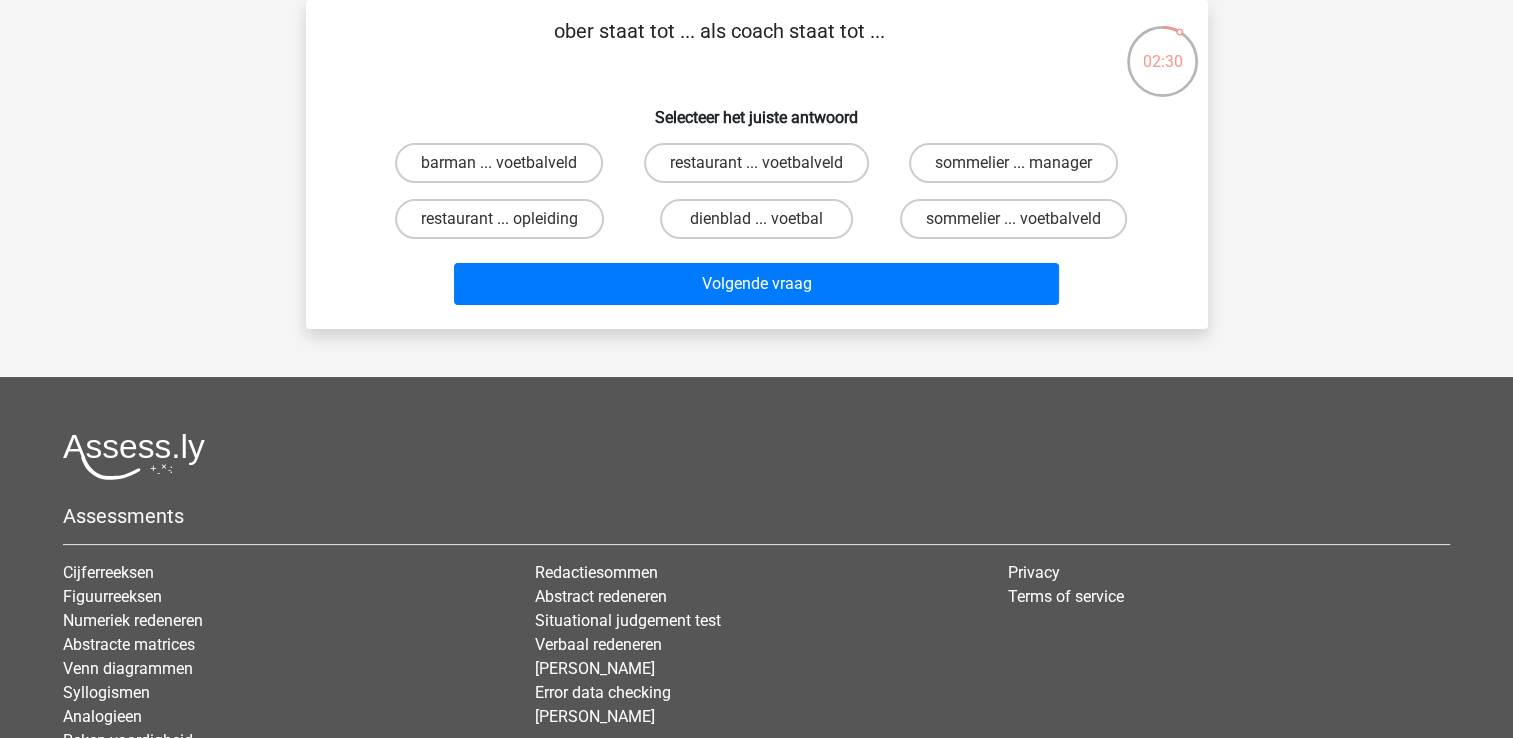 click on "restaurant ... voetbalveld" at bounding box center (762, 169) 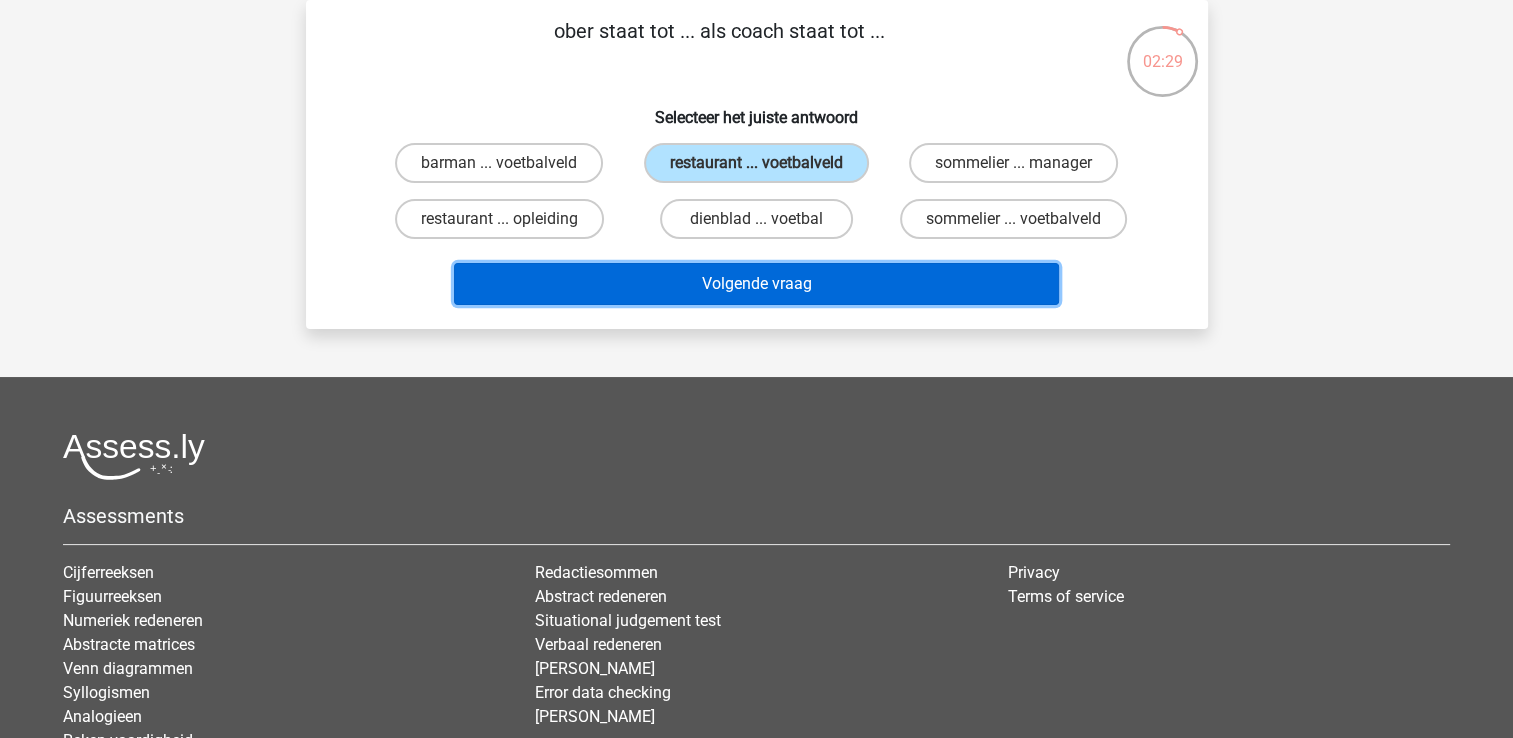 click on "Volgende vraag" at bounding box center [756, 284] 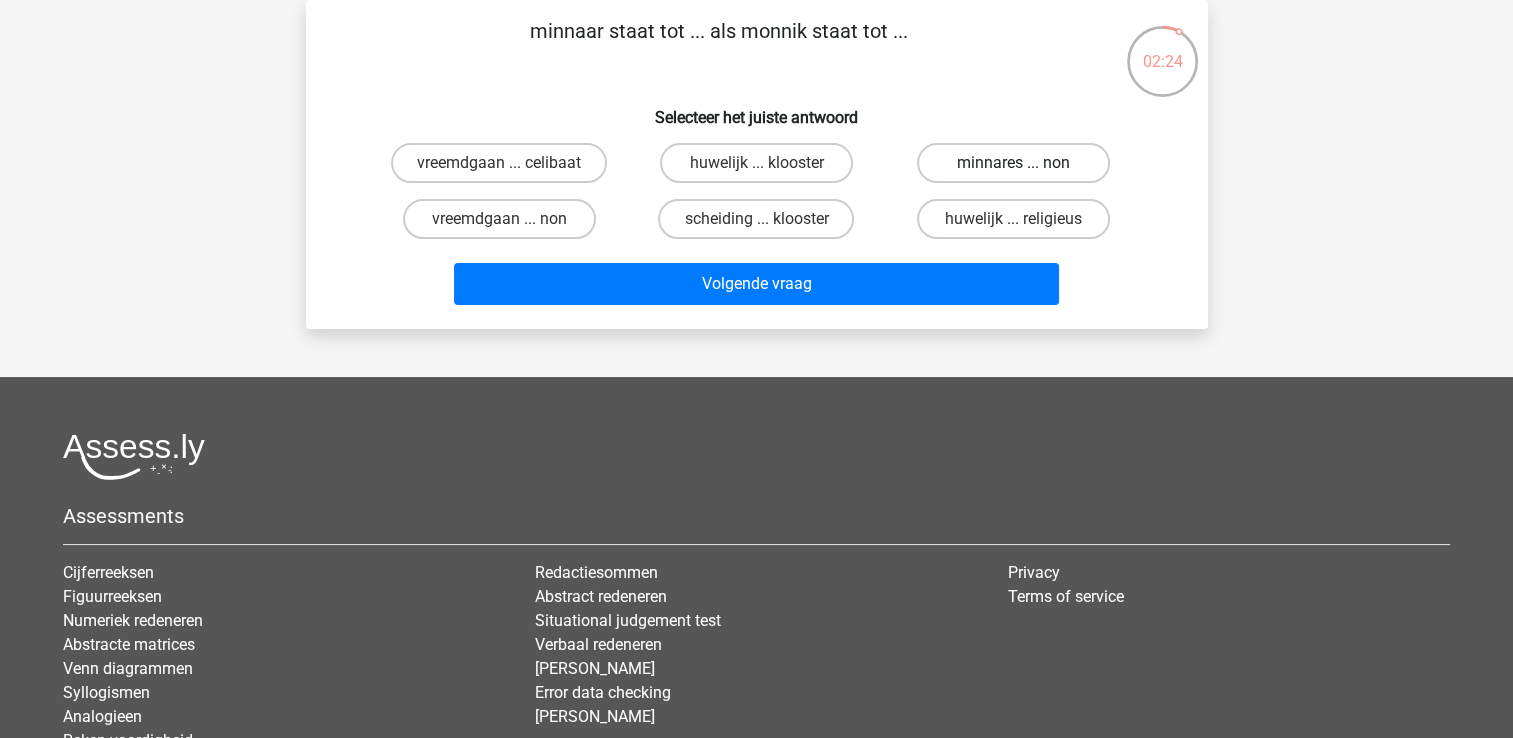 click on "minnares ... non" at bounding box center (1013, 163) 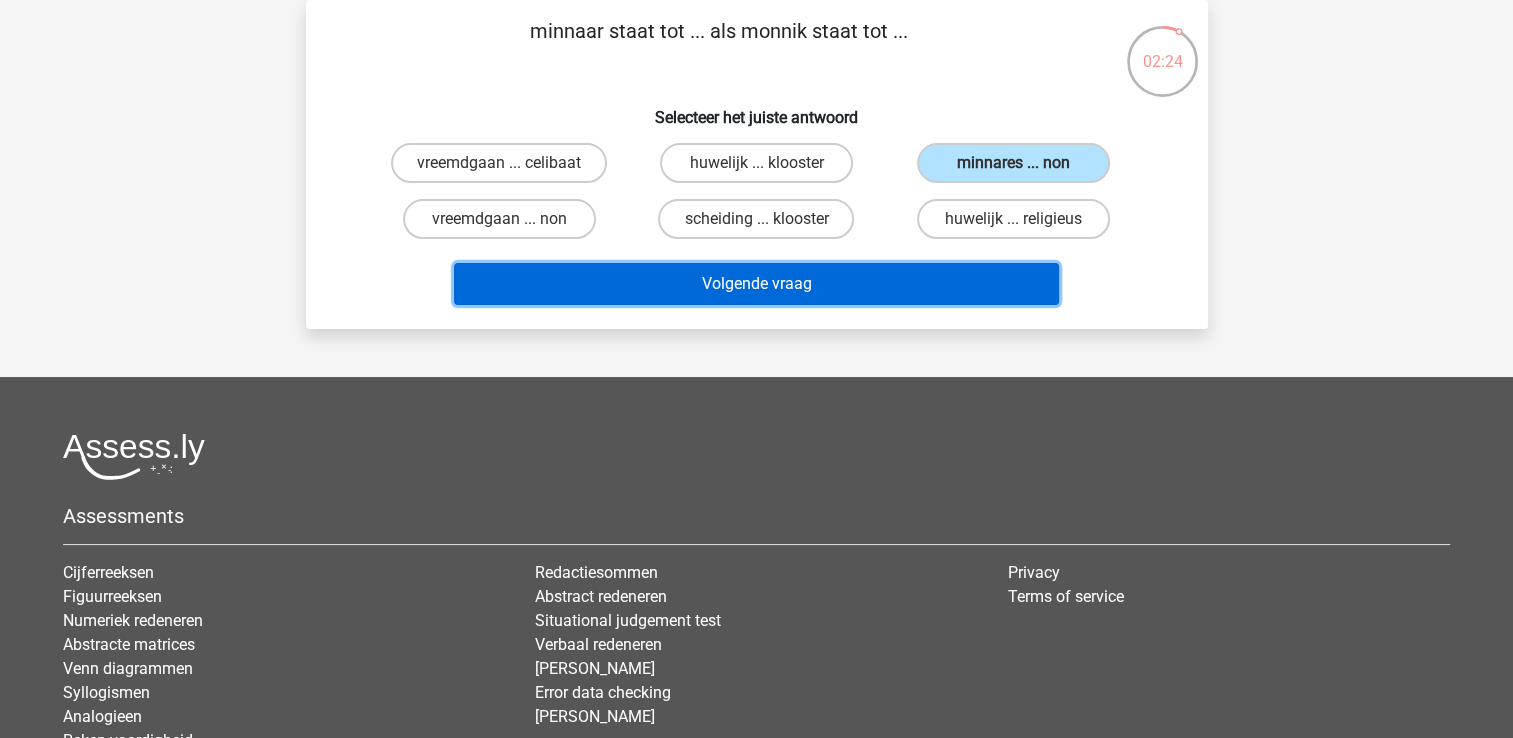 click on "Volgende vraag" at bounding box center [756, 284] 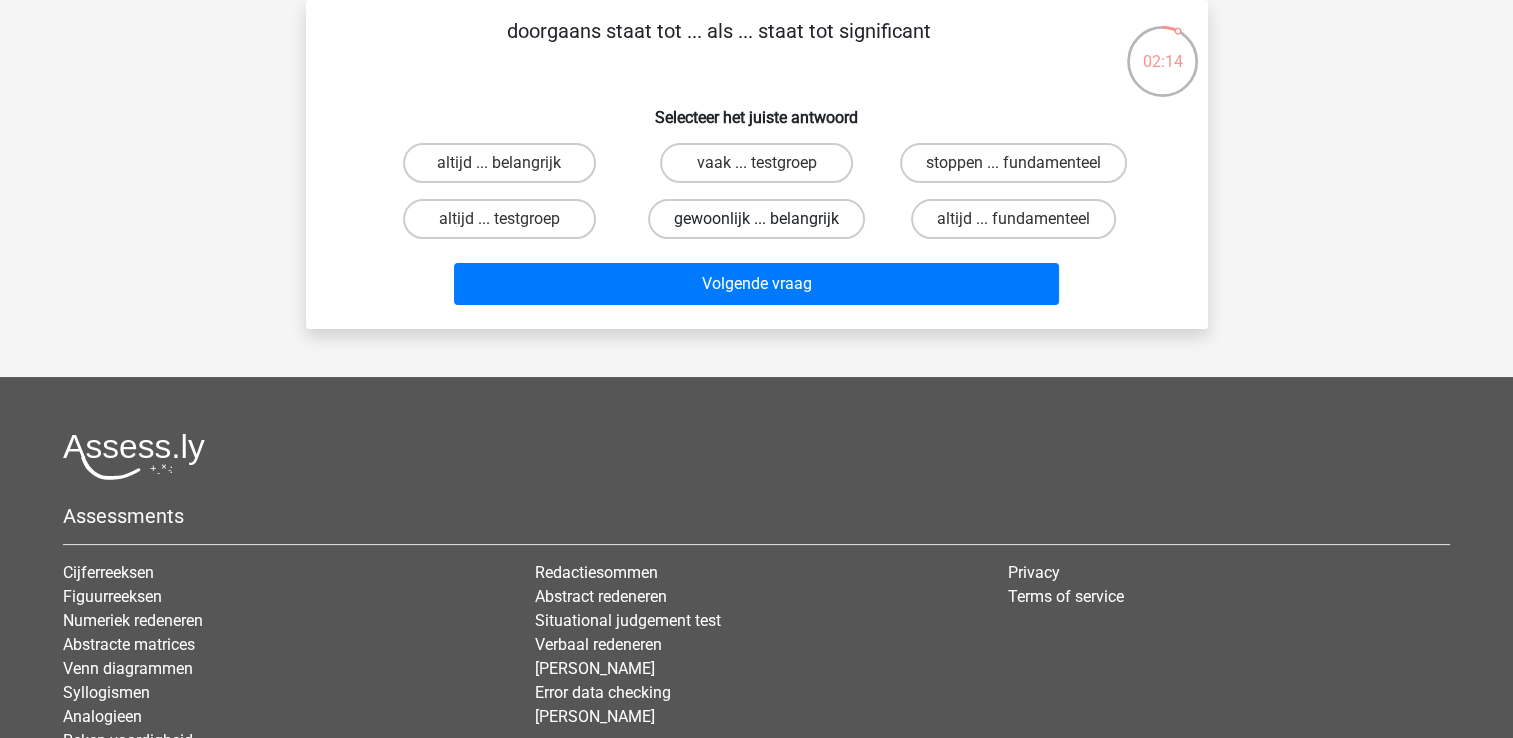 click on "gewoonlijk ... belangrijk" at bounding box center [756, 219] 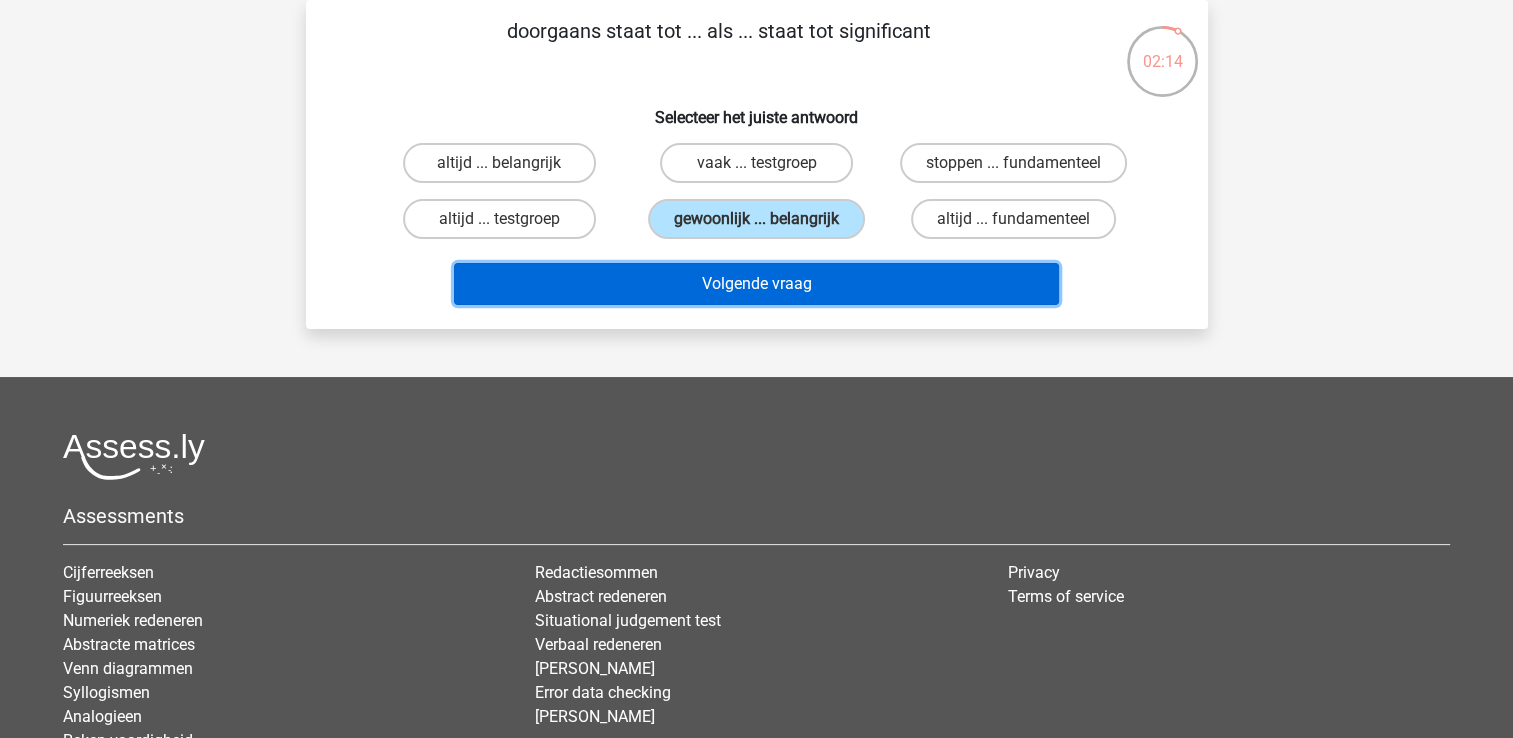 click on "Volgende vraag" at bounding box center [756, 284] 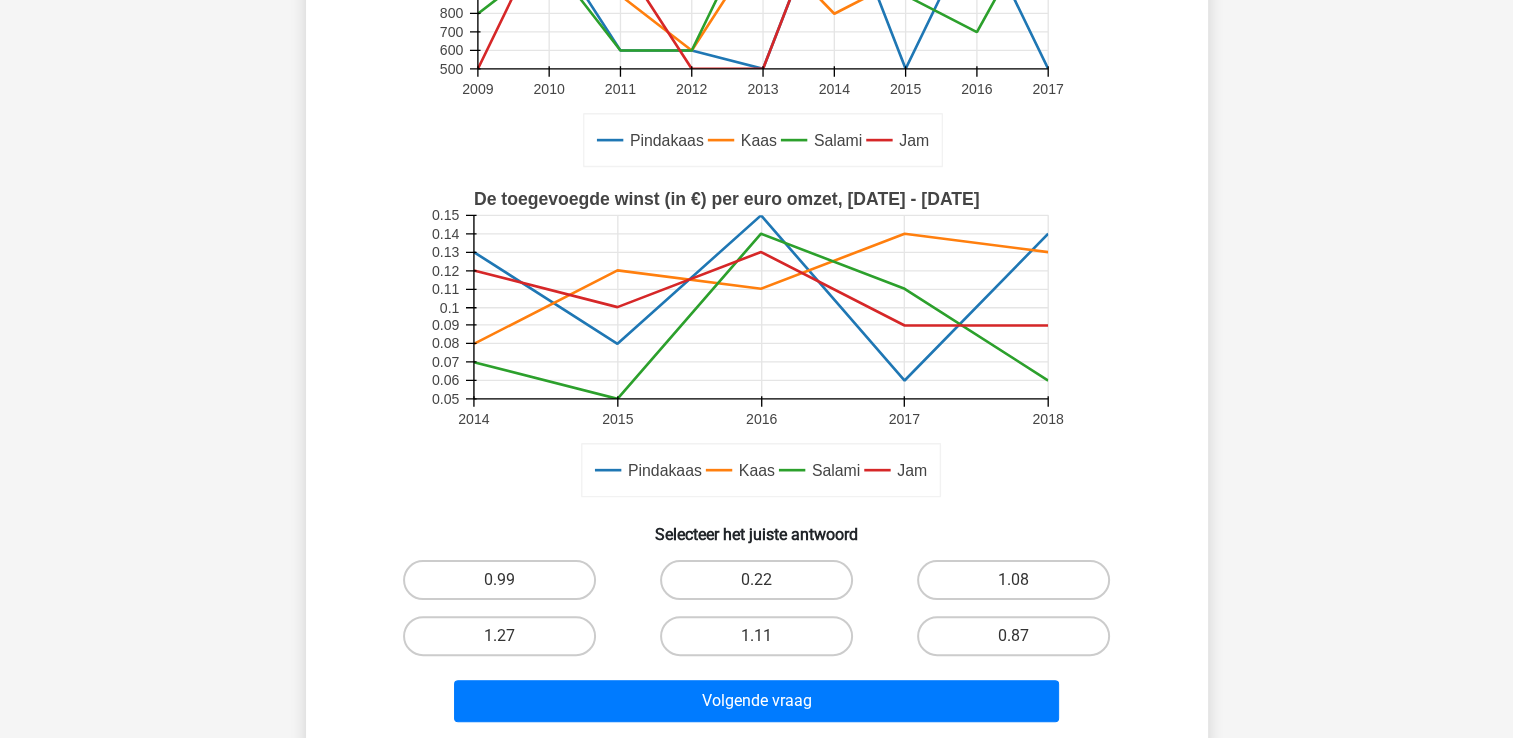 scroll, scrollTop: 372, scrollLeft: 0, axis: vertical 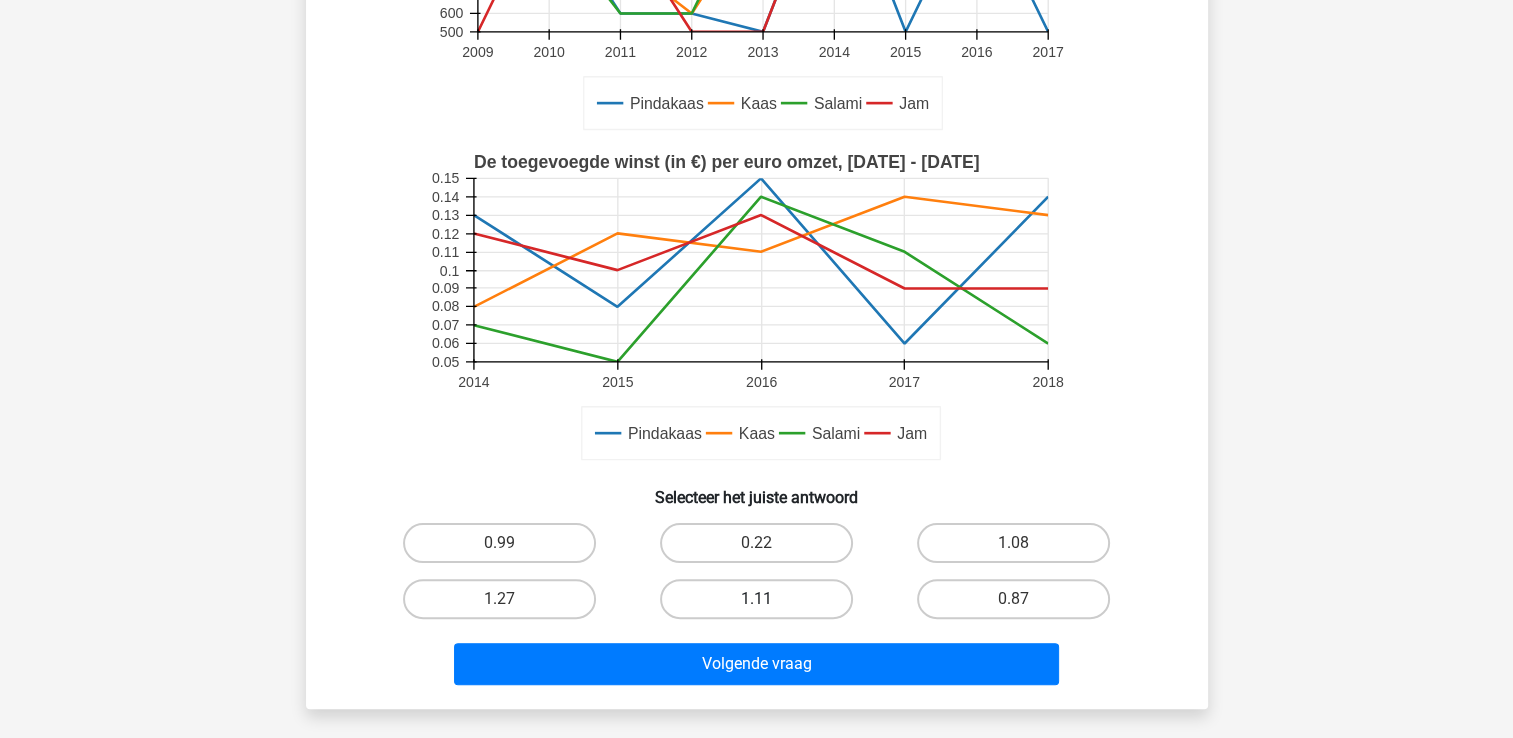 click on "1.11" at bounding box center (756, 599) 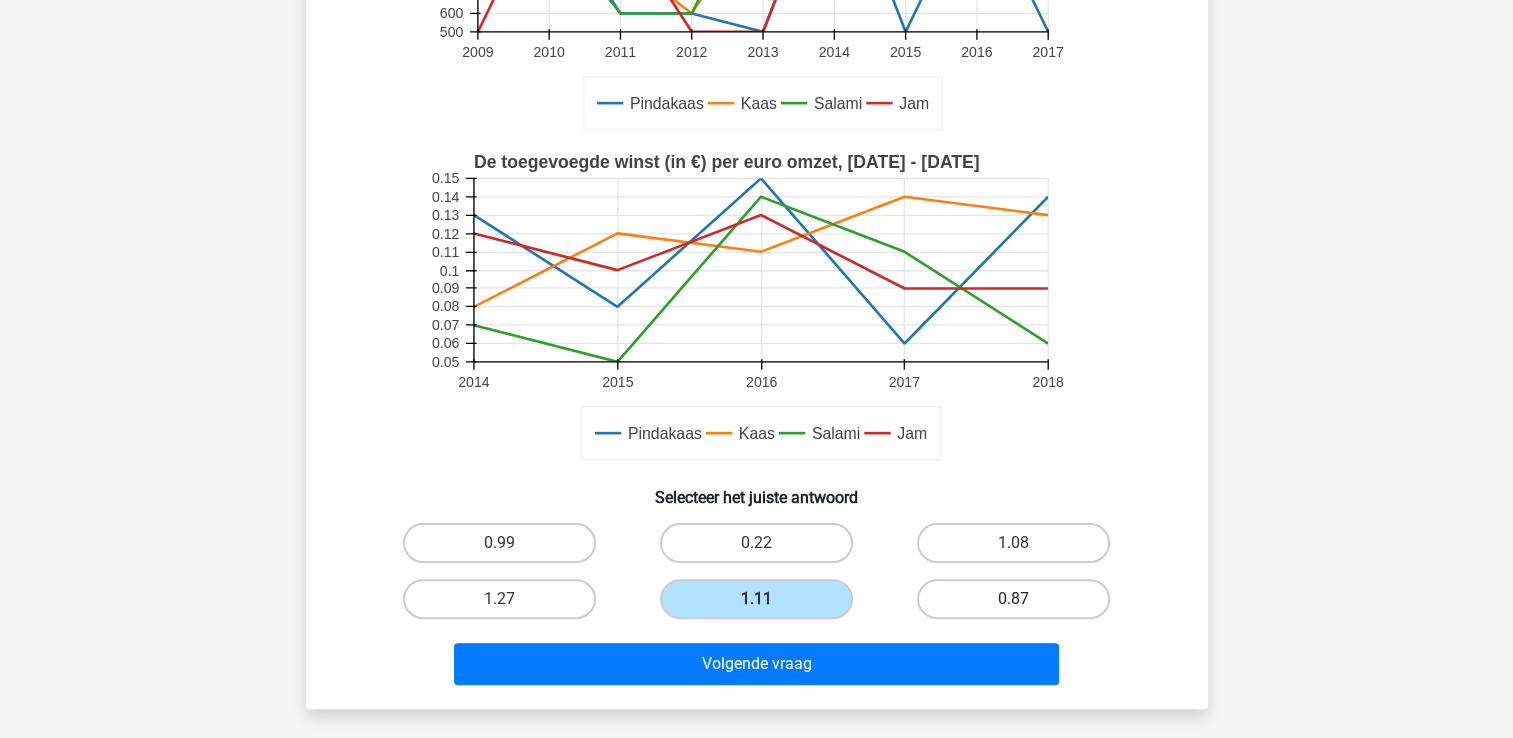 click on "0.87" at bounding box center [1013, 599] 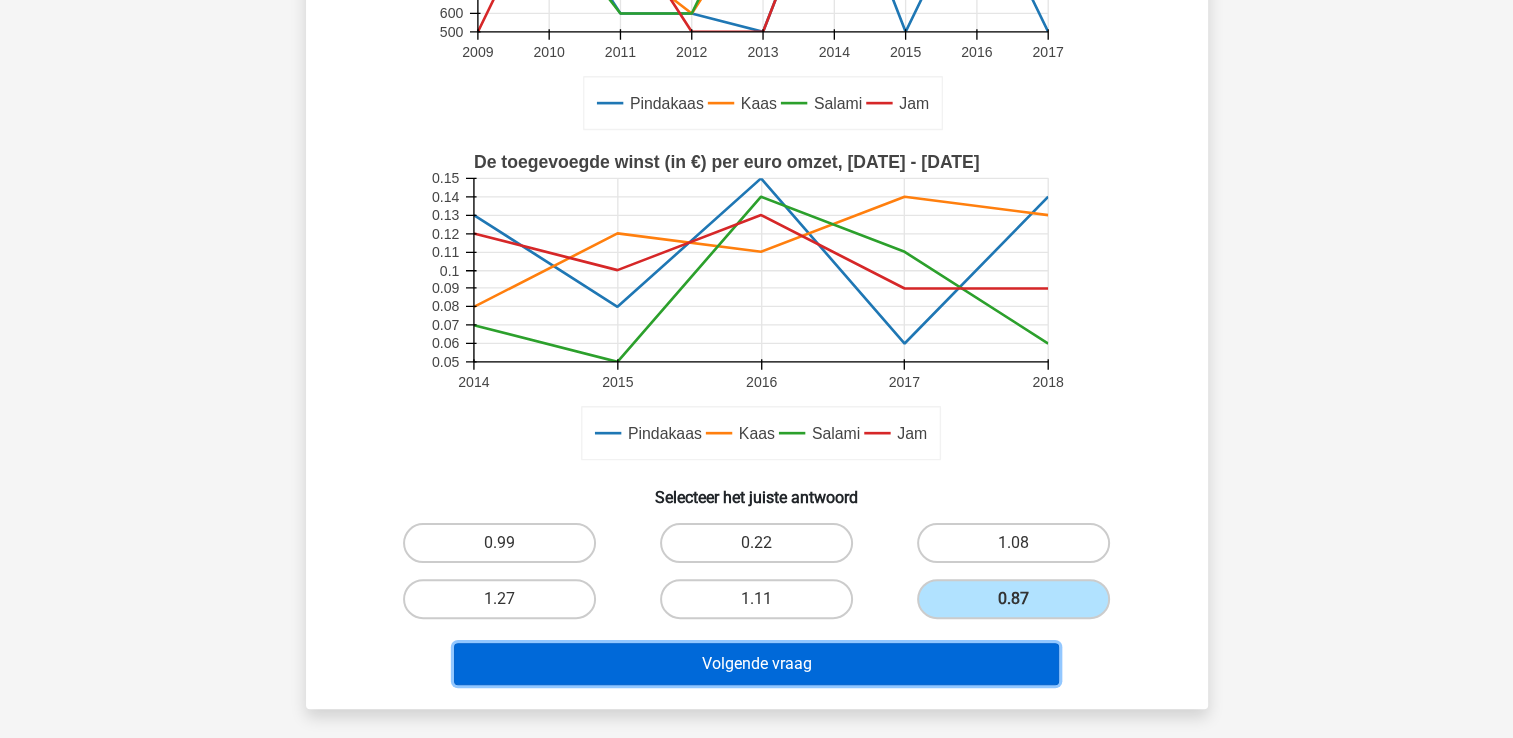 click on "Volgende vraag" at bounding box center (756, 664) 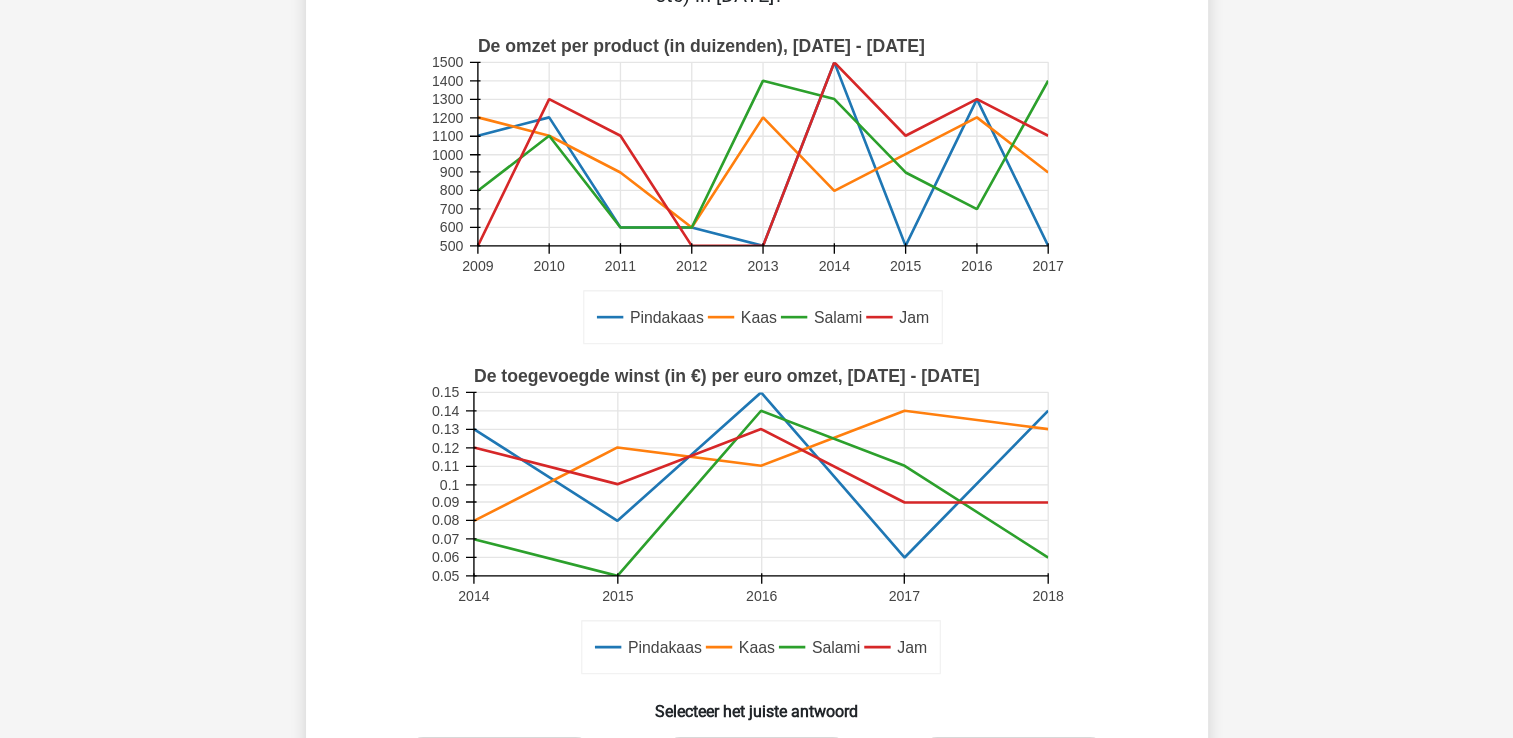 scroll, scrollTop: 320, scrollLeft: 0, axis: vertical 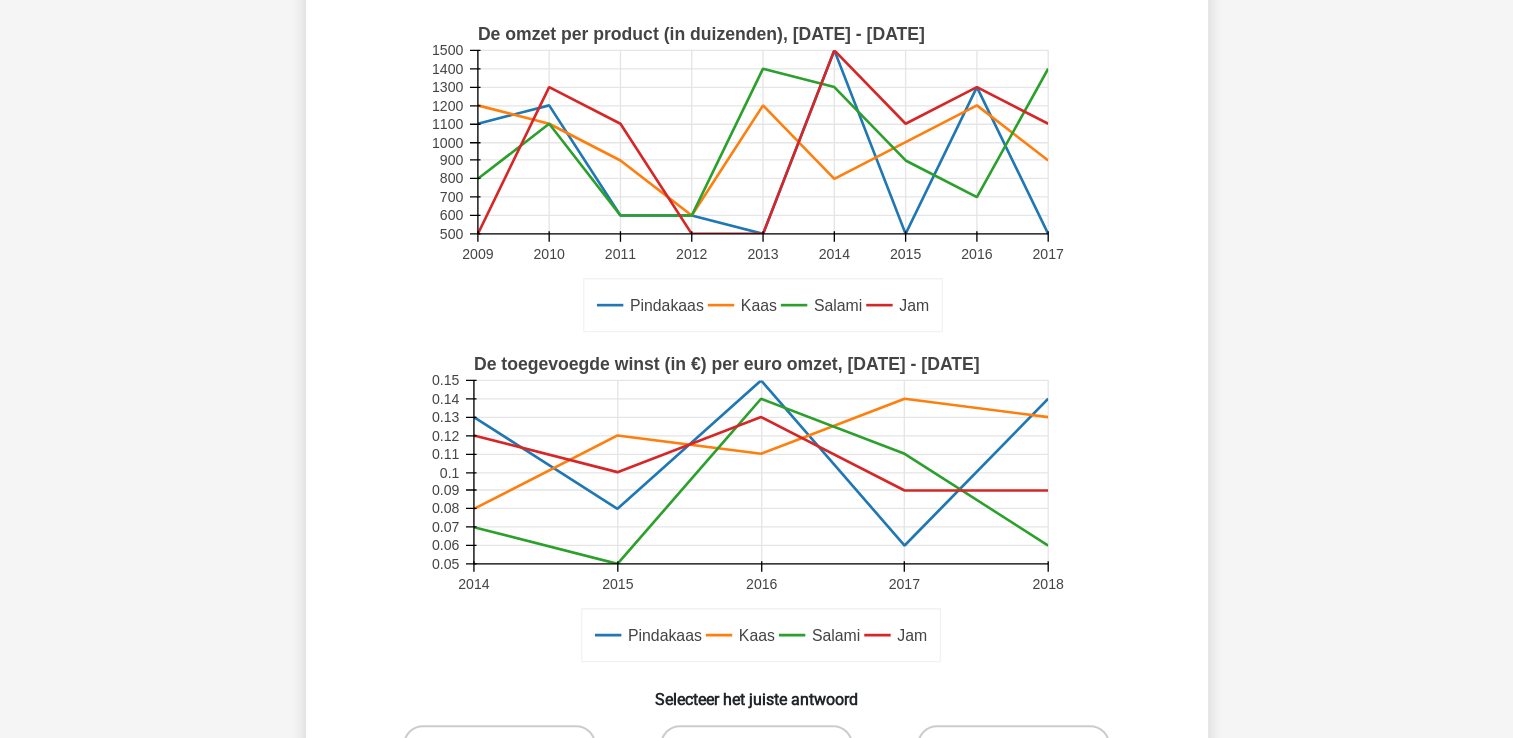 click 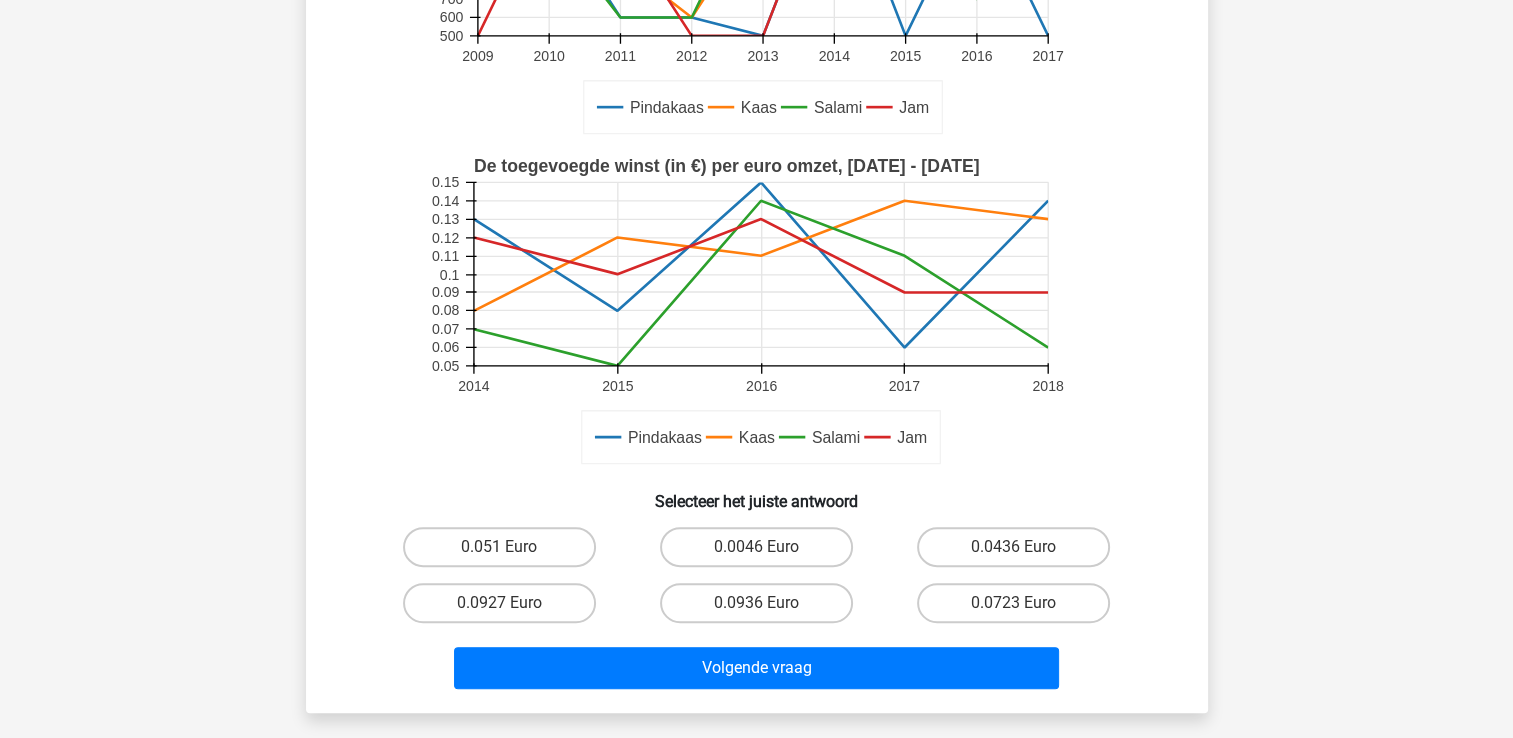 scroll, scrollTop: 520, scrollLeft: 0, axis: vertical 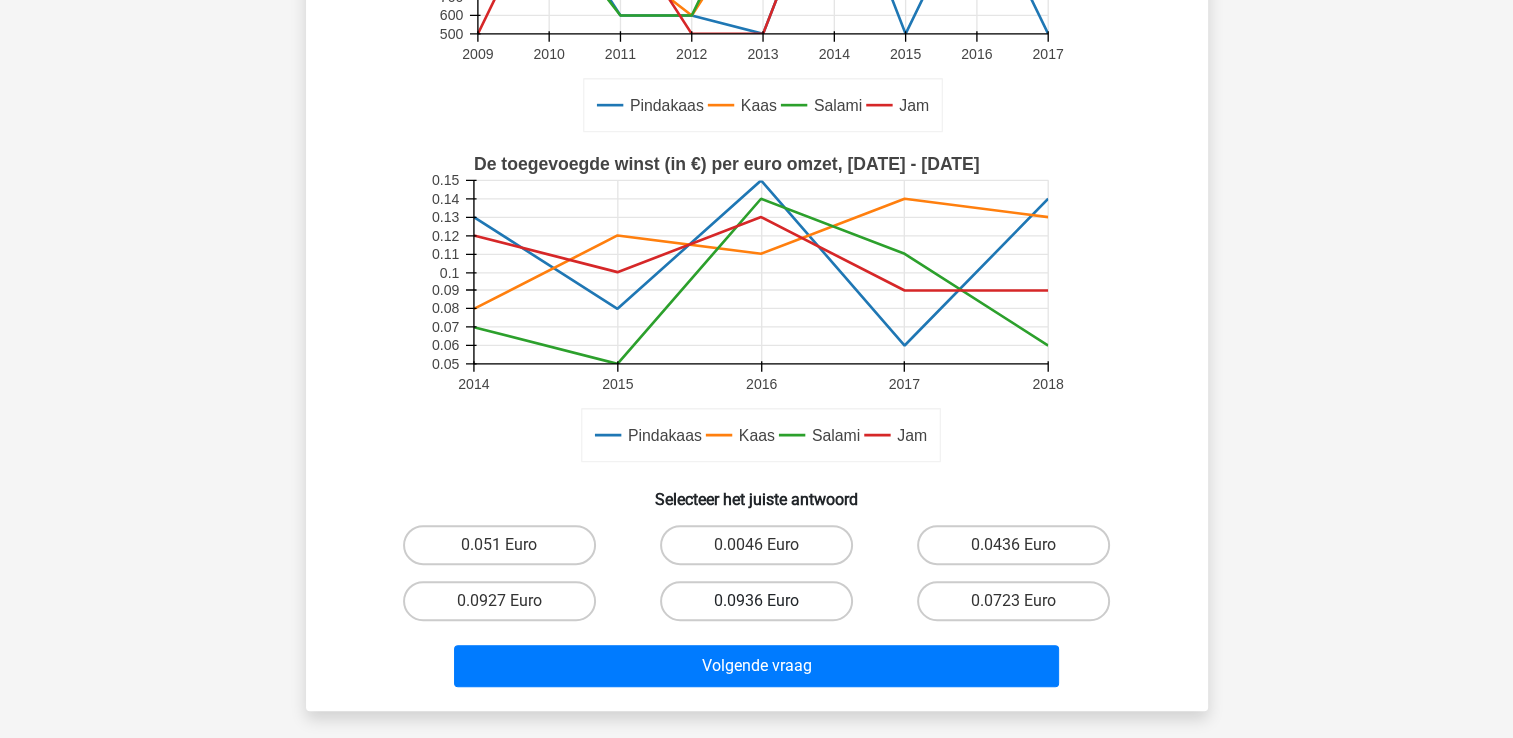 click on "0.0936 Euro" at bounding box center [756, 601] 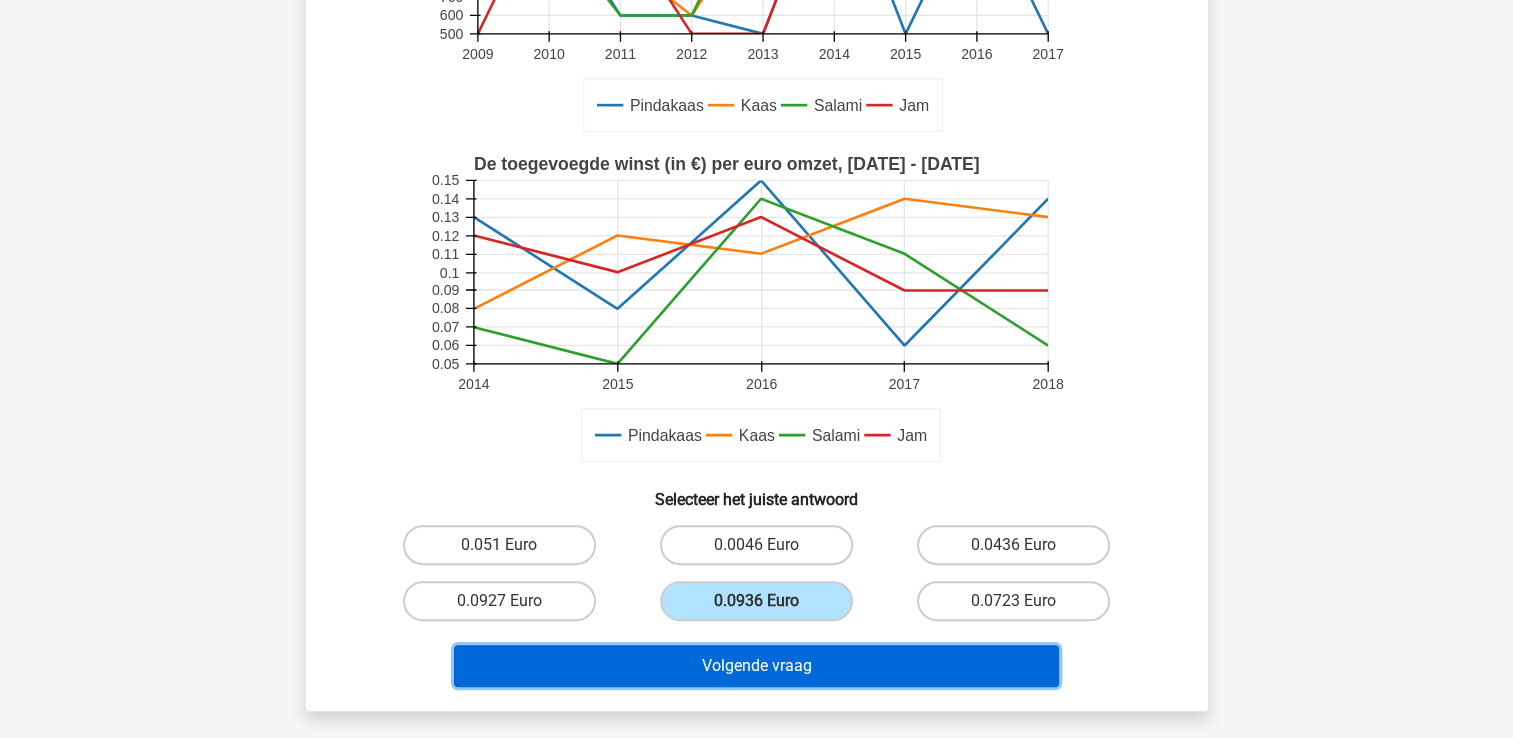 click on "Volgende vraag" at bounding box center (756, 666) 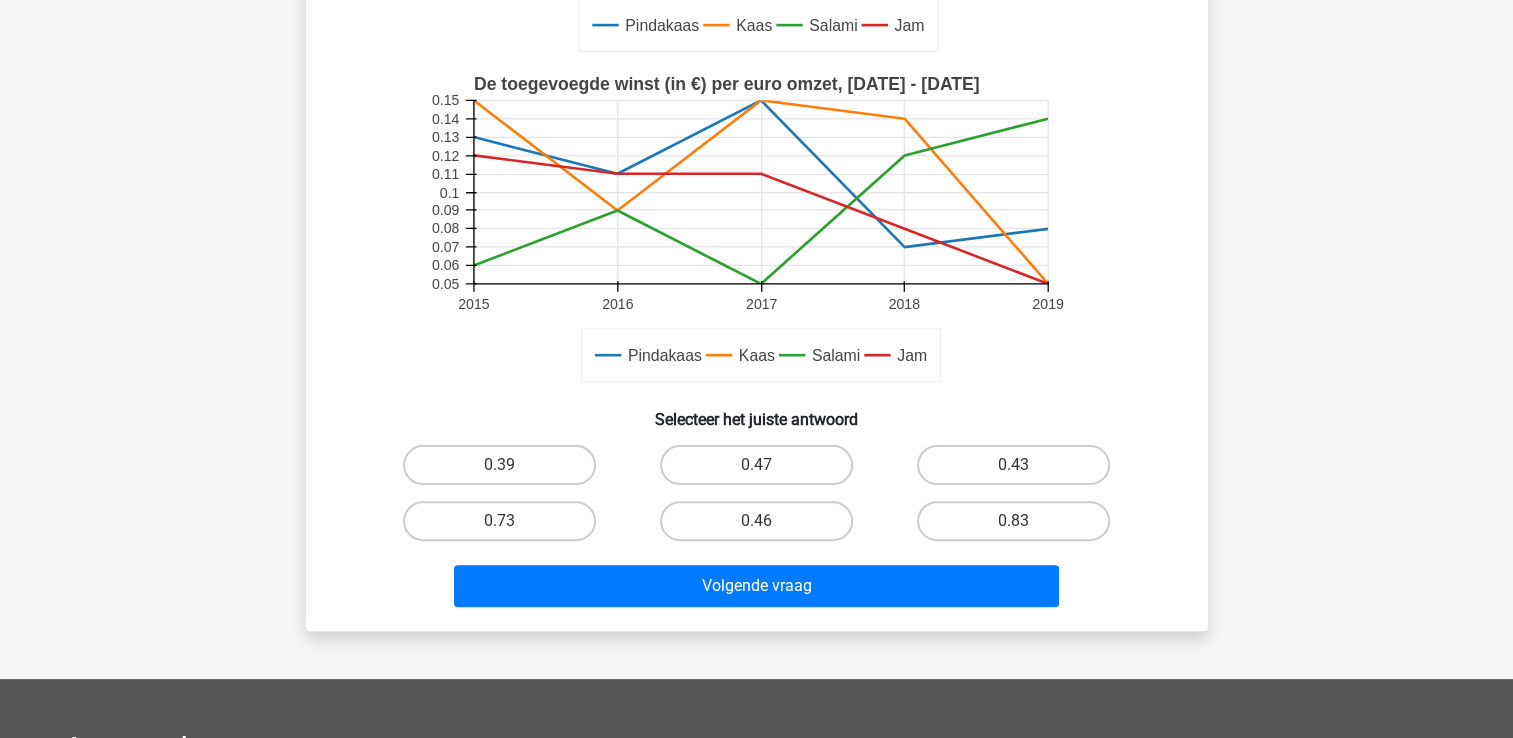 scroll, scrollTop: 452, scrollLeft: 0, axis: vertical 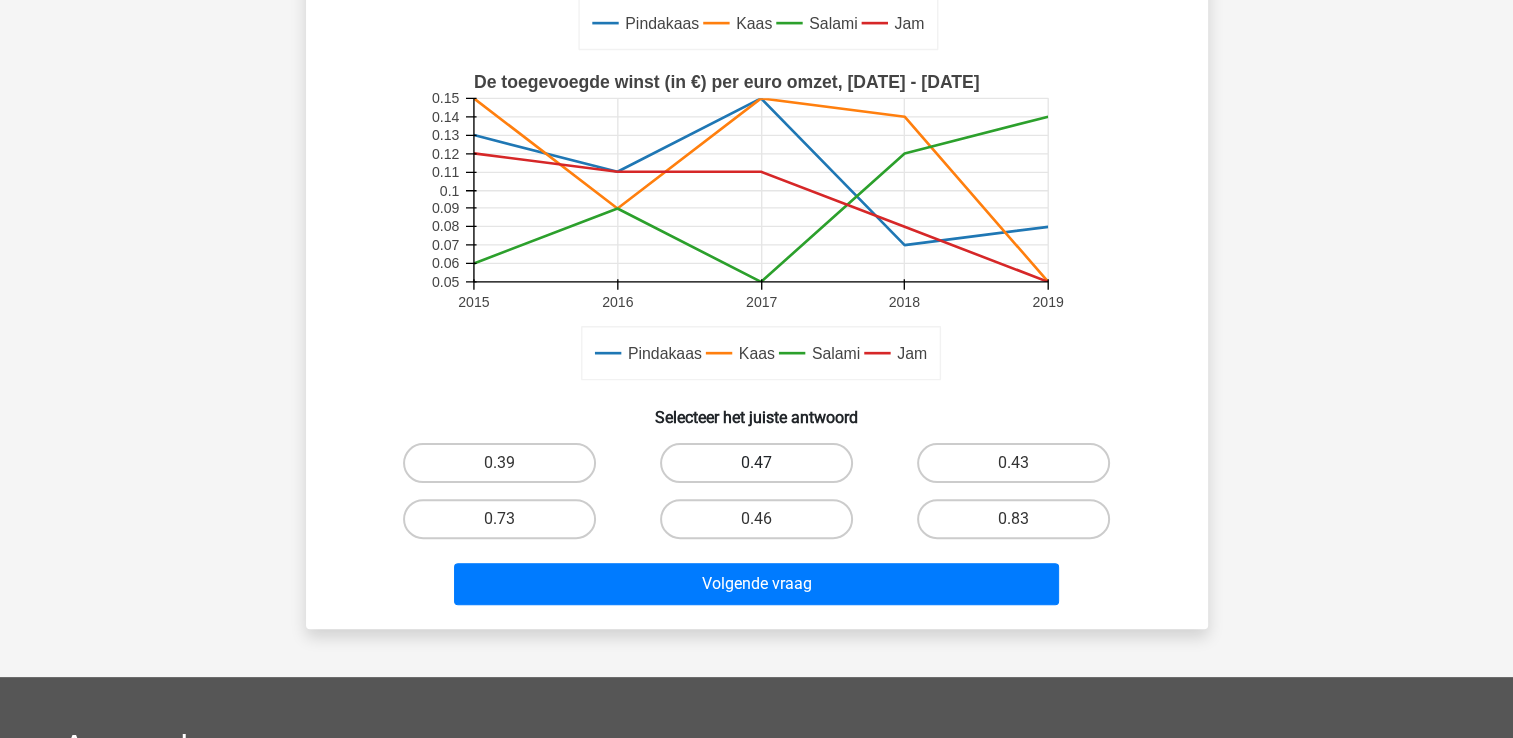 click on "0.47" at bounding box center (756, 463) 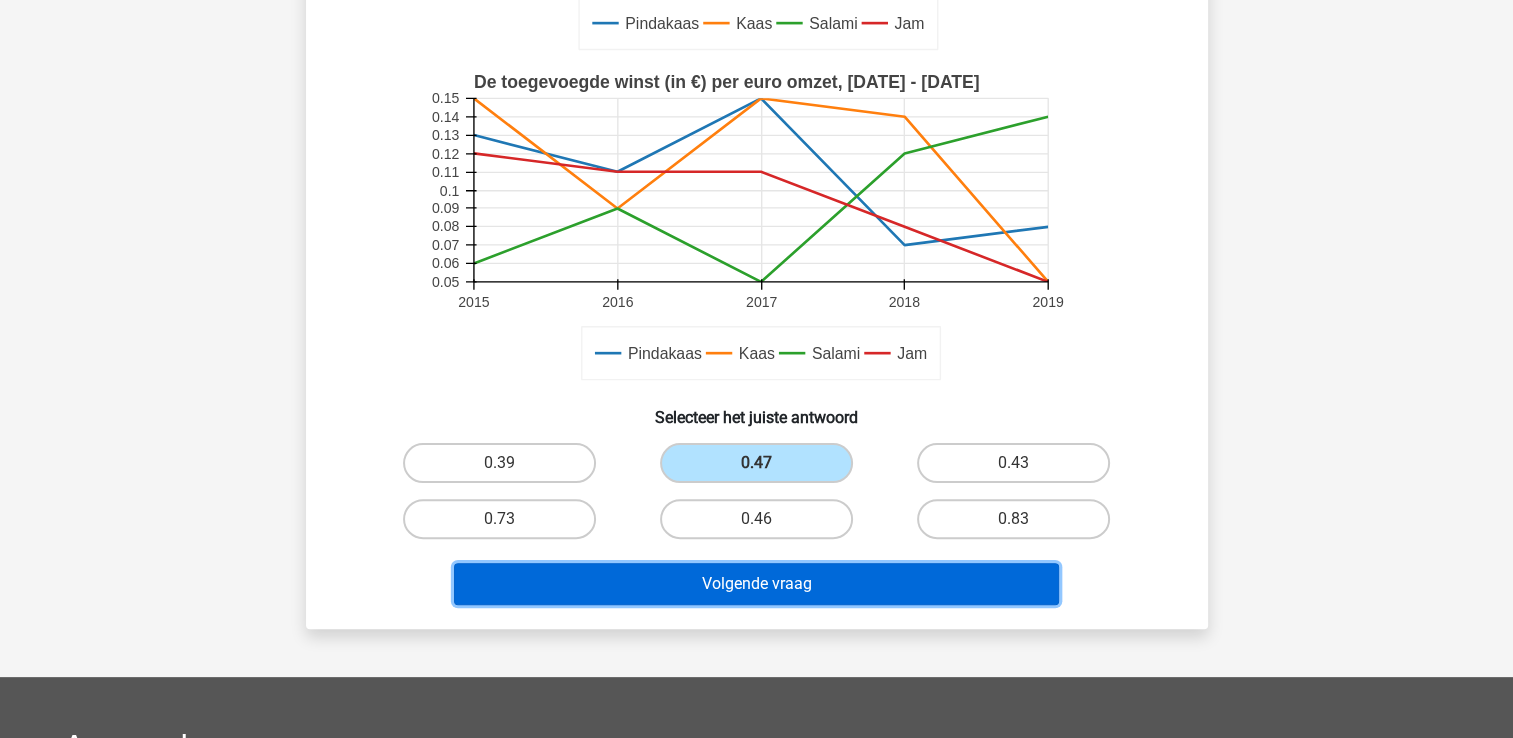 click on "Volgende vraag" at bounding box center (756, 584) 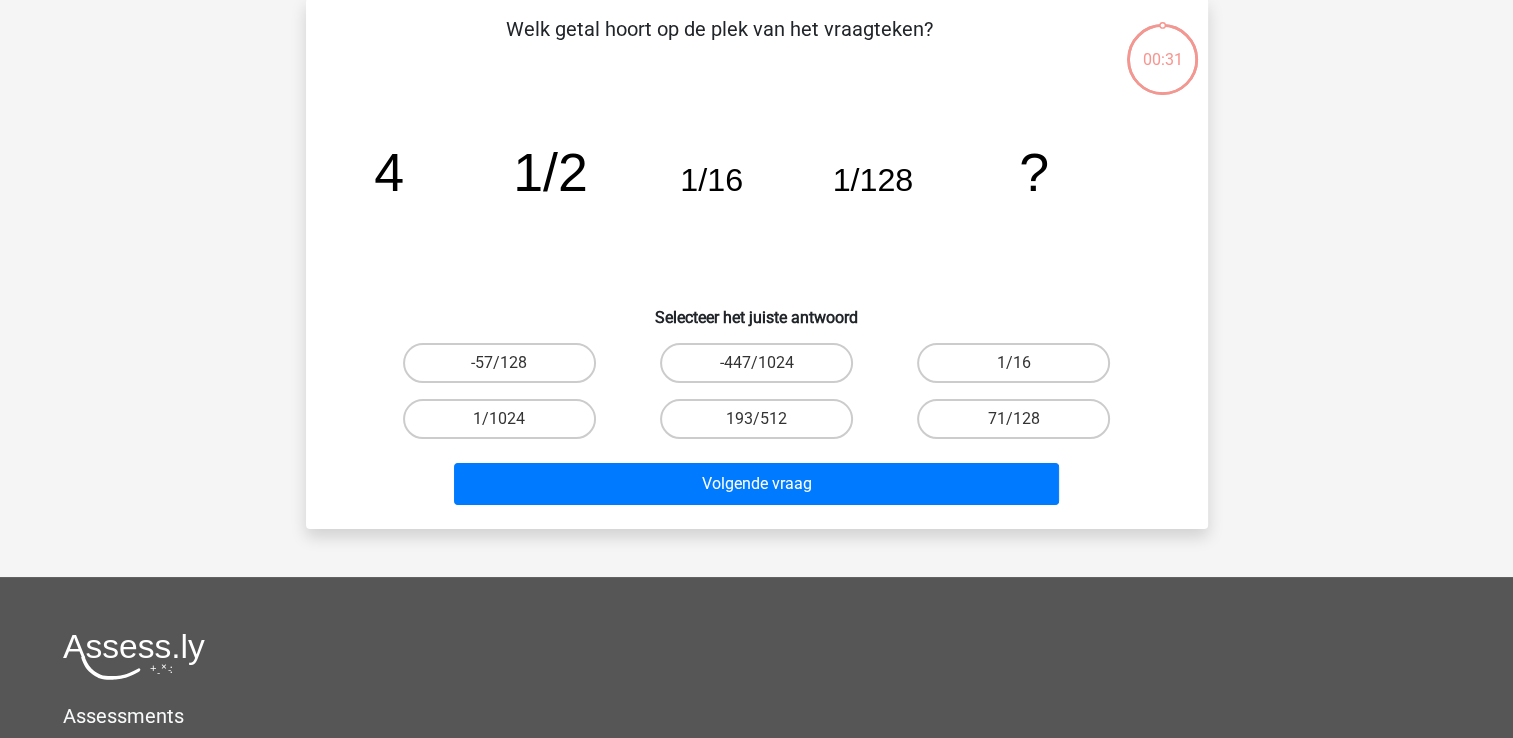 scroll, scrollTop: 92, scrollLeft: 0, axis: vertical 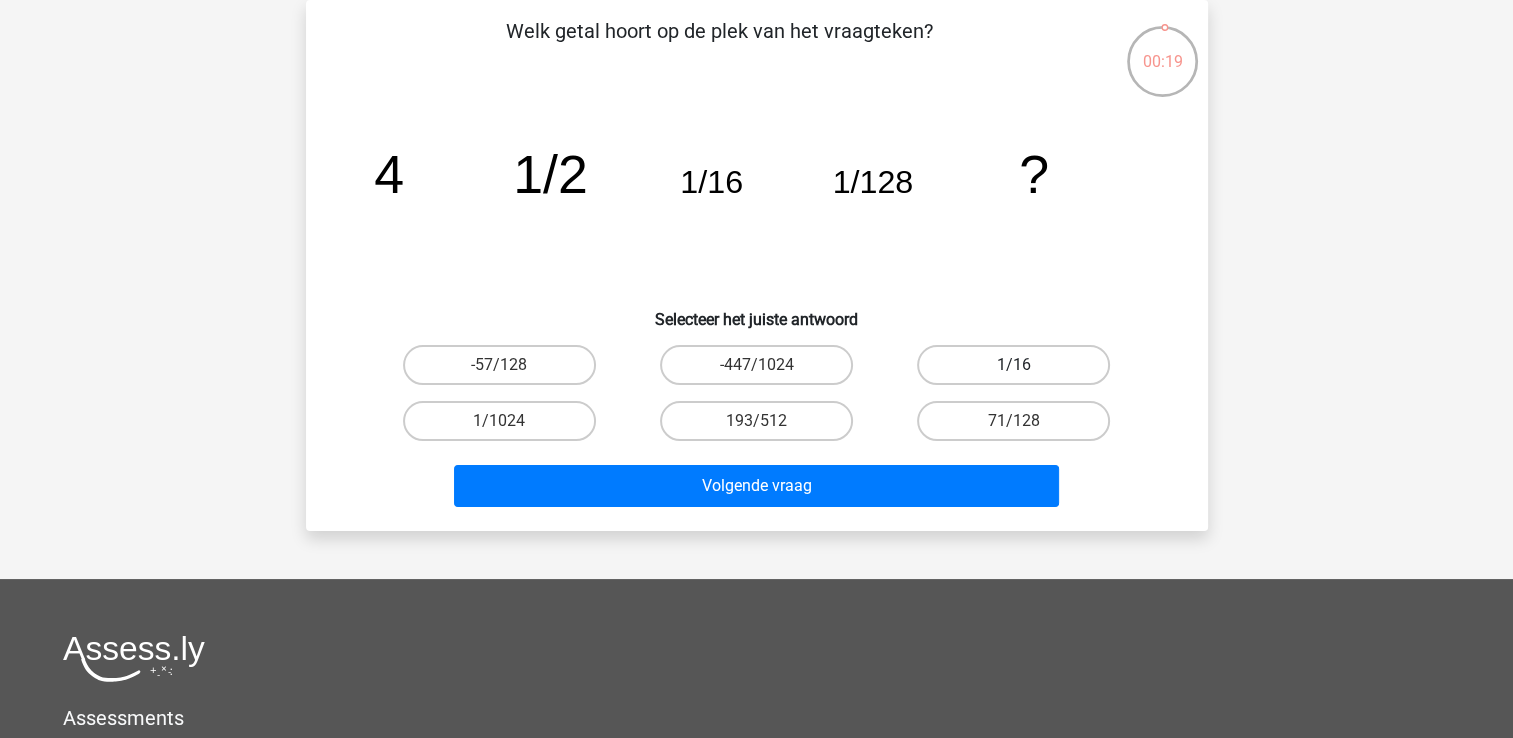 click on "1/16" at bounding box center (1013, 365) 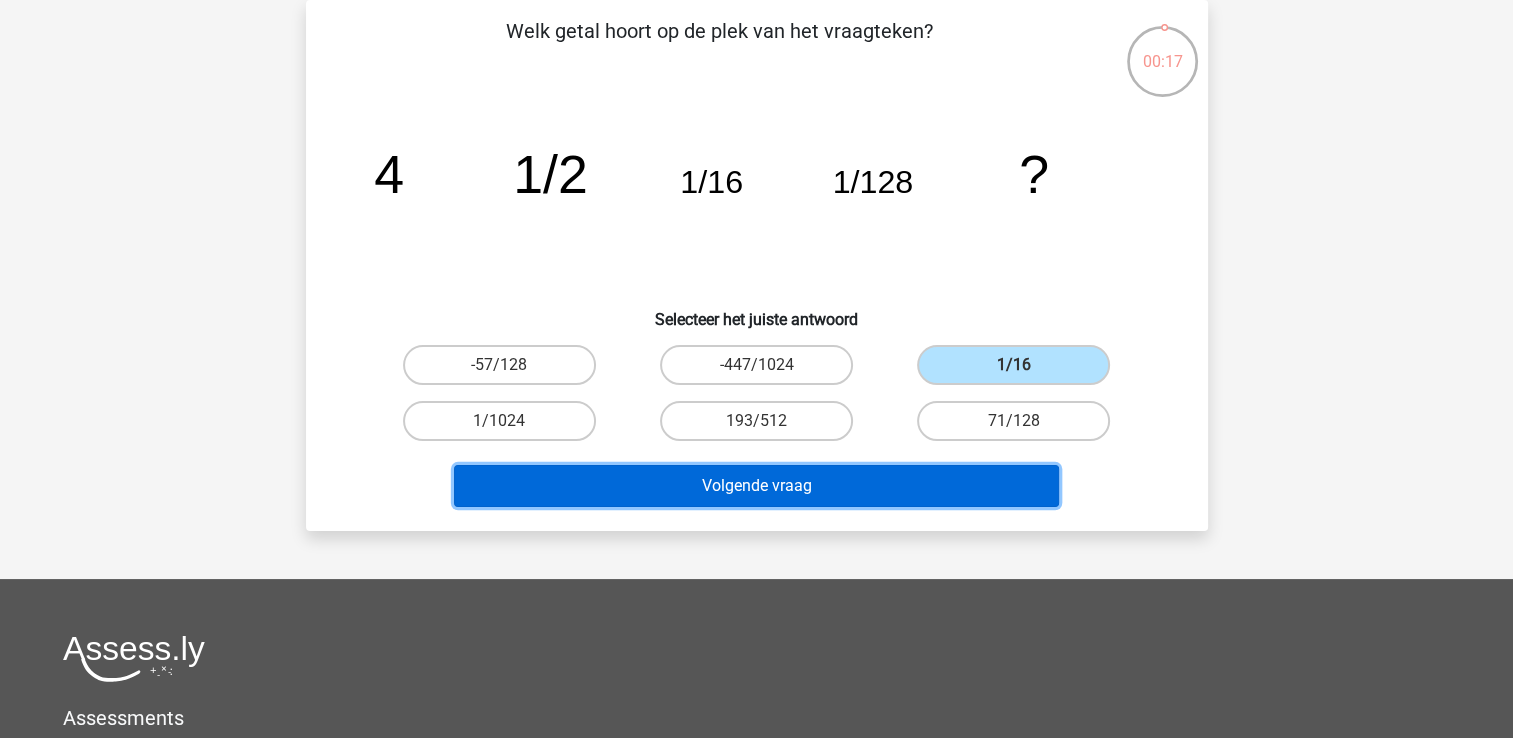 click on "Volgende vraag" at bounding box center [756, 486] 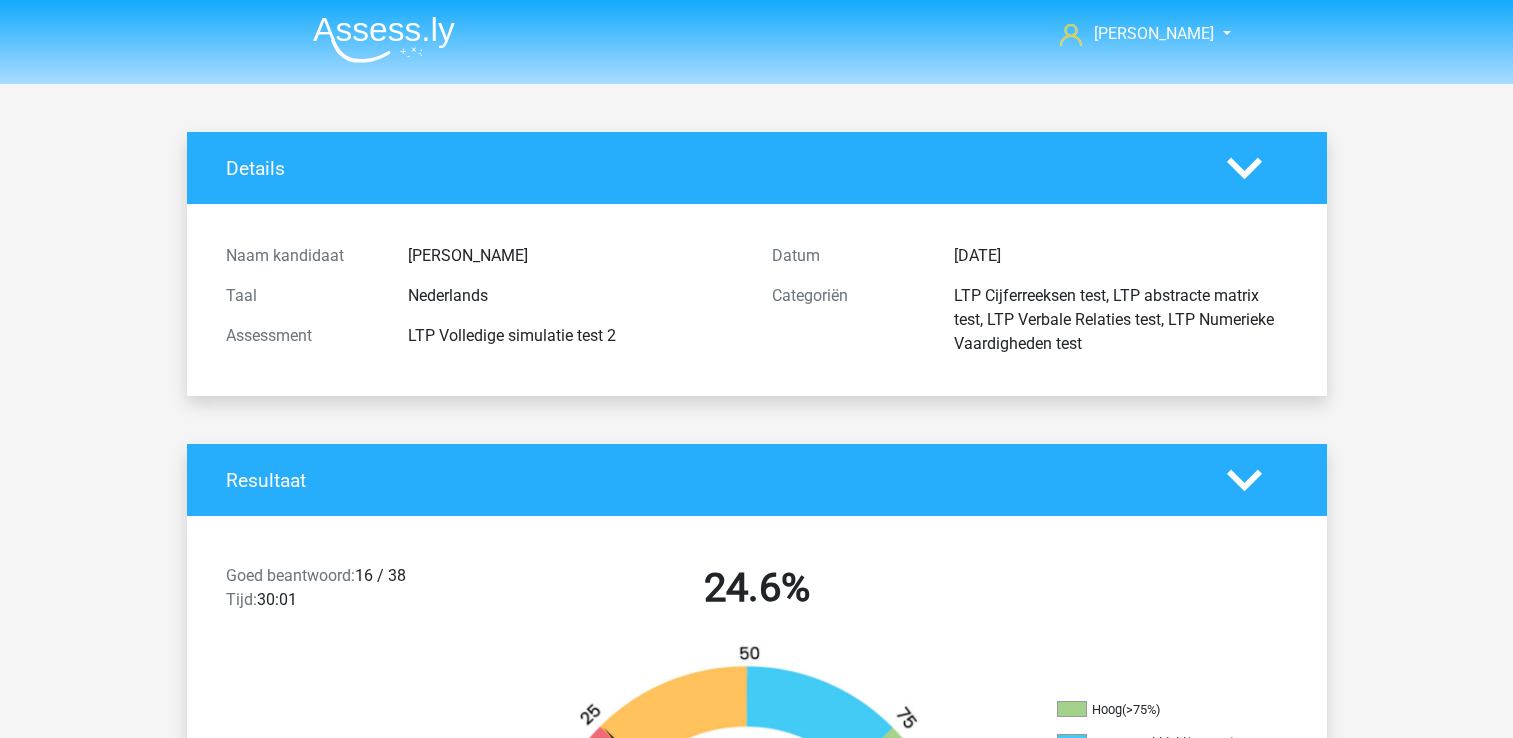 scroll, scrollTop: 0, scrollLeft: 0, axis: both 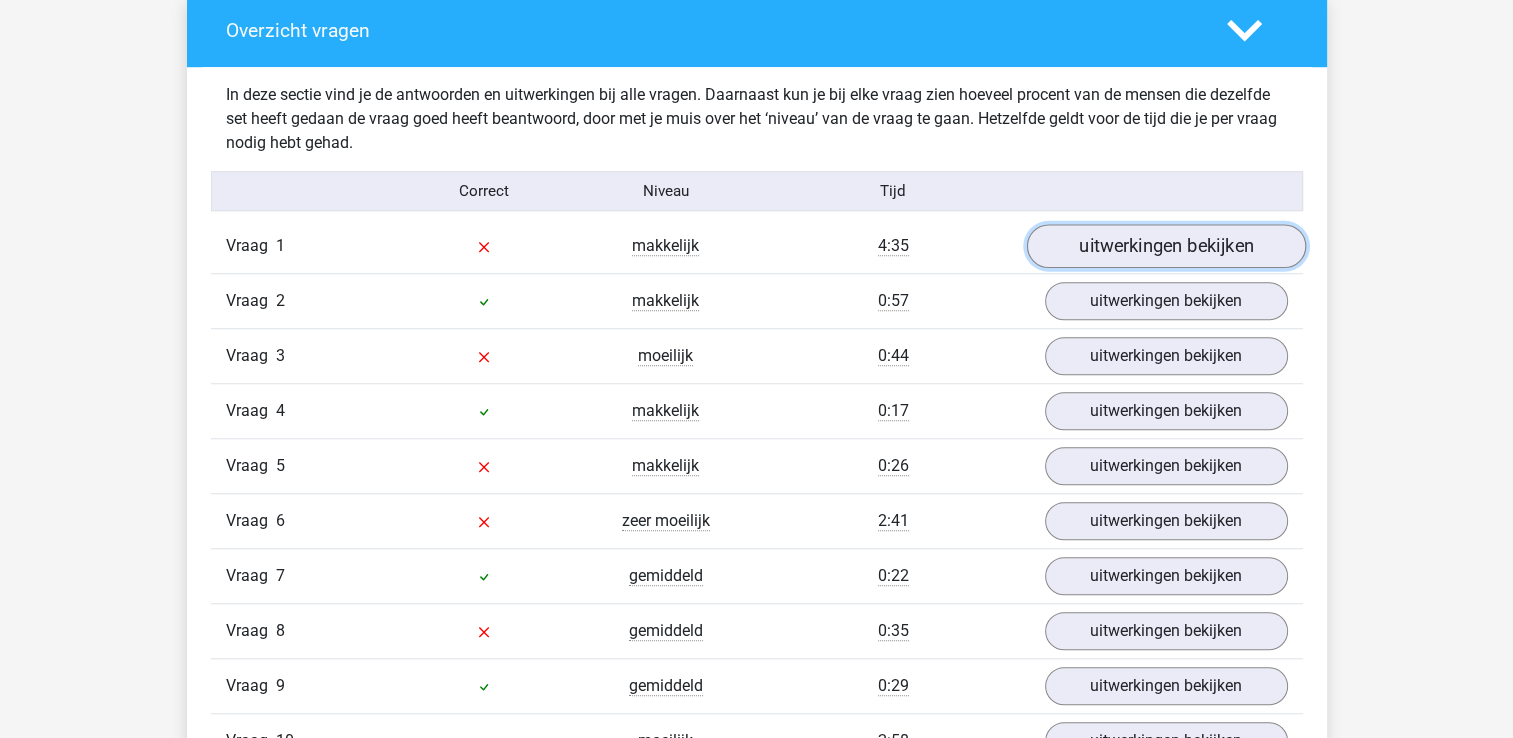 click on "uitwerkingen bekijken" at bounding box center [1165, 247] 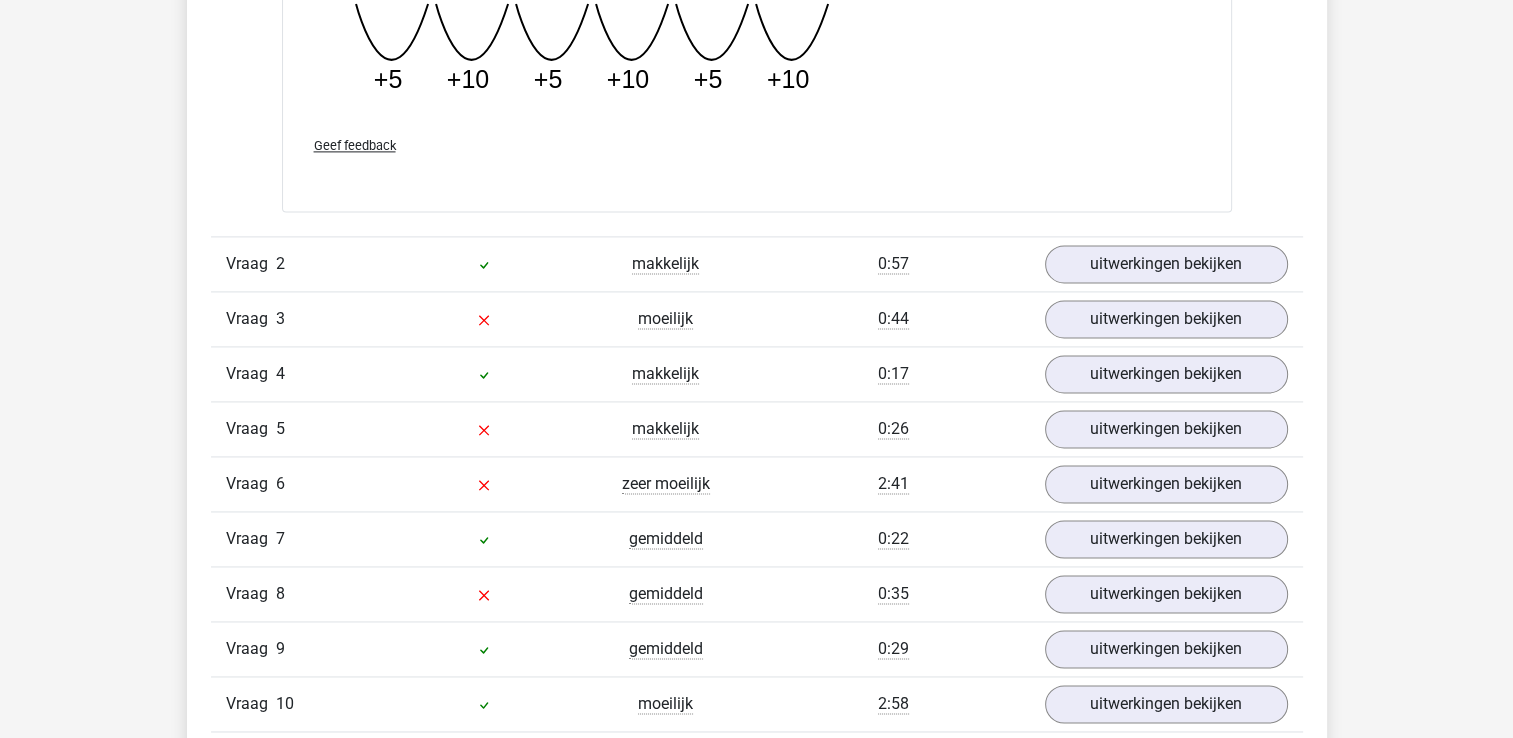 scroll, scrollTop: 2848, scrollLeft: 0, axis: vertical 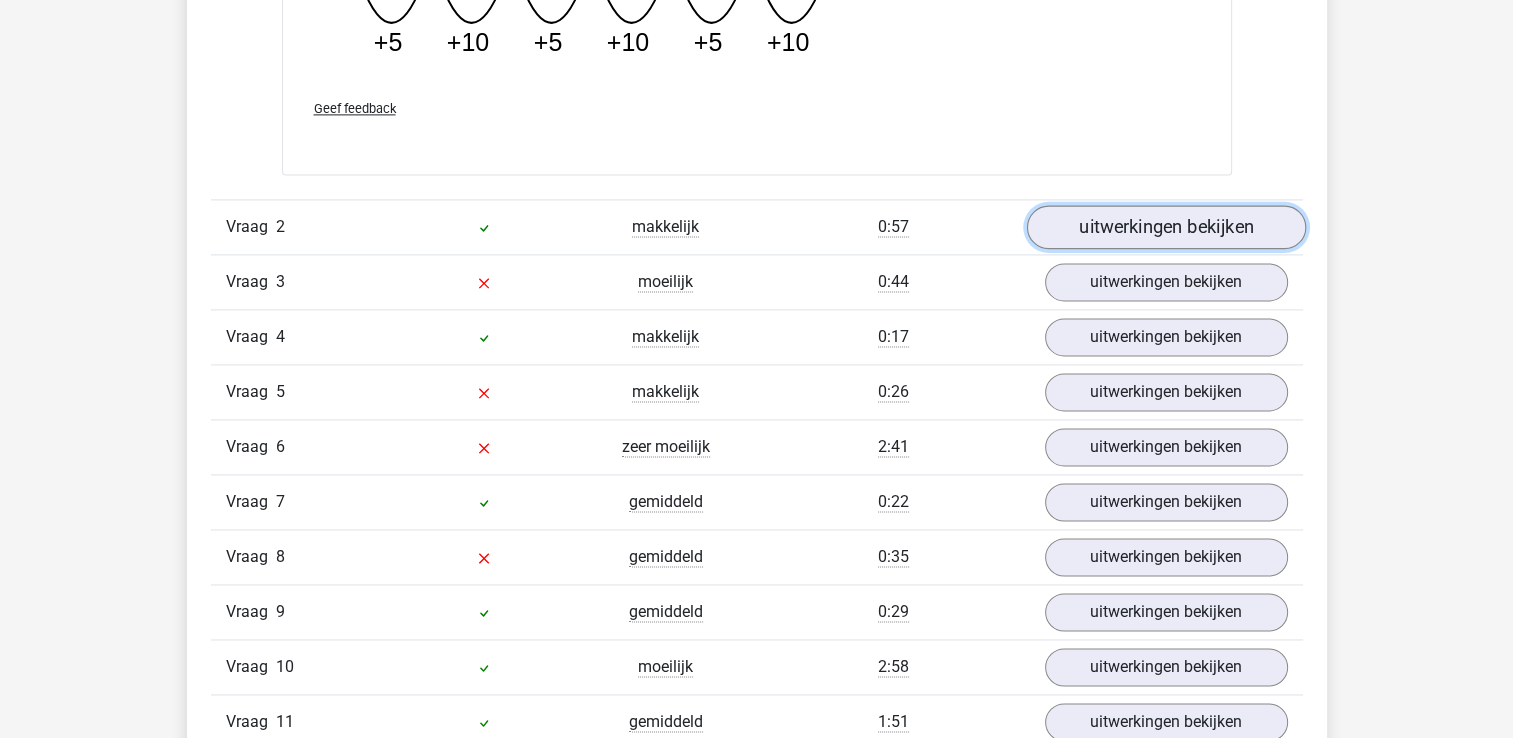 click on "uitwerkingen bekijken" at bounding box center [1165, 227] 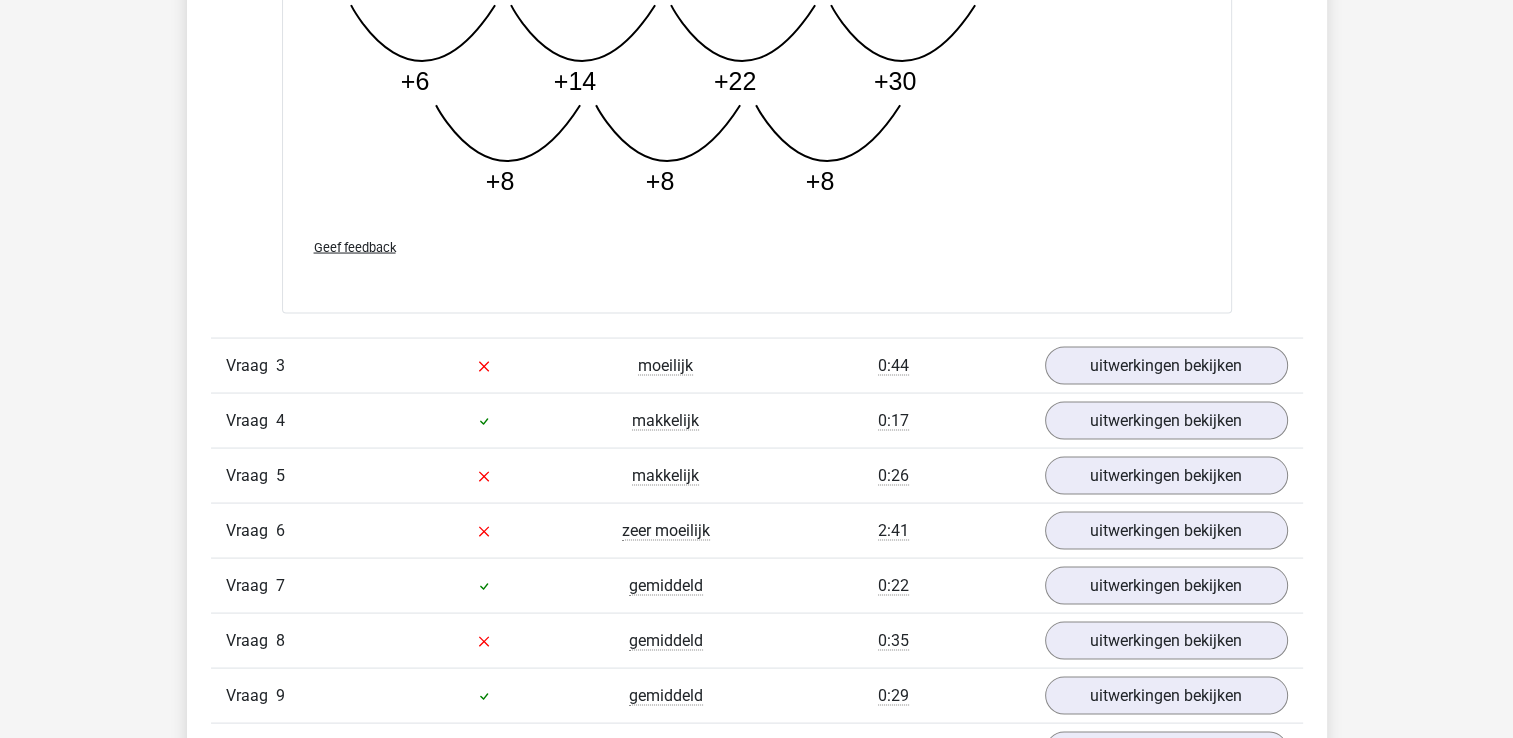 scroll, scrollTop: 3808, scrollLeft: 0, axis: vertical 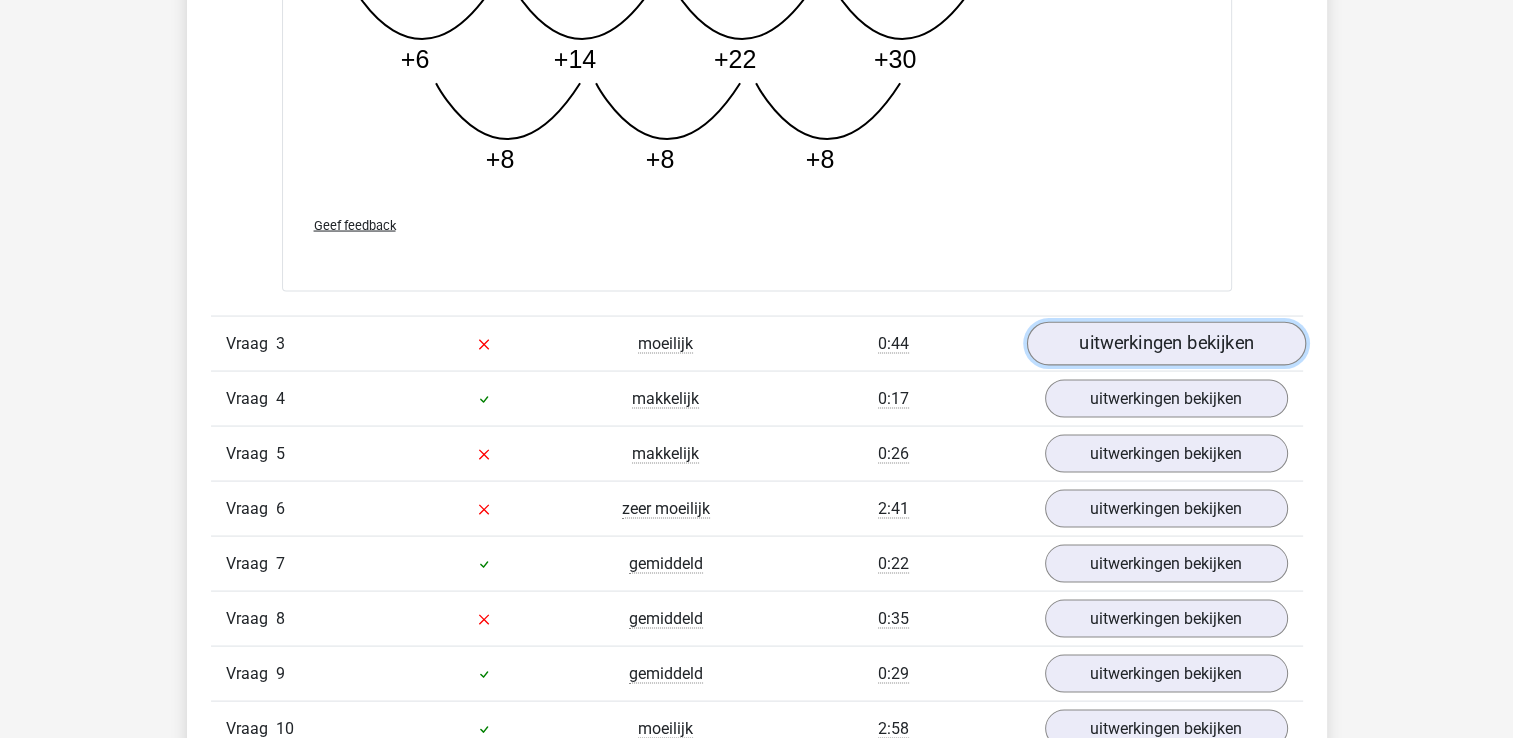 click on "uitwerkingen bekijken" at bounding box center [1165, 344] 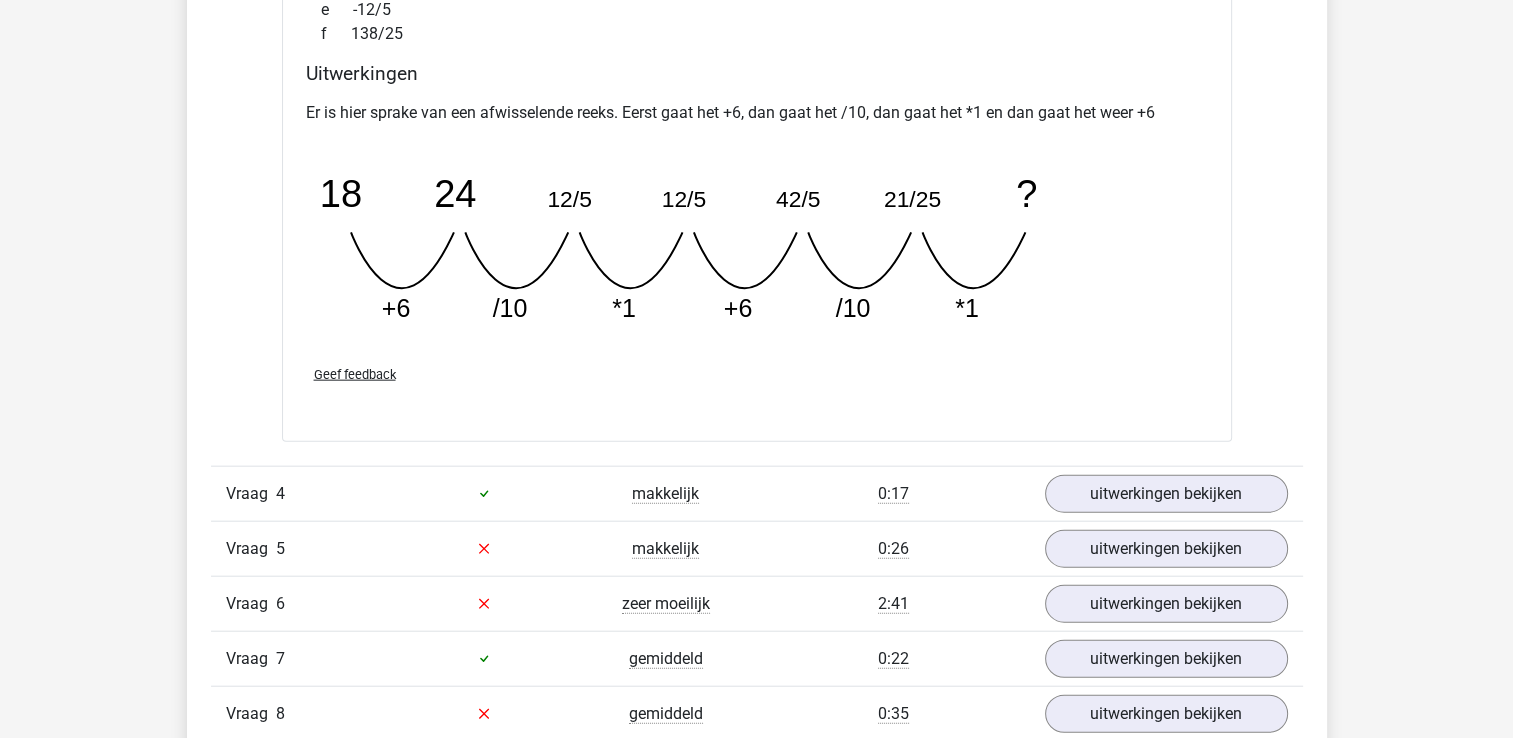 scroll, scrollTop: 4808, scrollLeft: 0, axis: vertical 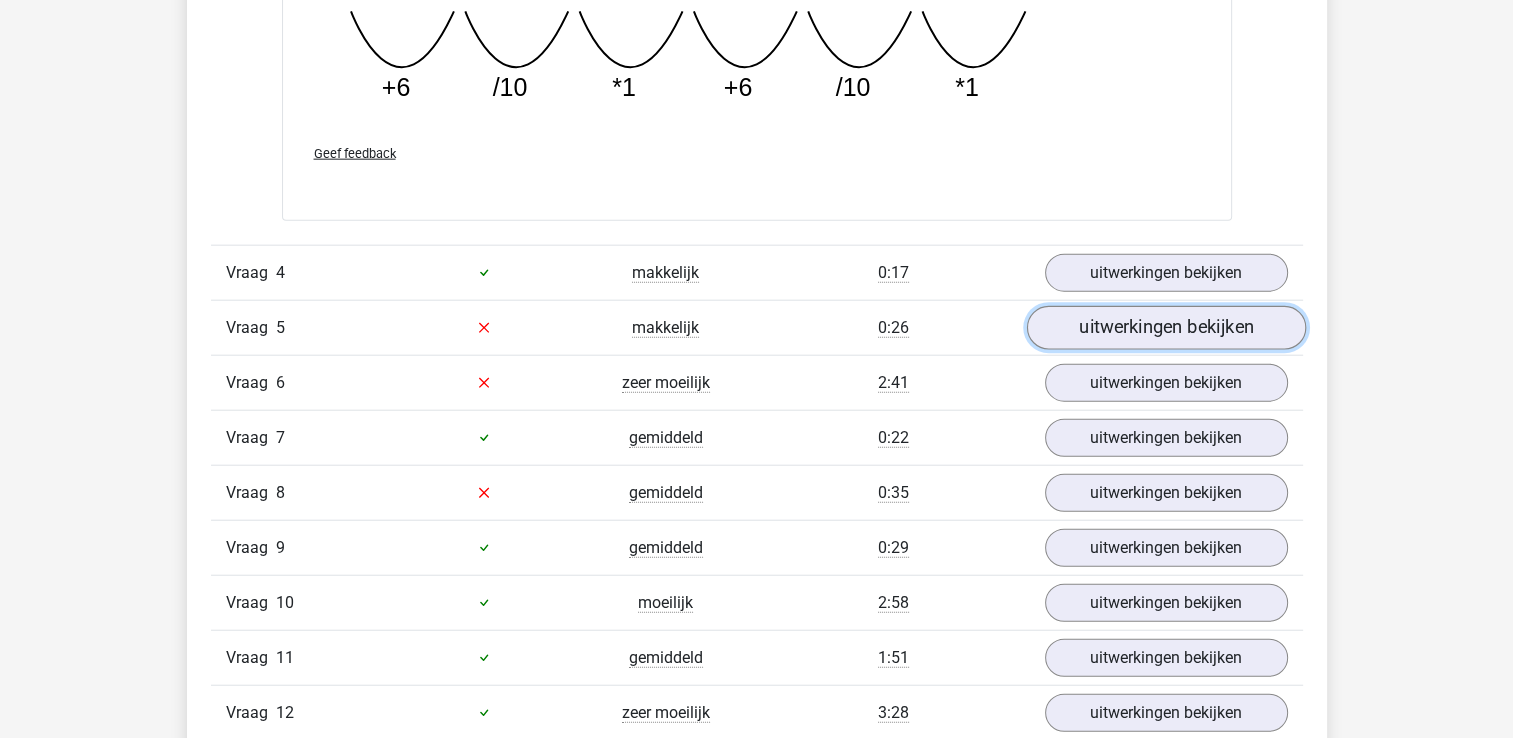 click on "uitwerkingen bekijken" at bounding box center (1165, 328) 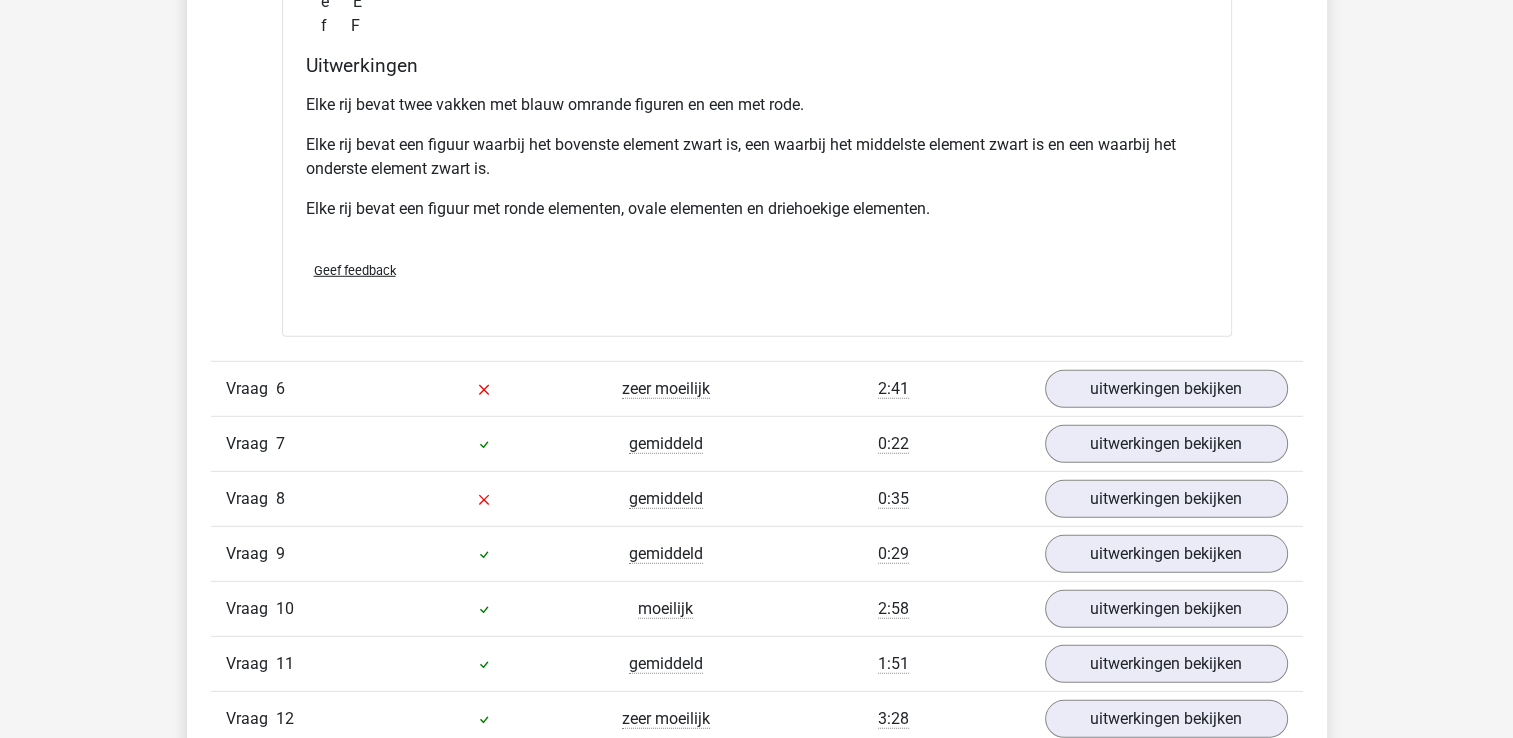 scroll, scrollTop: 5728, scrollLeft: 0, axis: vertical 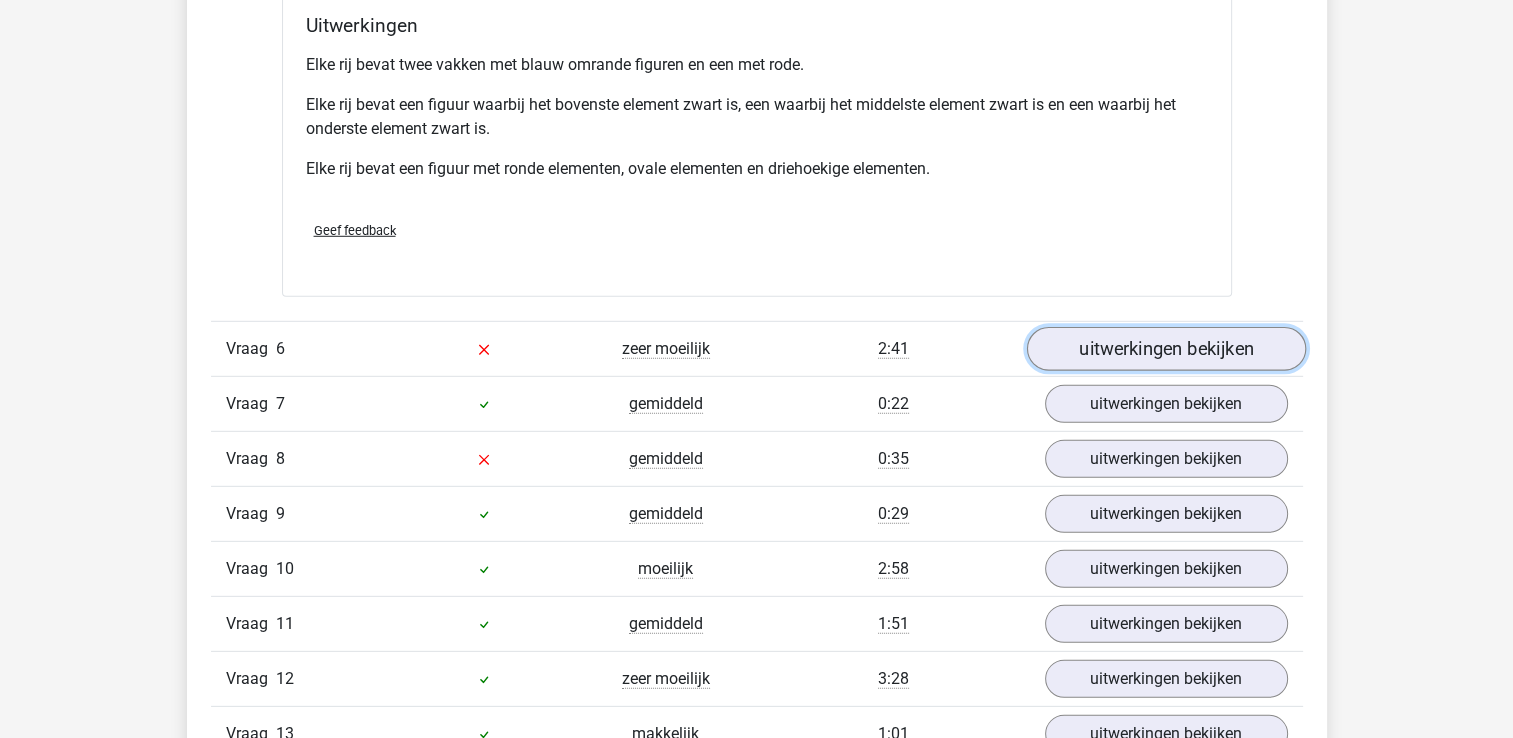 drag, startPoint x: 1221, startPoint y: 345, endPoint x: 1208, endPoint y: 330, distance: 19.849434 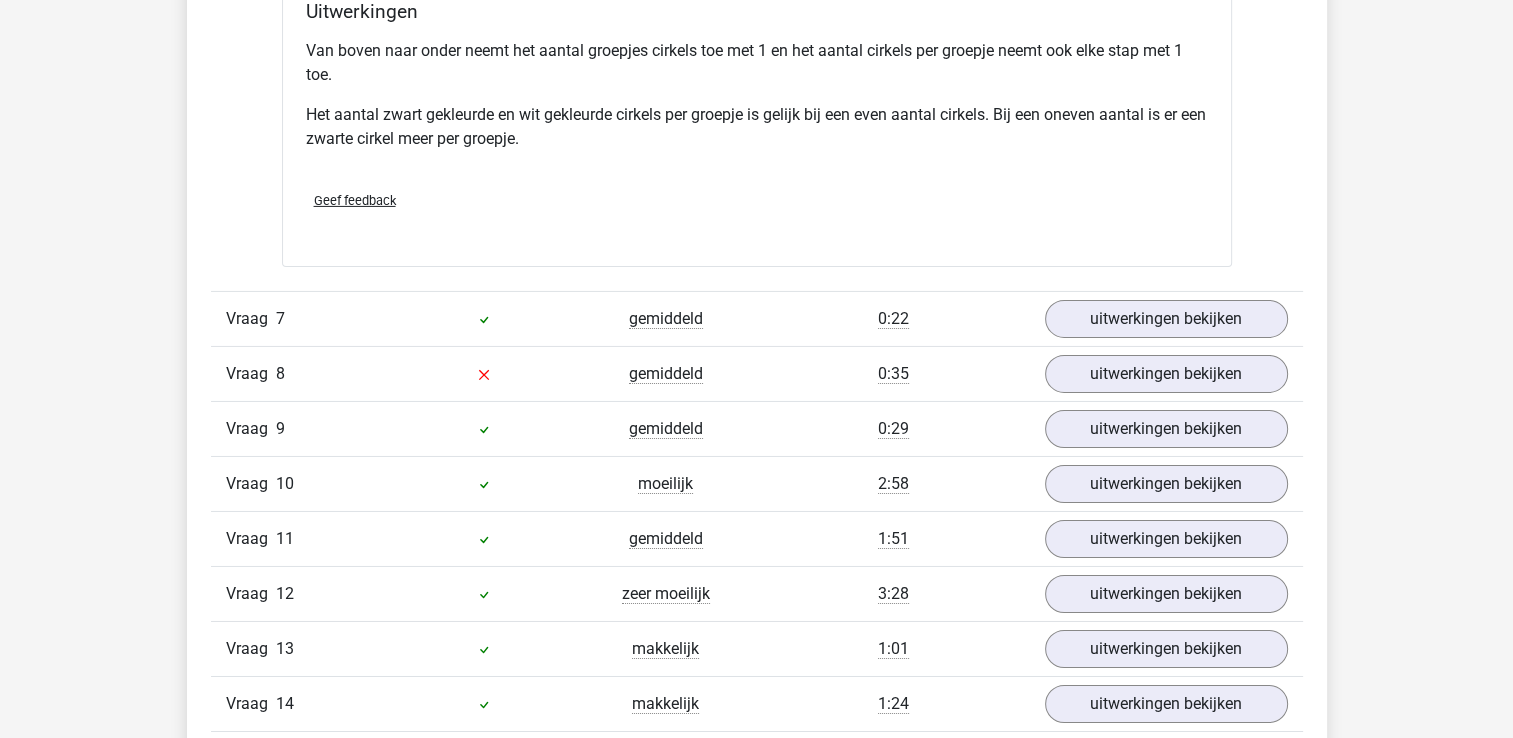 scroll, scrollTop: 6728, scrollLeft: 0, axis: vertical 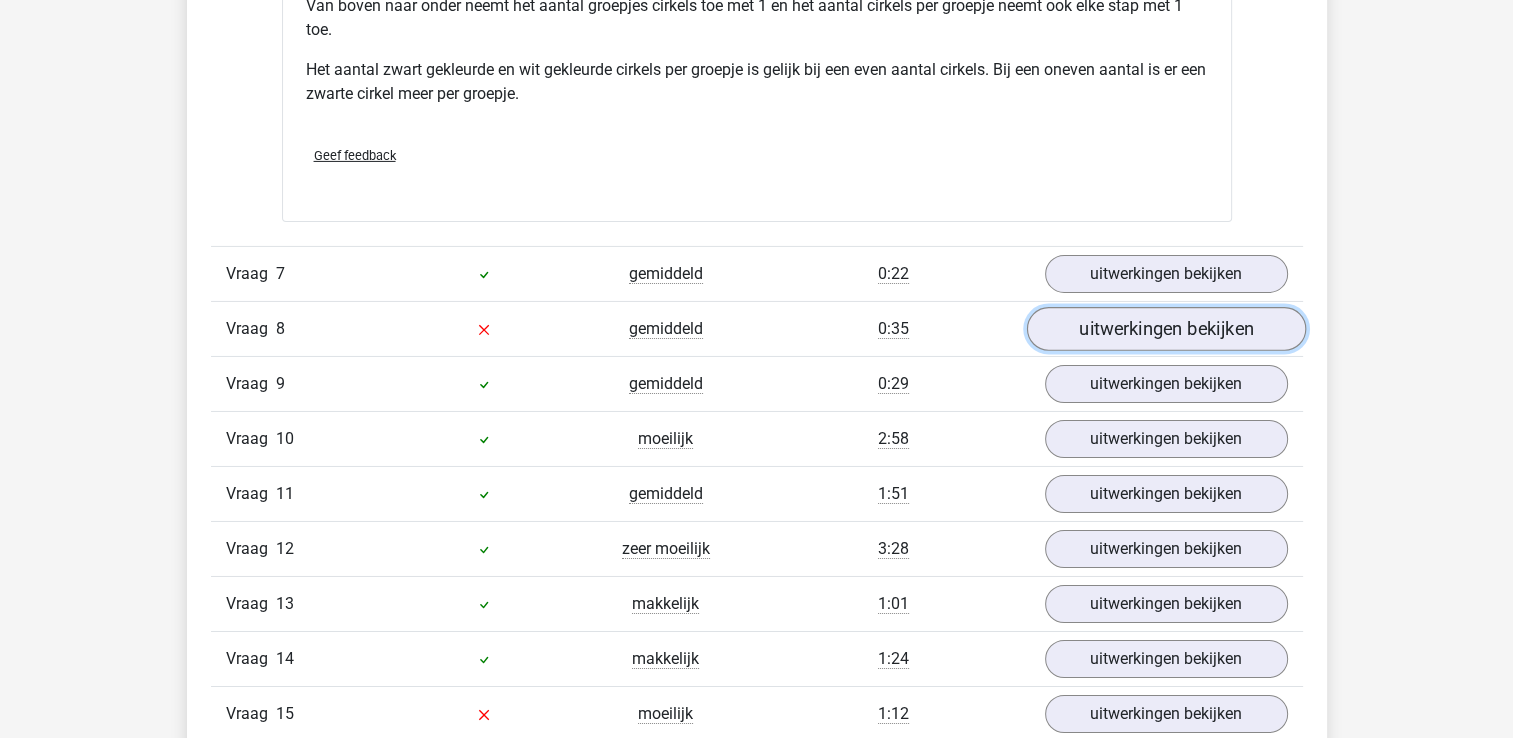 click on "uitwerkingen bekijken" at bounding box center [1165, 329] 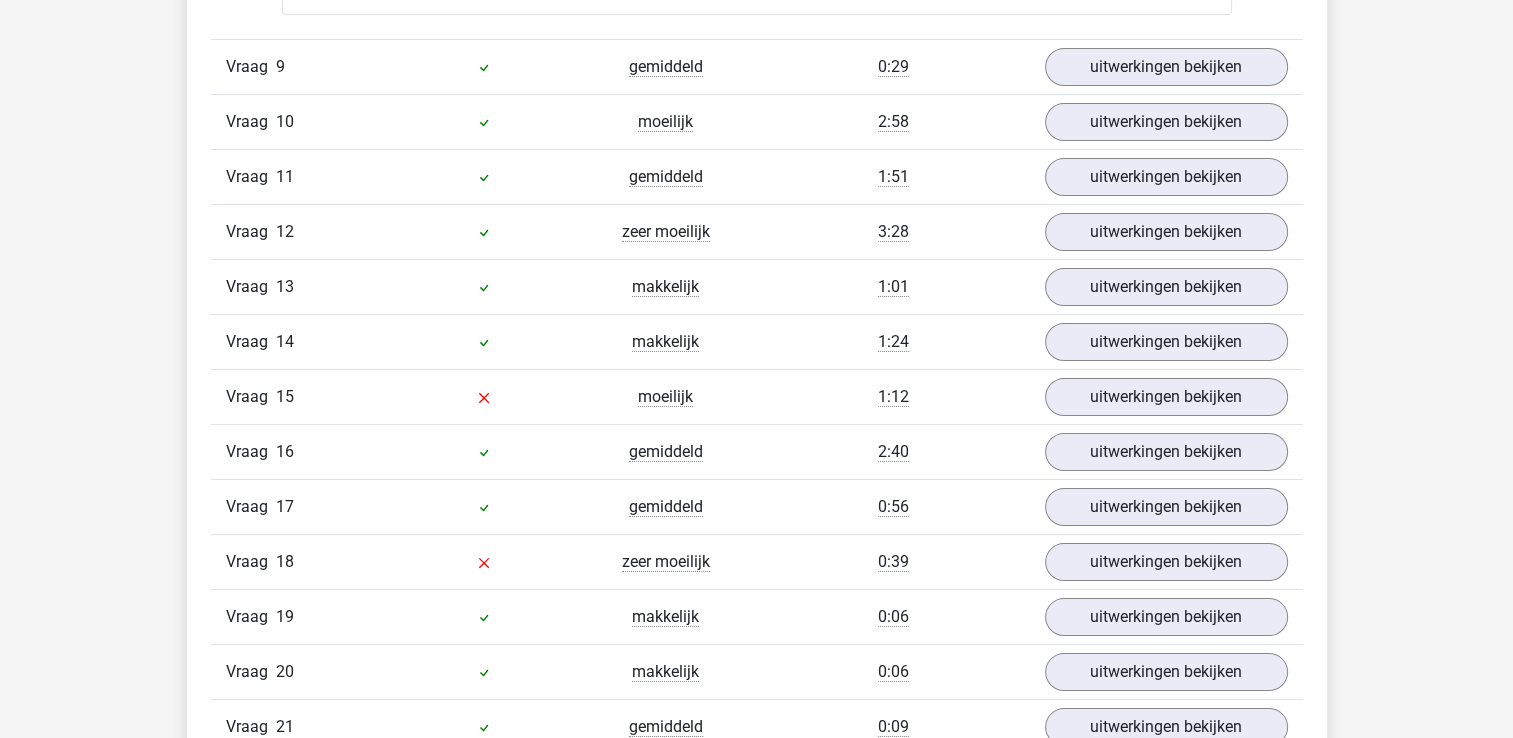 scroll, scrollTop: 7528, scrollLeft: 0, axis: vertical 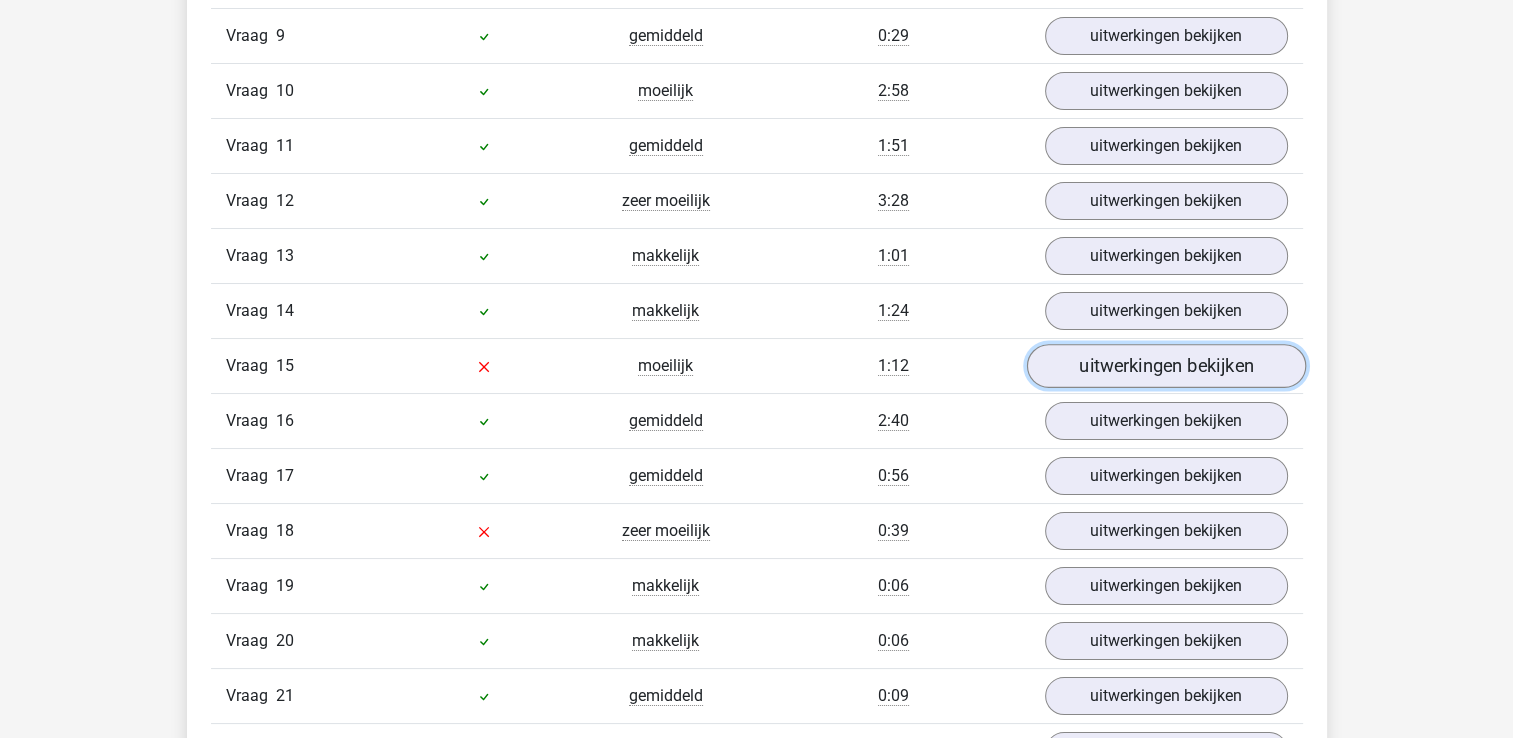 click on "uitwerkingen bekijken" at bounding box center [1165, 366] 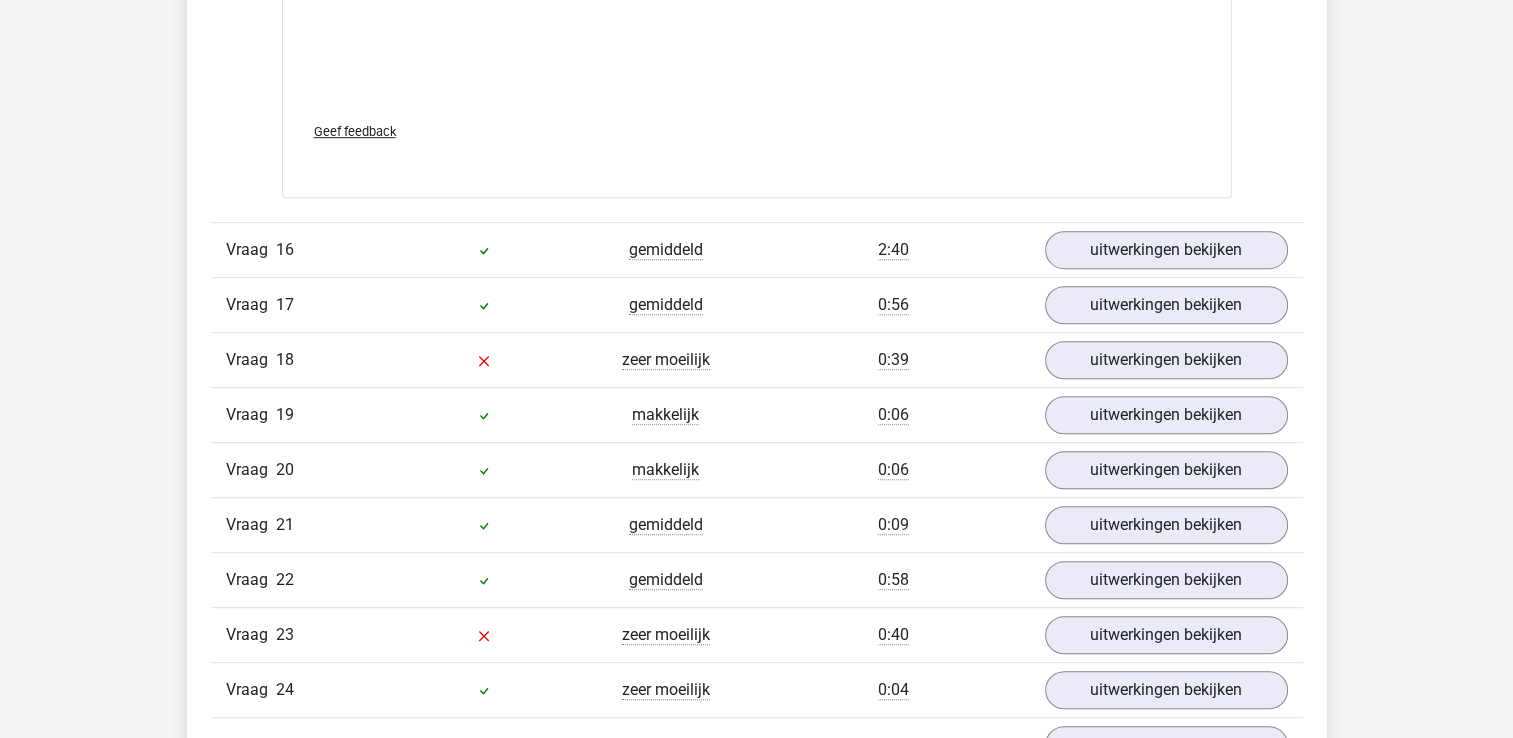 scroll, scrollTop: 8728, scrollLeft: 0, axis: vertical 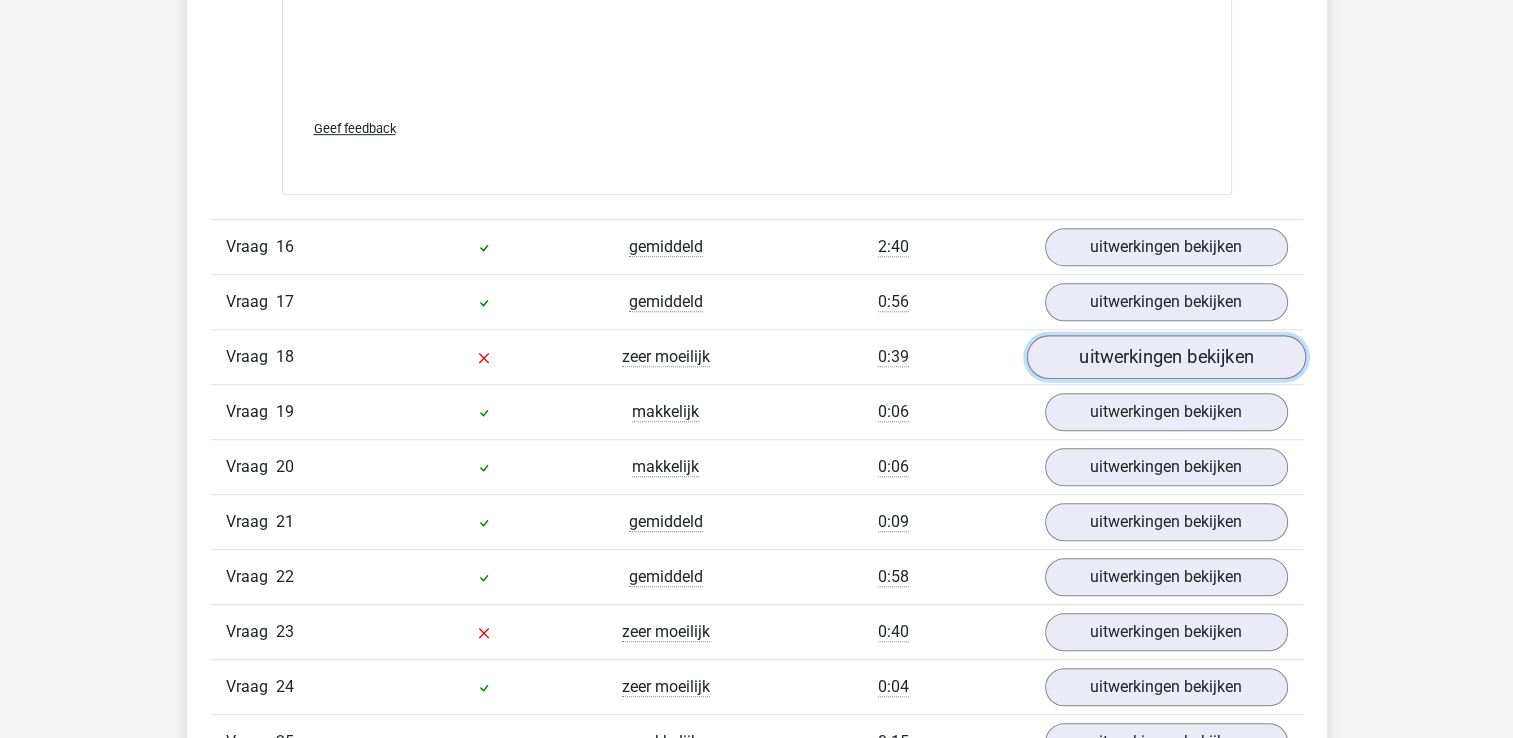 click on "uitwerkingen bekijken" at bounding box center [1165, 357] 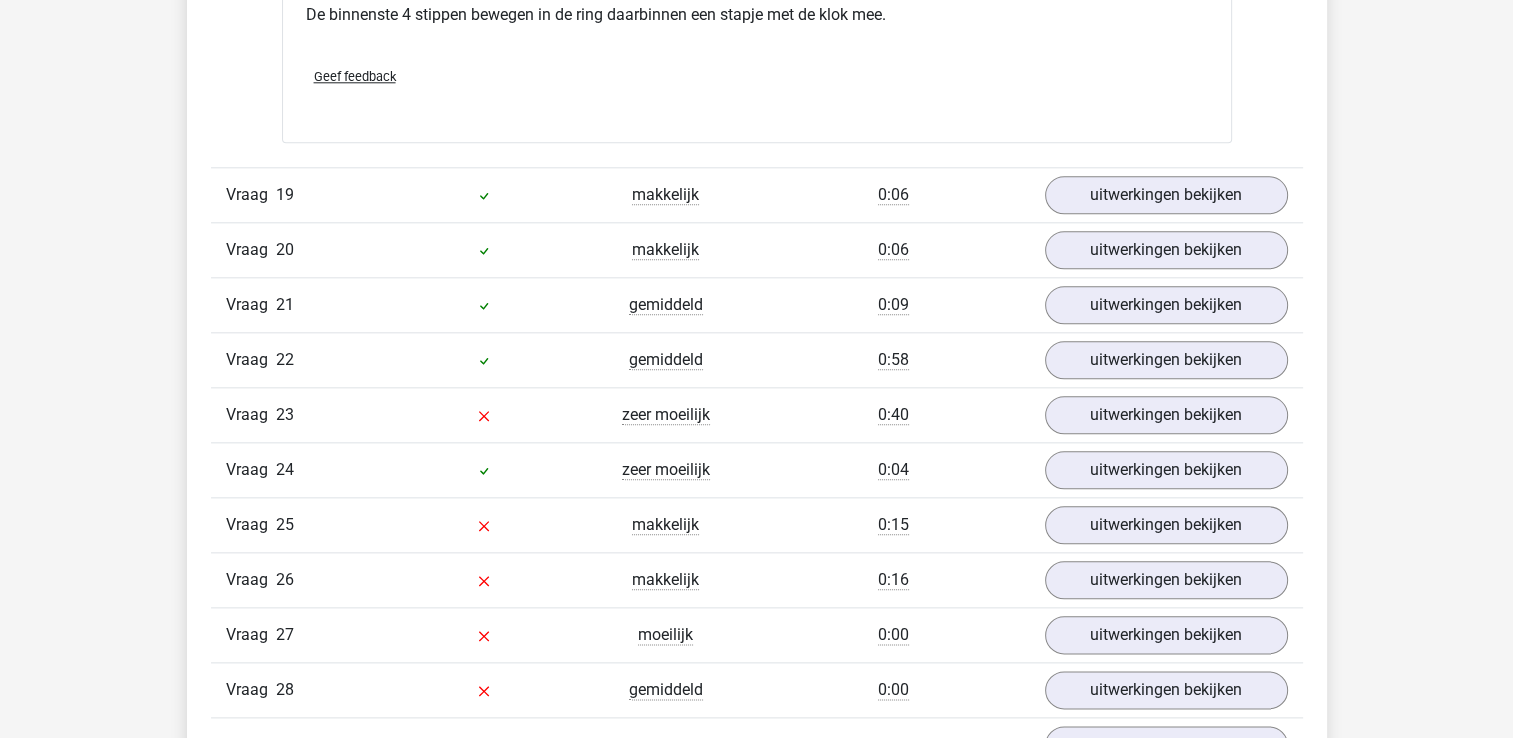 scroll, scrollTop: 9768, scrollLeft: 0, axis: vertical 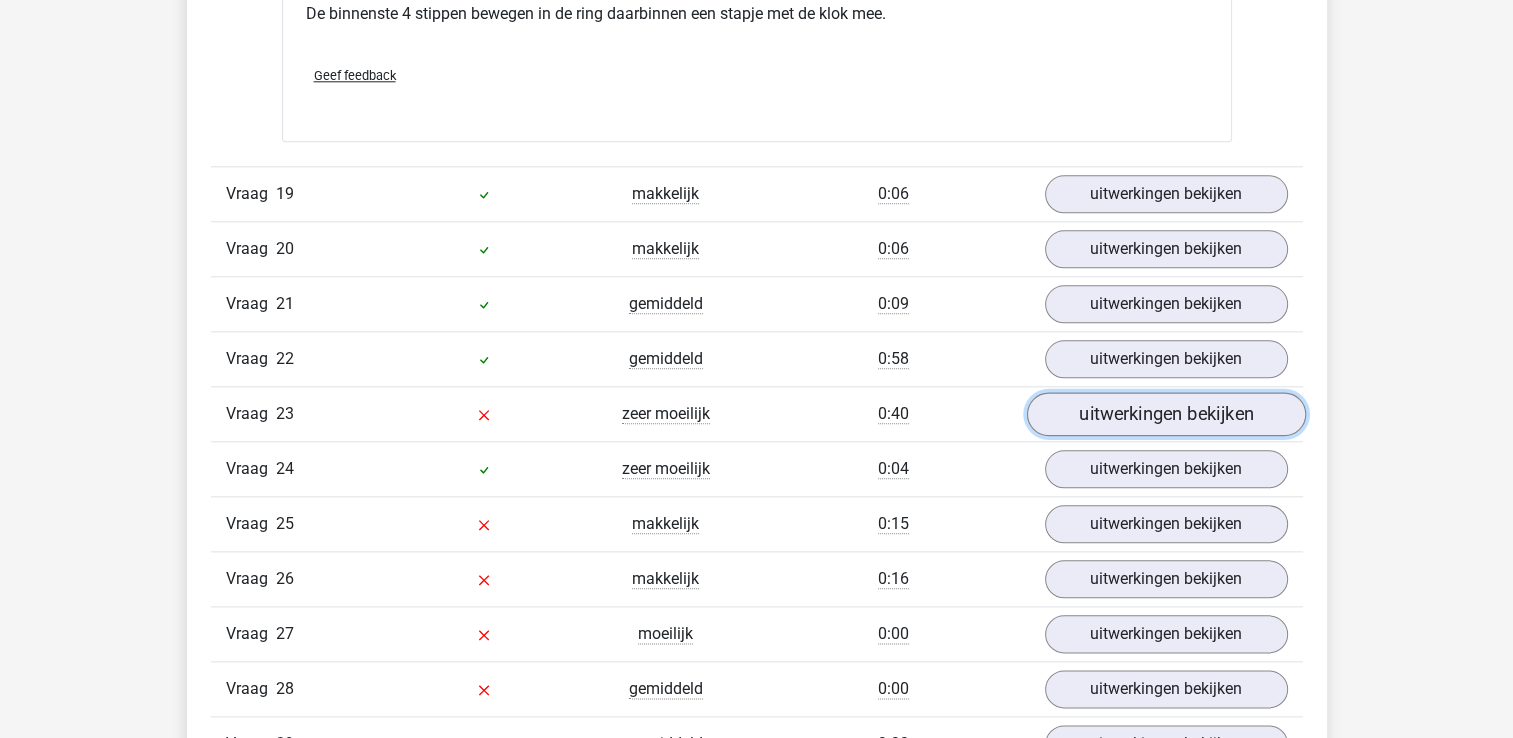 click on "uitwerkingen bekijken" at bounding box center [1165, 414] 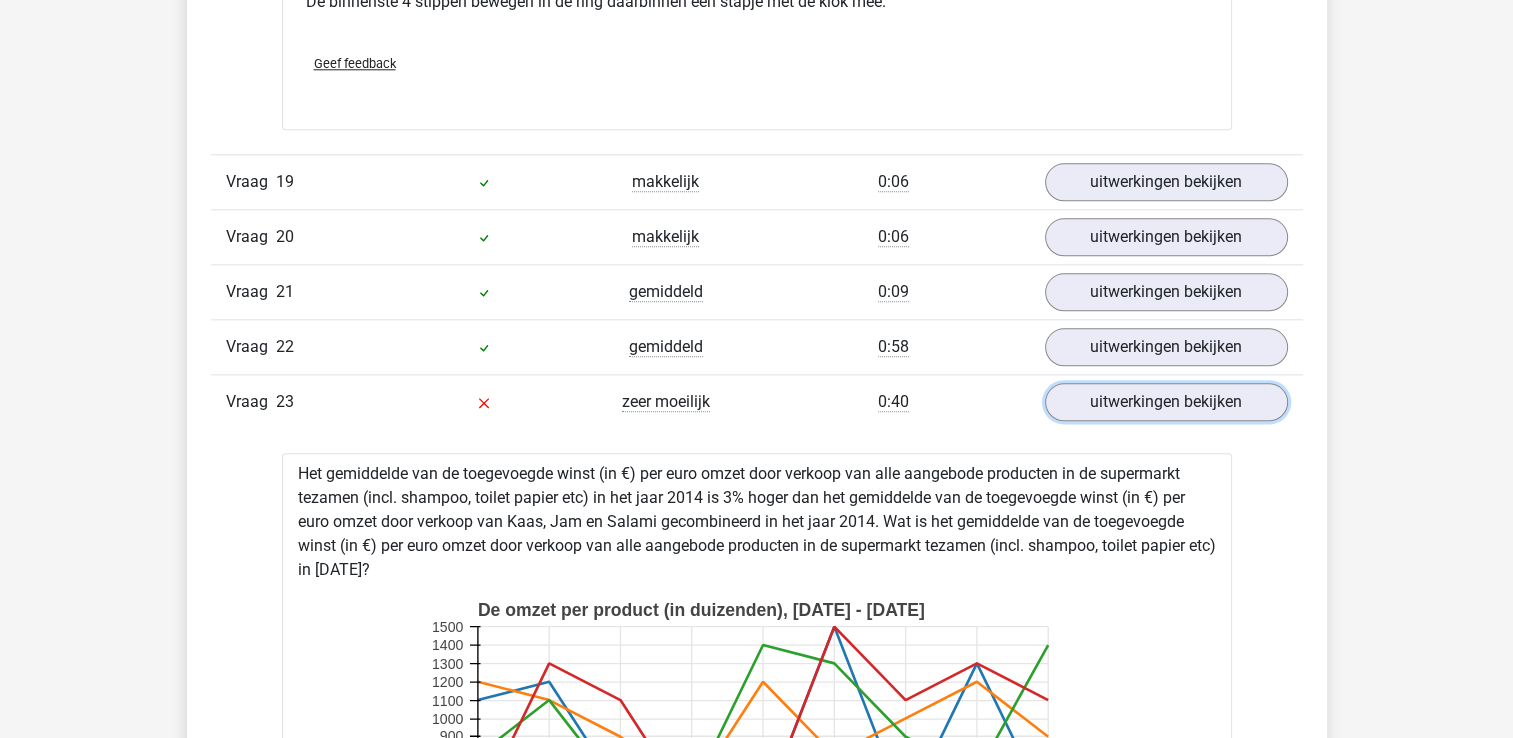 scroll, scrollTop: 9768, scrollLeft: 0, axis: vertical 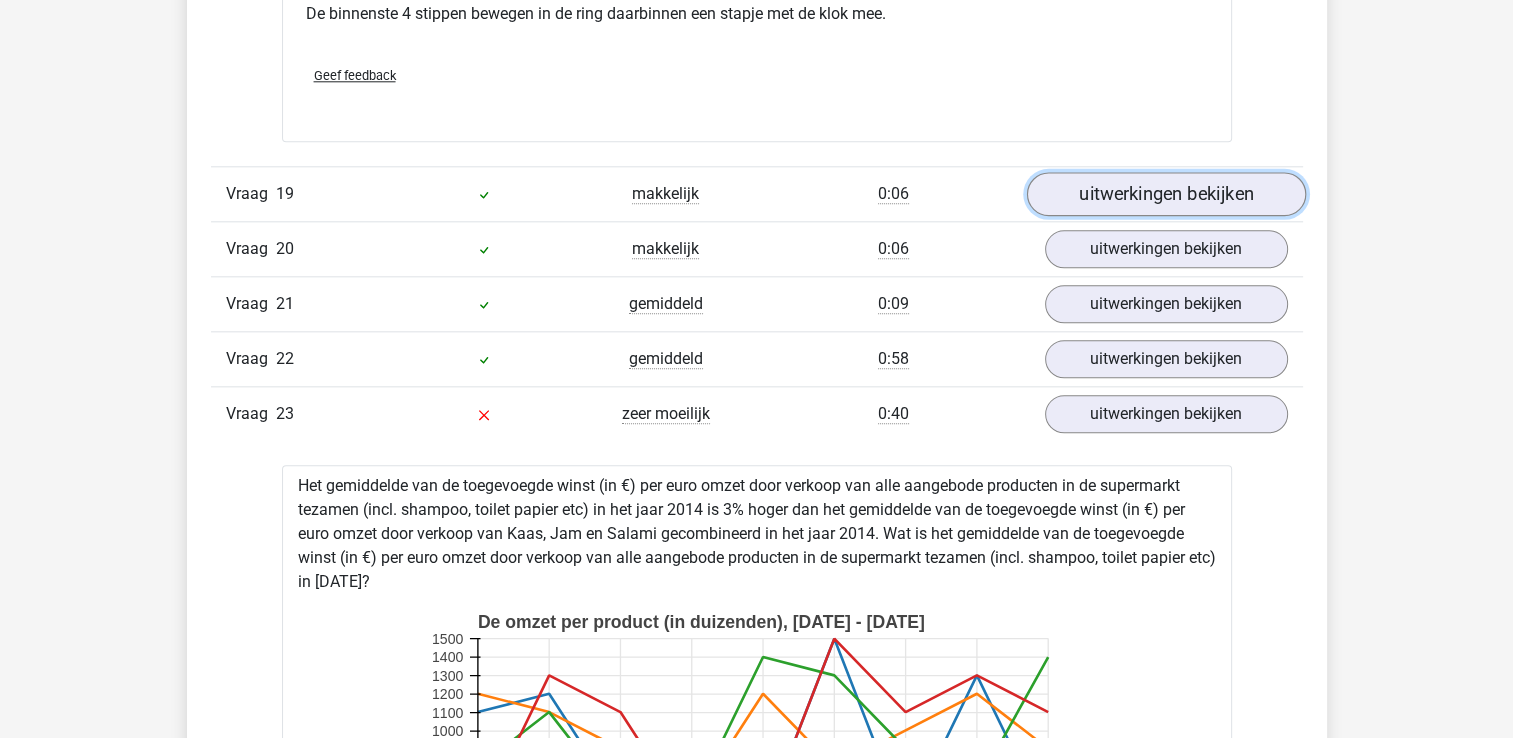 click on "uitwerkingen bekijken" at bounding box center [1165, 194] 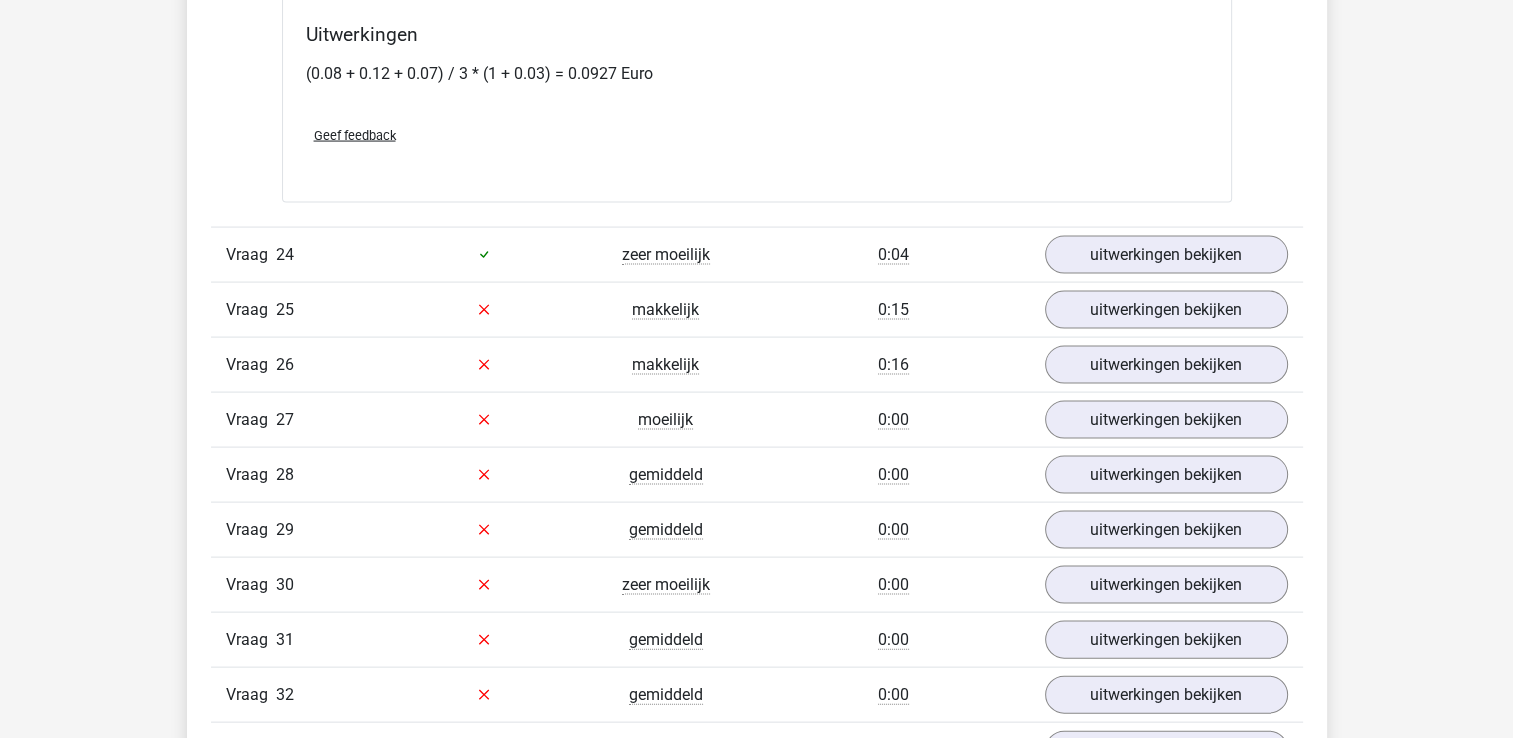 scroll, scrollTop: 11648, scrollLeft: 0, axis: vertical 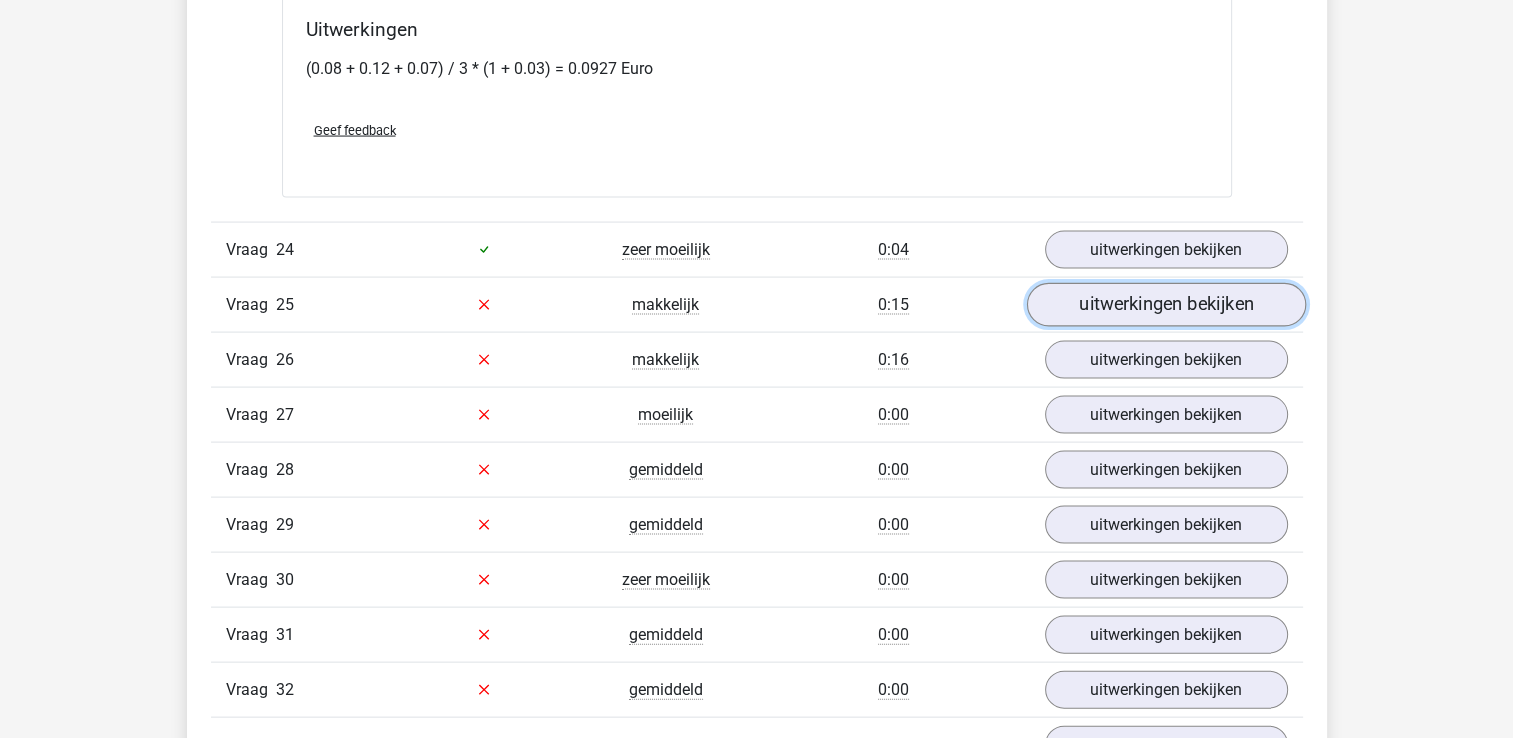 click on "uitwerkingen bekijken" at bounding box center (1165, 305) 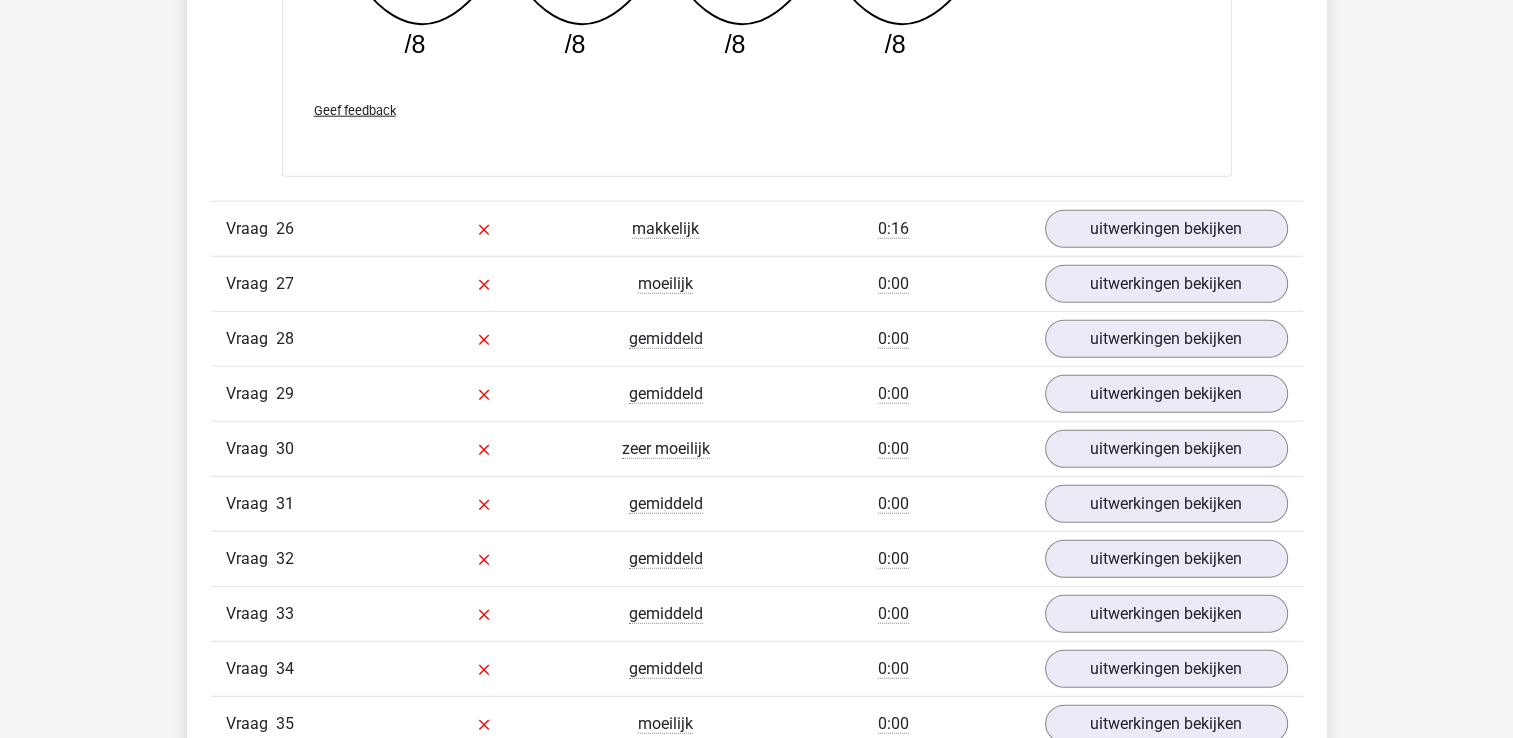 scroll, scrollTop: 12648, scrollLeft: 0, axis: vertical 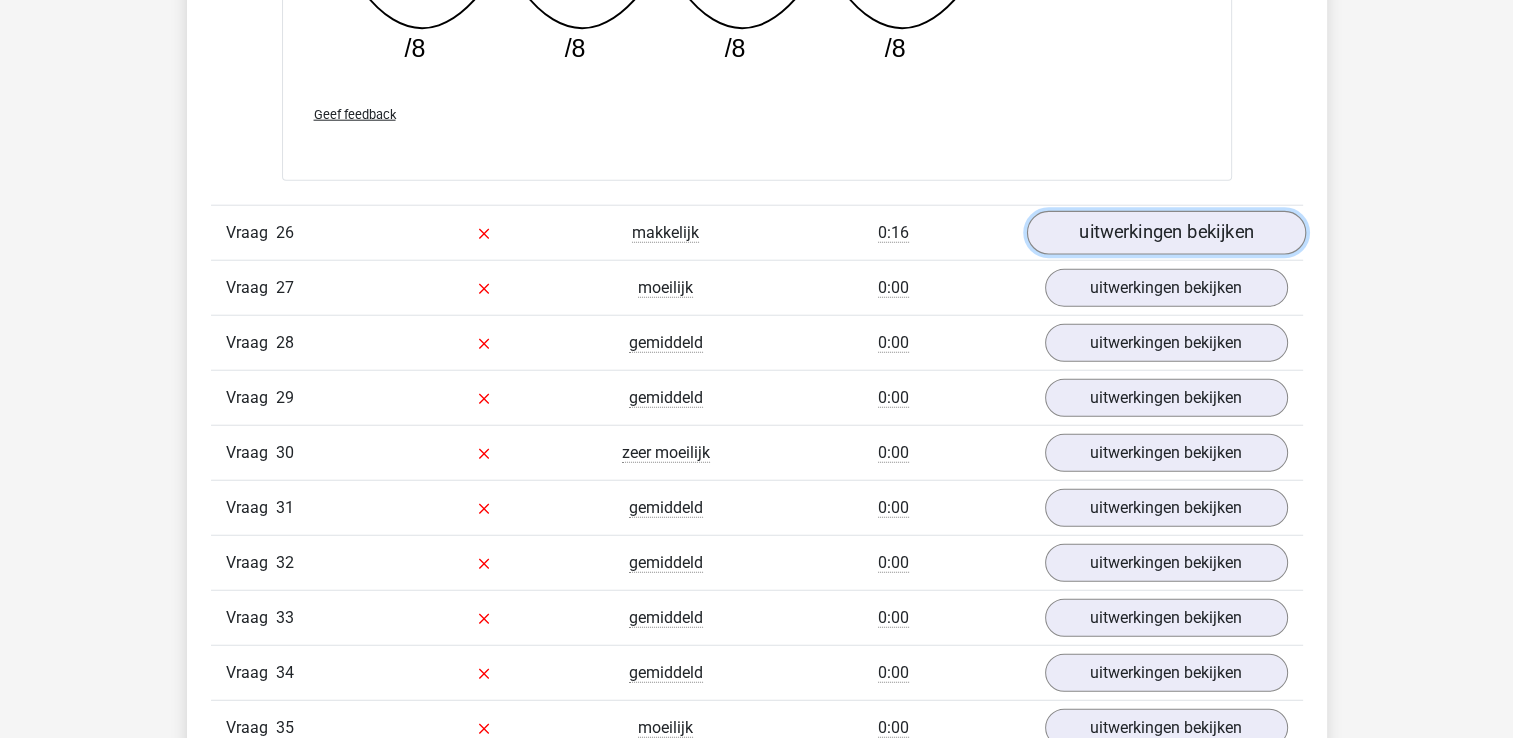 click on "uitwerkingen bekijken" at bounding box center (1165, 233) 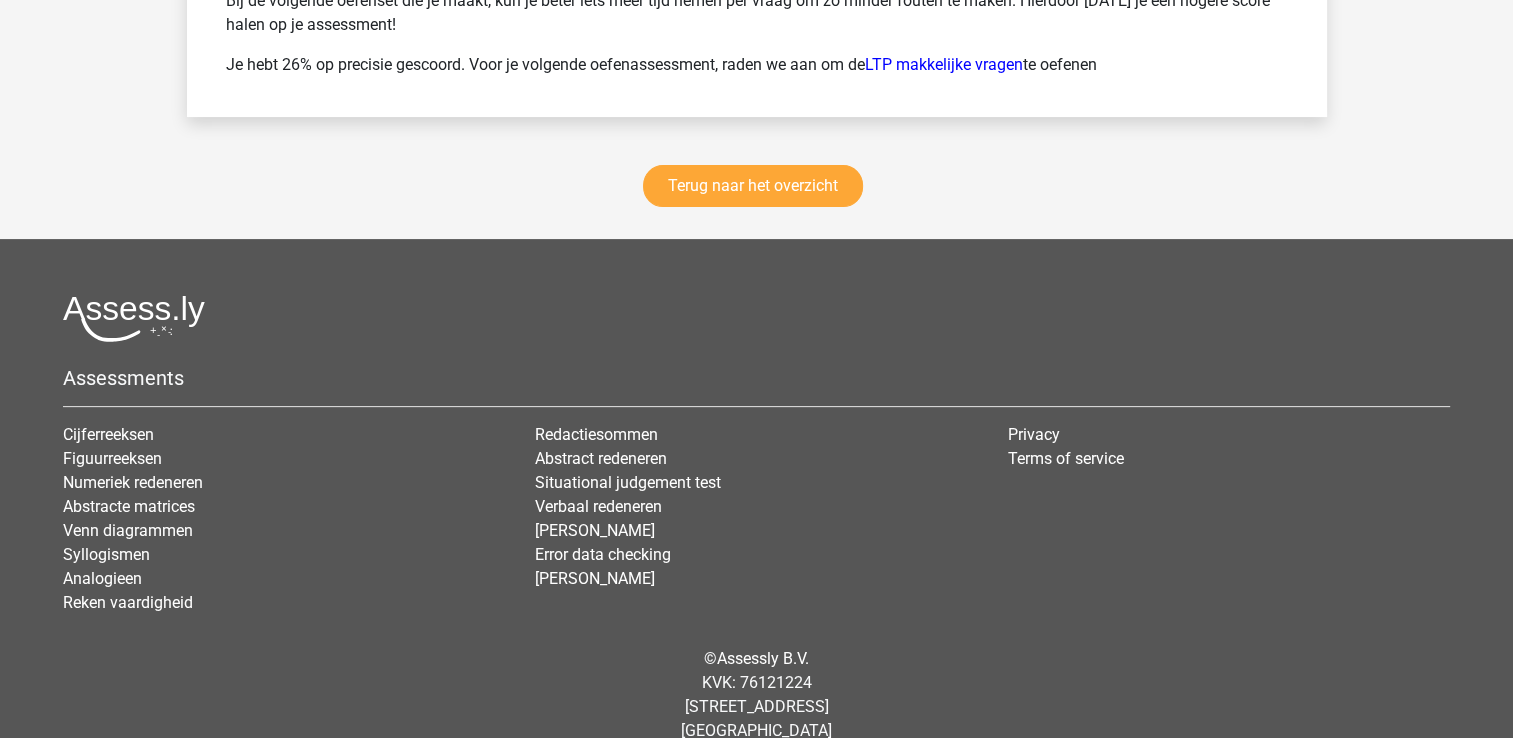 scroll, scrollTop: 15588, scrollLeft: 0, axis: vertical 